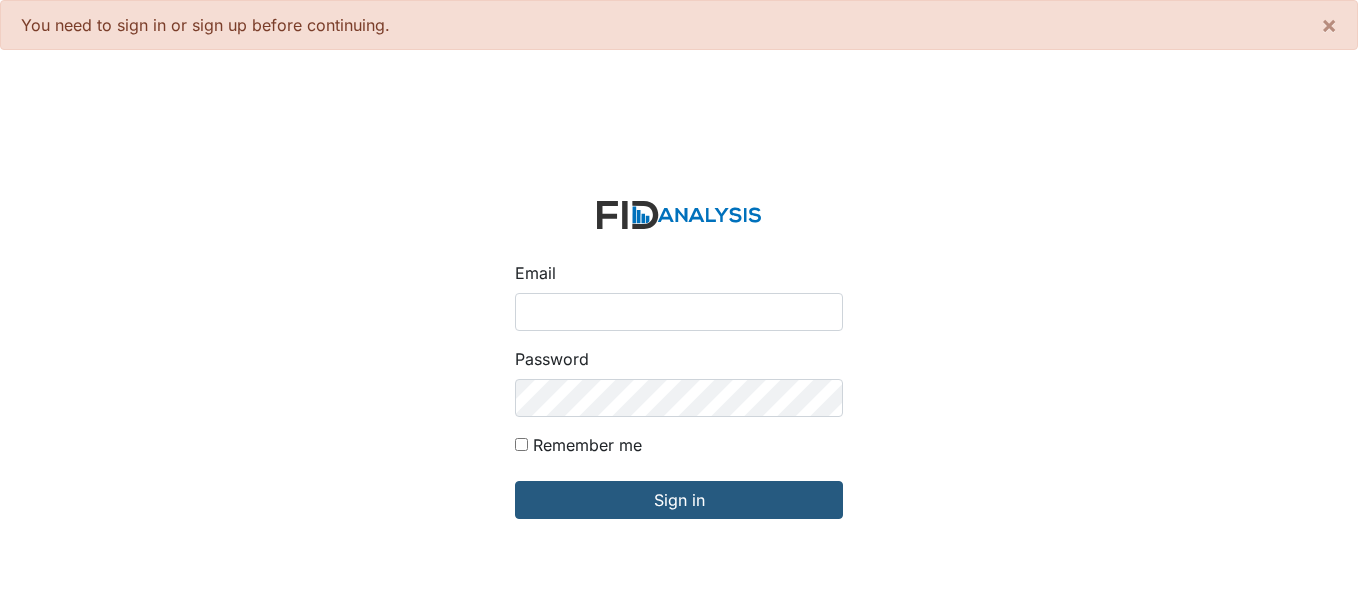 scroll, scrollTop: 0, scrollLeft: 0, axis: both 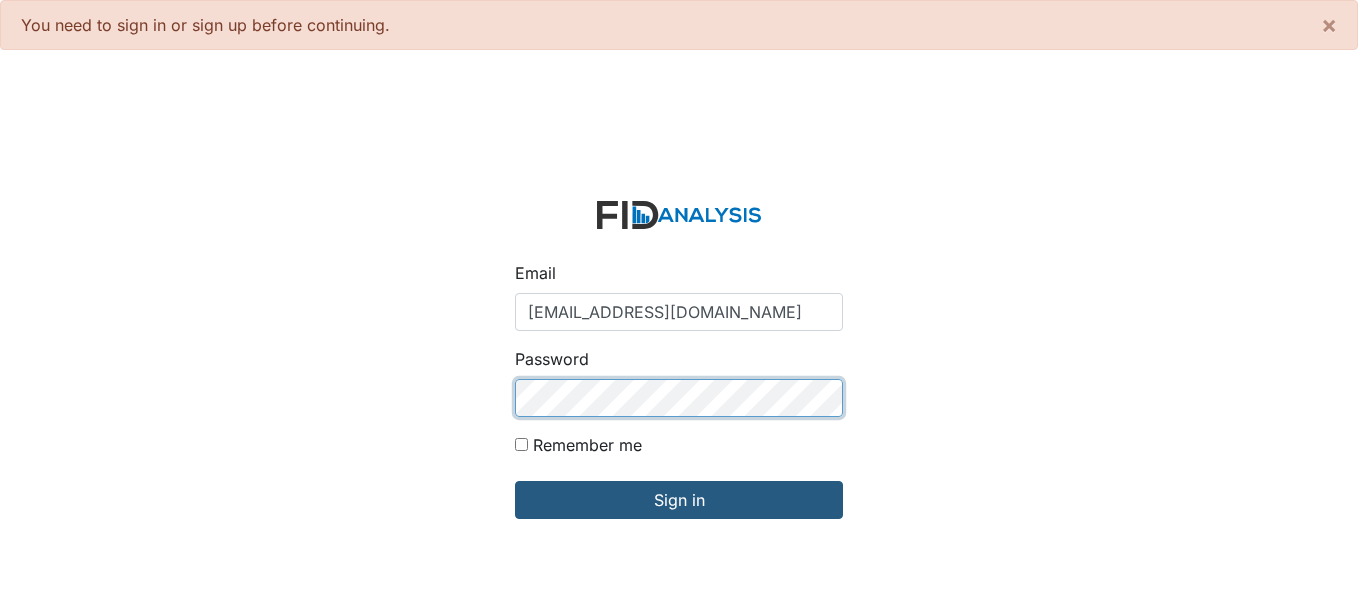 click on "Sign in" at bounding box center (679, 500) 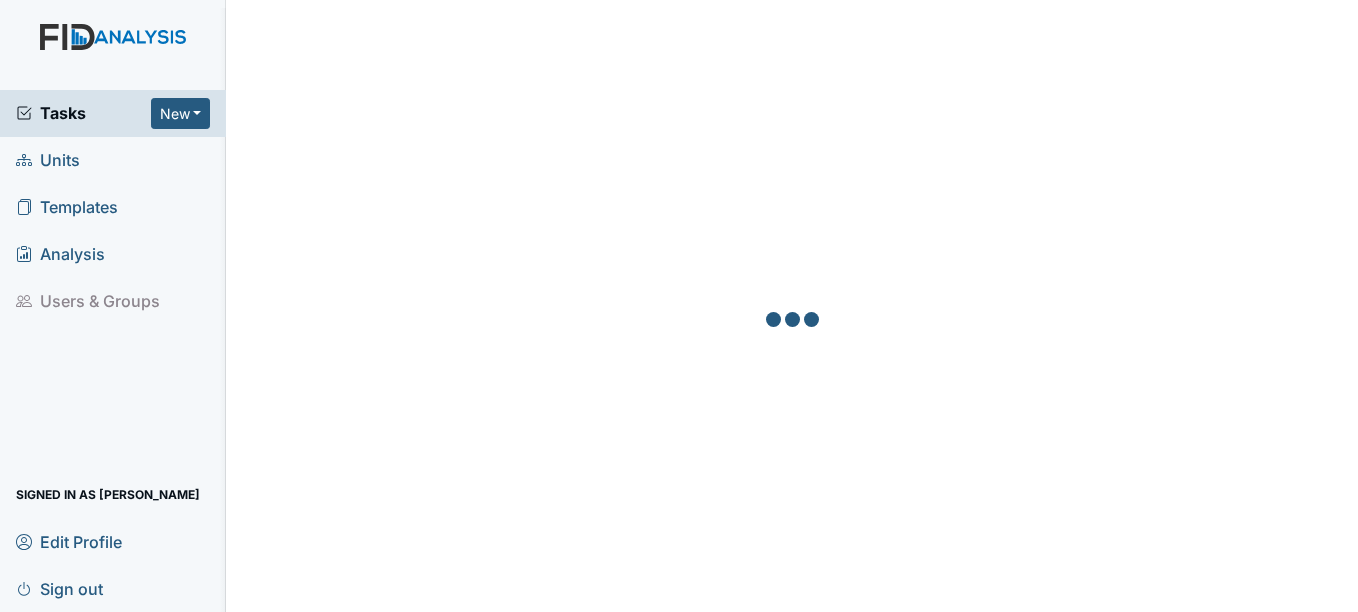 scroll, scrollTop: 0, scrollLeft: 0, axis: both 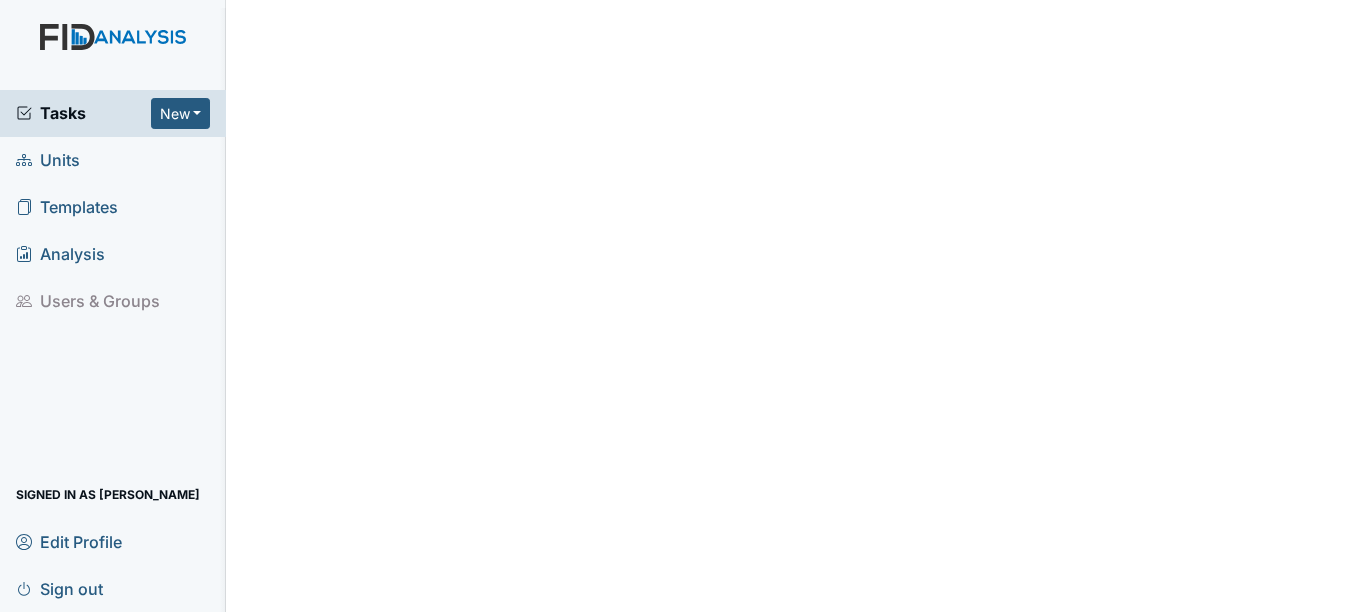 click on "Units" at bounding box center (48, 160) 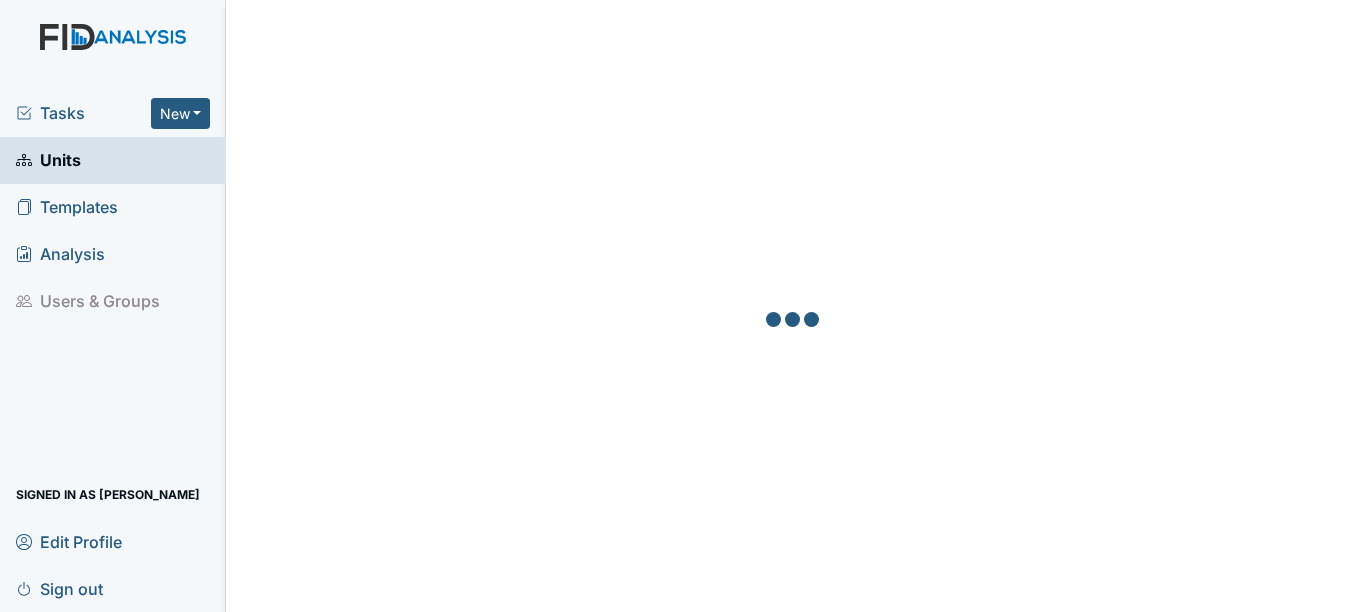 scroll, scrollTop: 0, scrollLeft: 0, axis: both 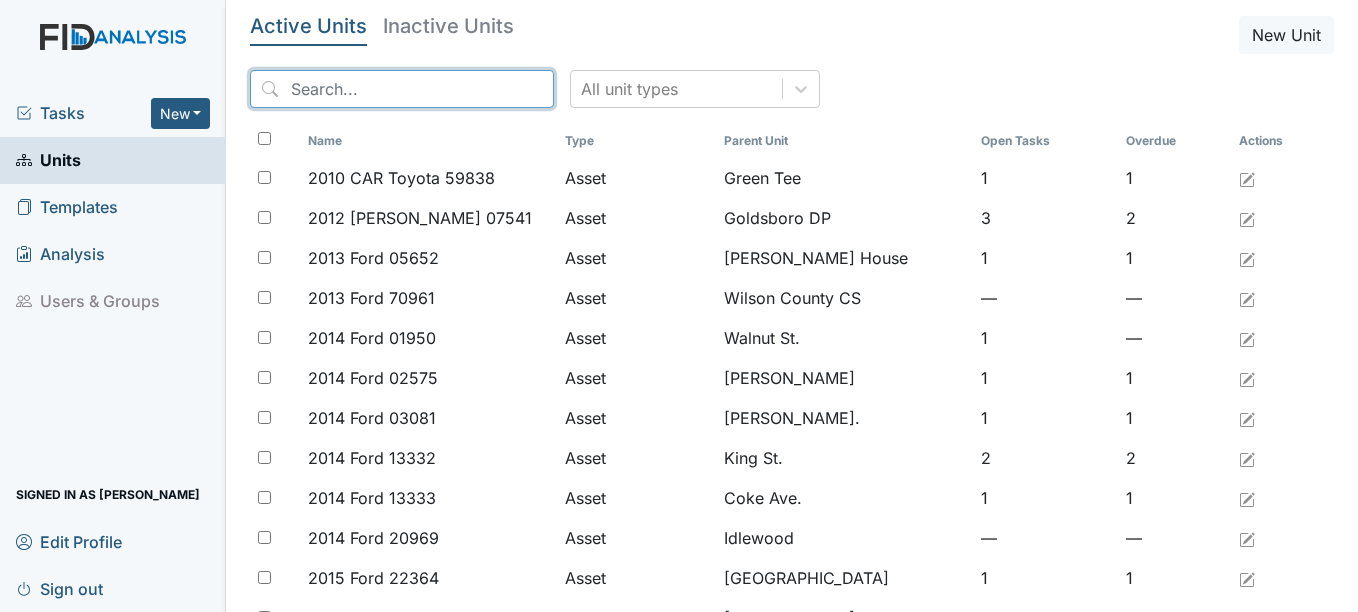 click at bounding box center (402, 89) 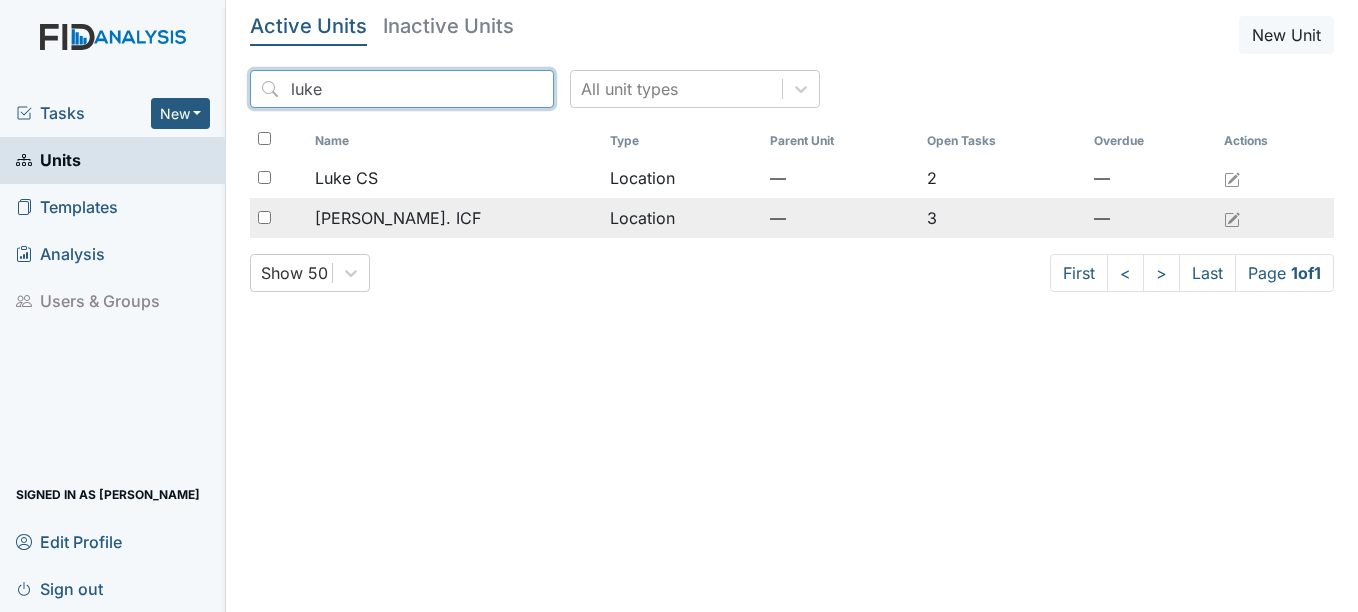 type on "luke" 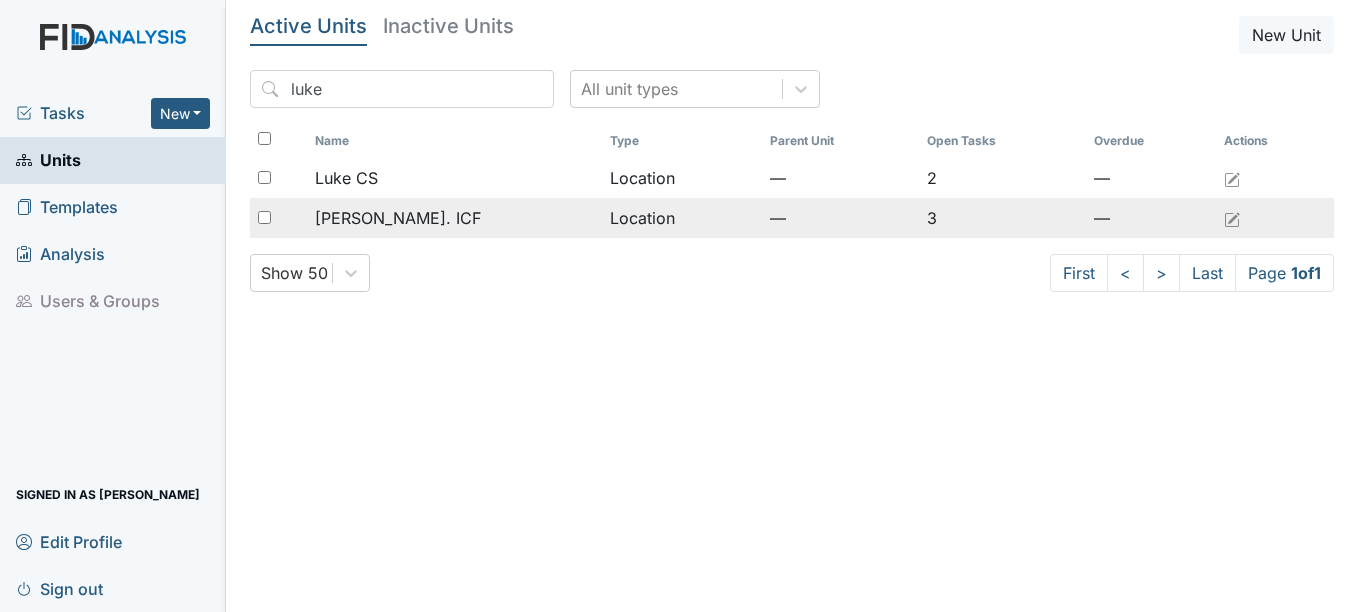 click on "Luke St. ICF" at bounding box center [398, 218] 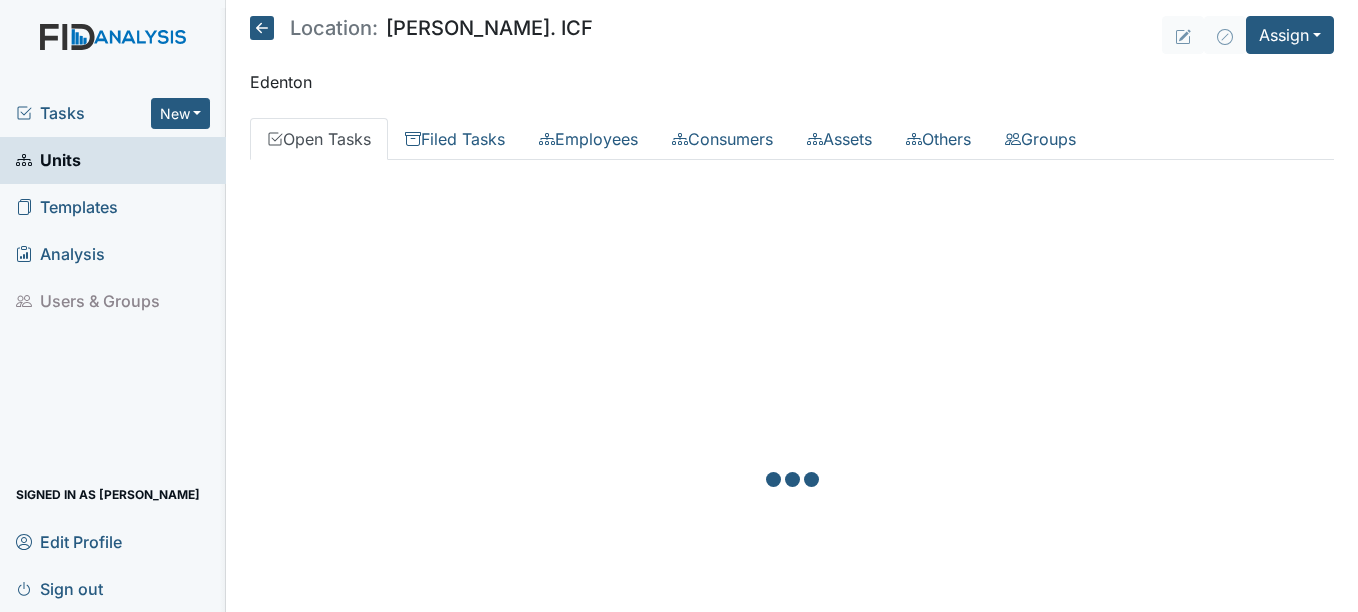 scroll, scrollTop: 0, scrollLeft: 0, axis: both 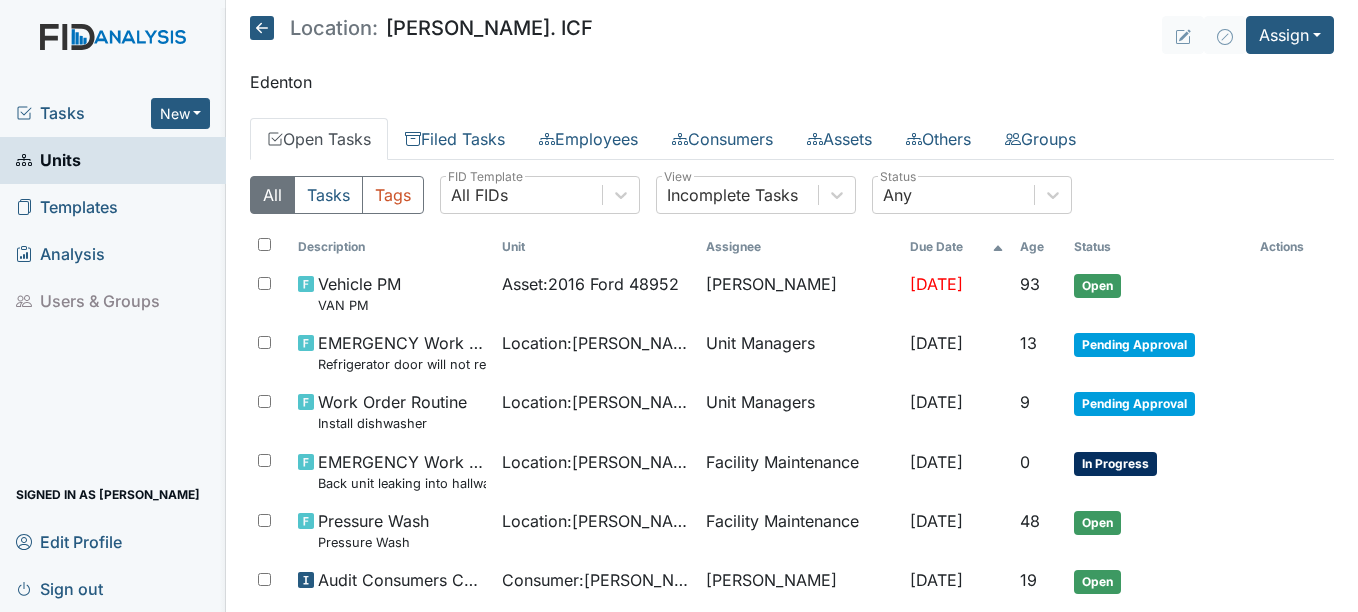 click on "Open Tasks" at bounding box center (319, 139) 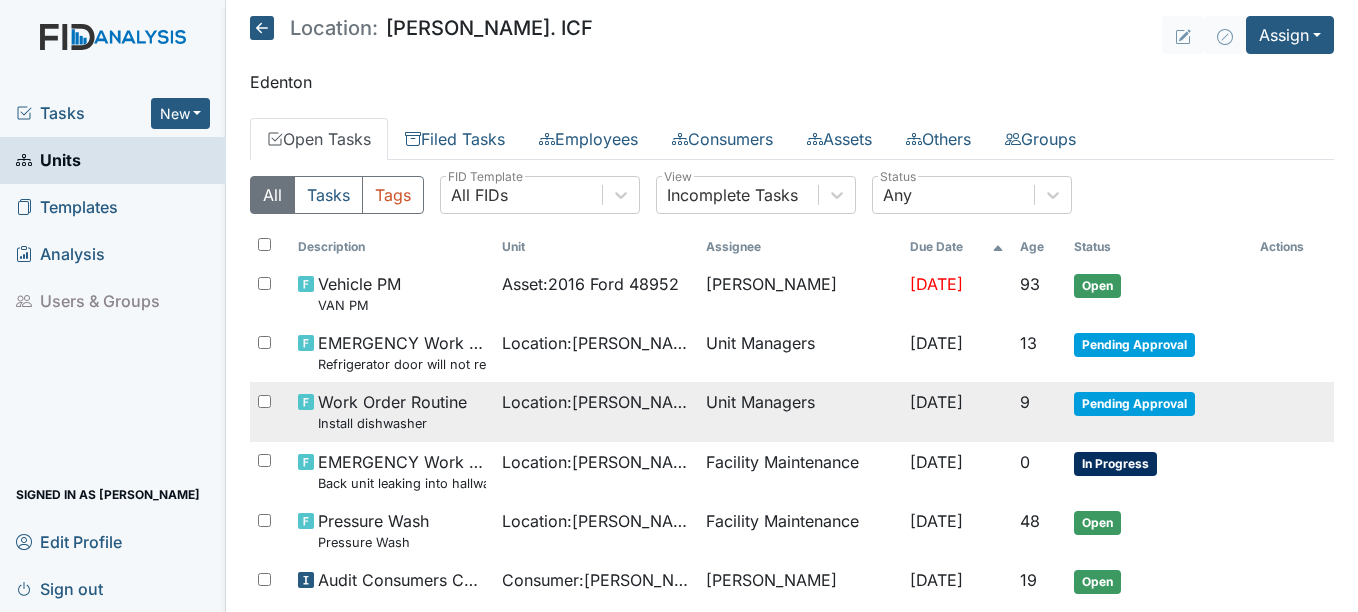 click on "Pending Approval" at bounding box center (1134, 404) 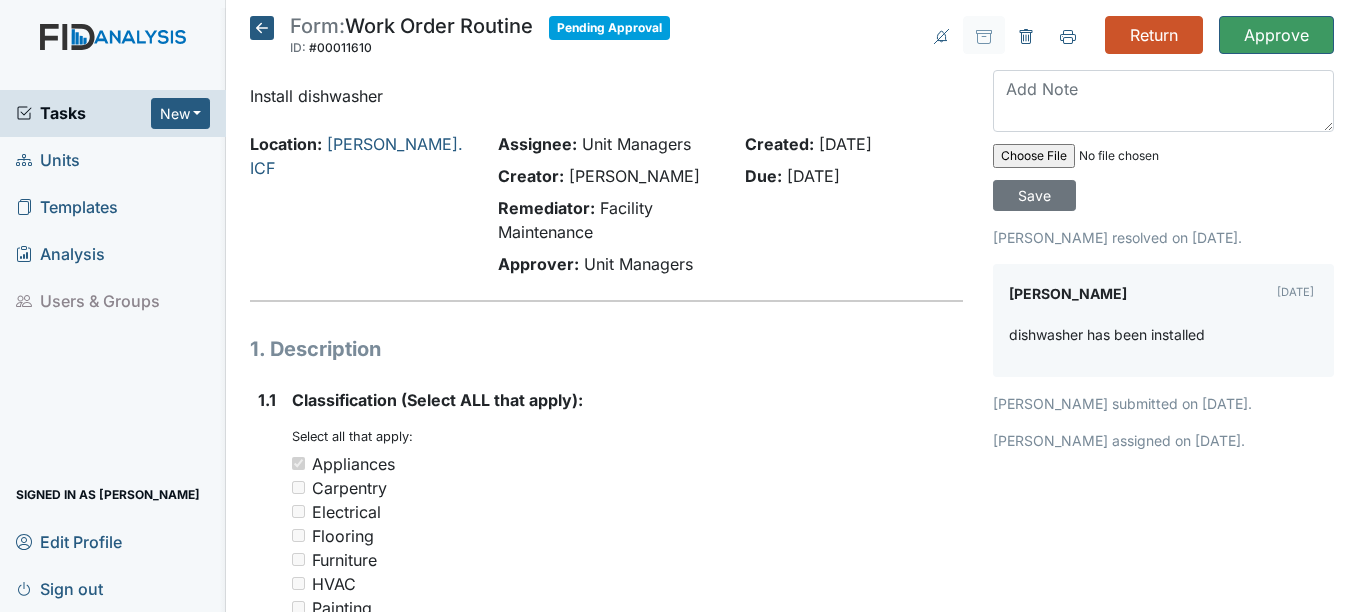 scroll, scrollTop: 0, scrollLeft: 0, axis: both 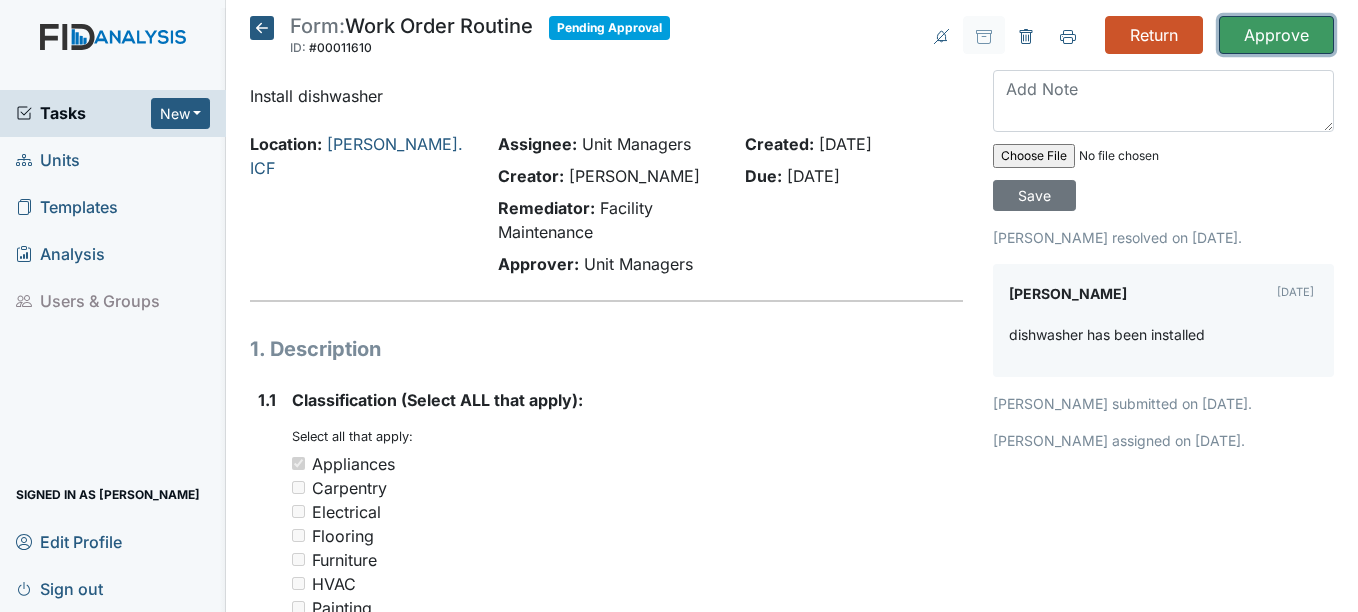 click on "Approve" at bounding box center [1276, 35] 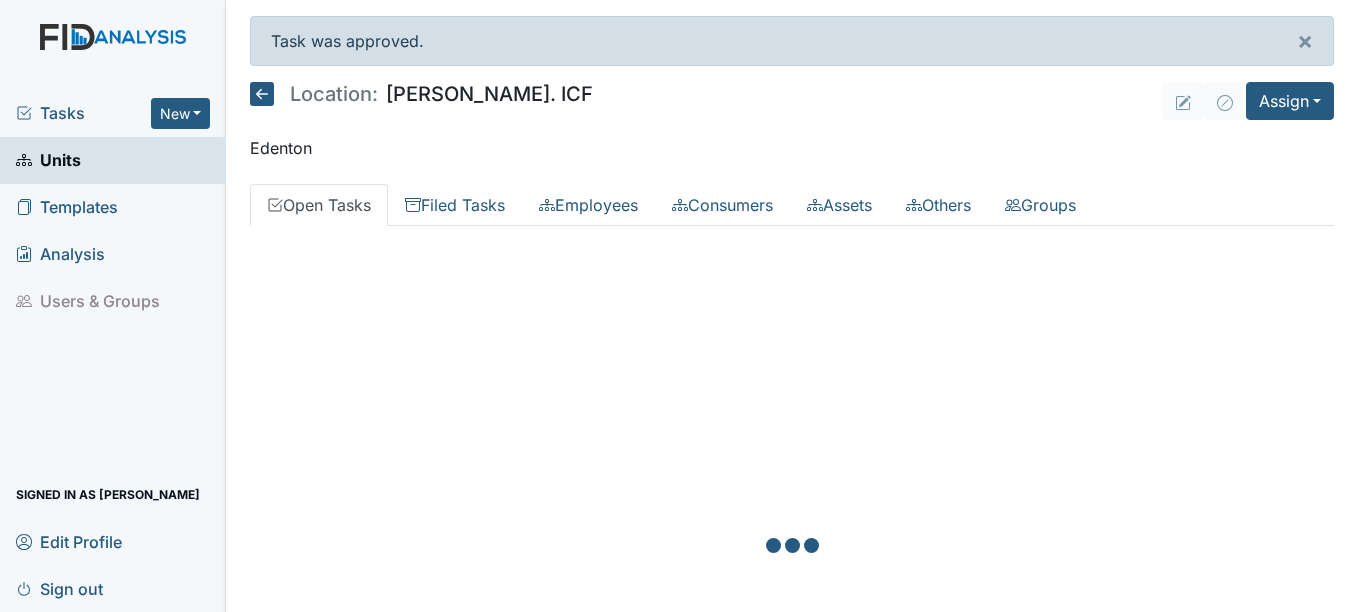 scroll, scrollTop: 0, scrollLeft: 0, axis: both 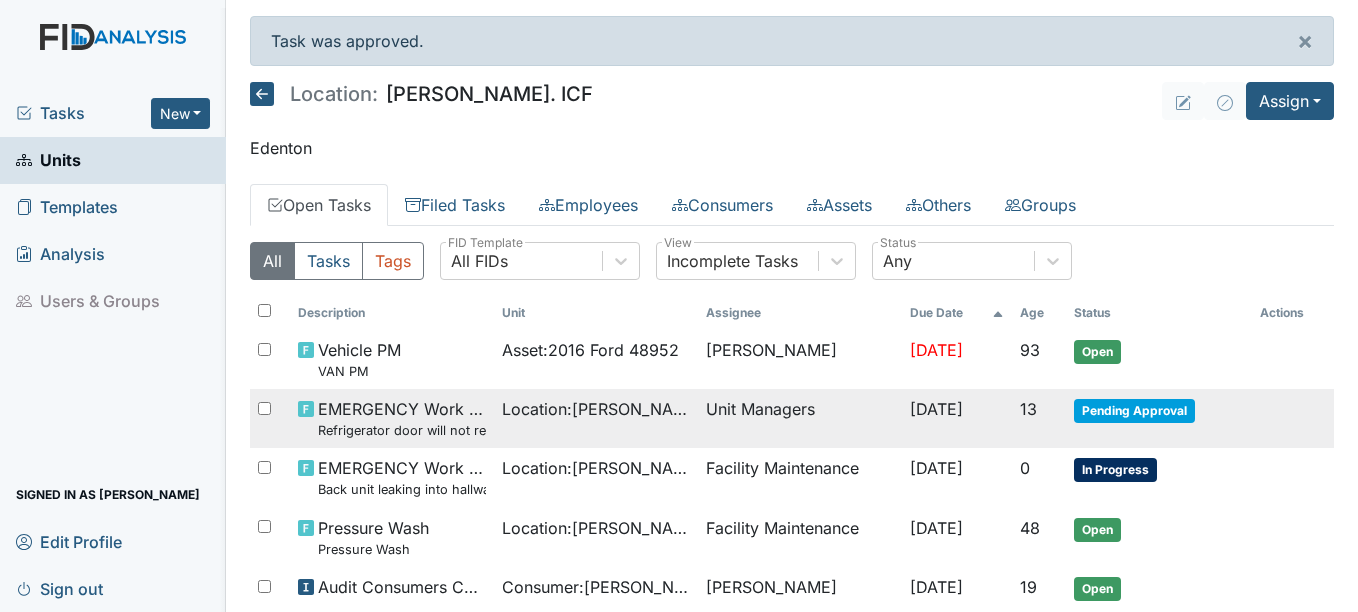 click on "Pending Approval" at bounding box center (1134, 411) 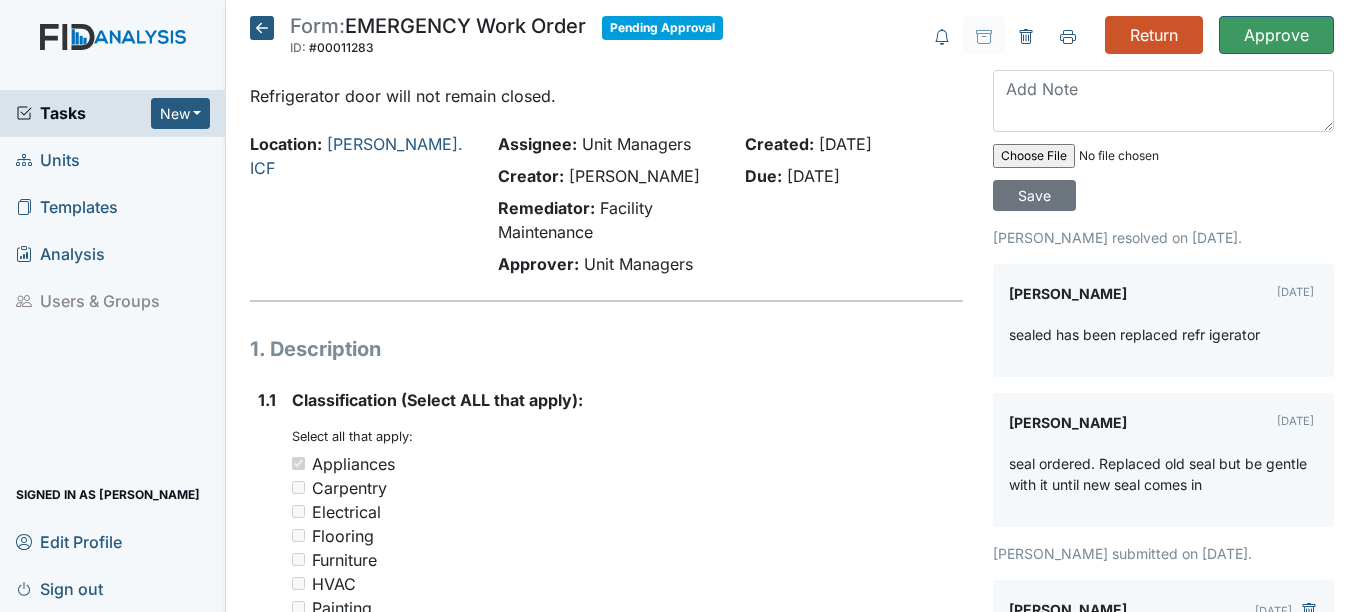 scroll, scrollTop: 0, scrollLeft: 0, axis: both 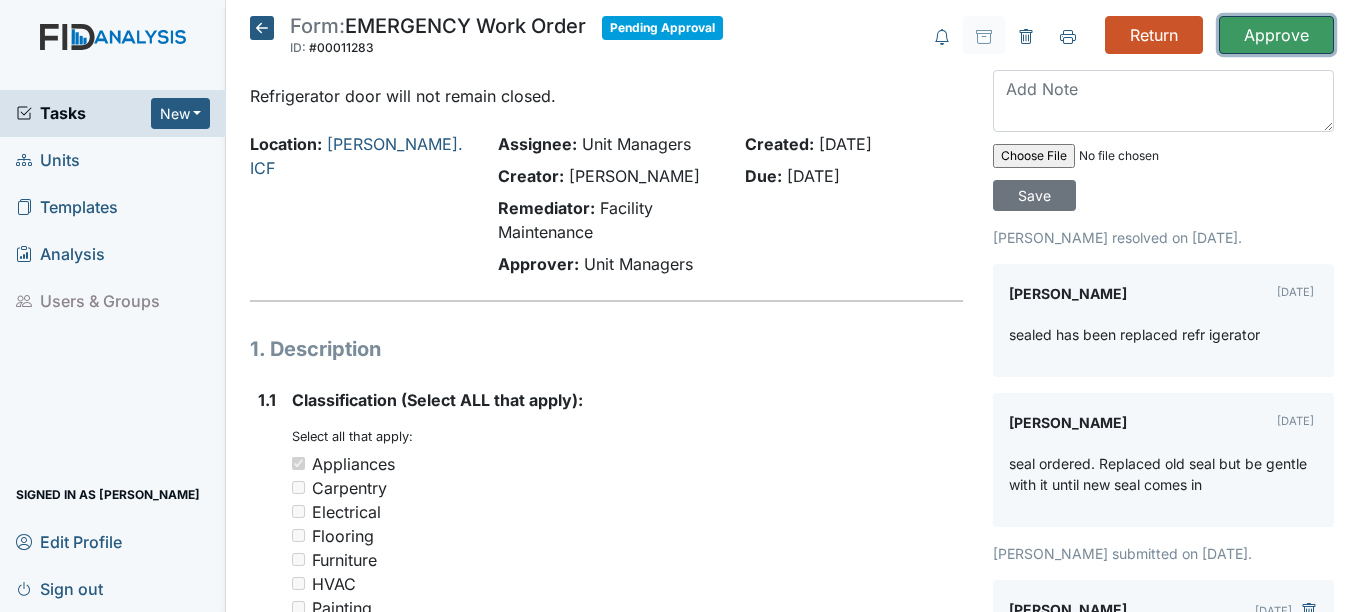 click on "Approve" at bounding box center [1276, 35] 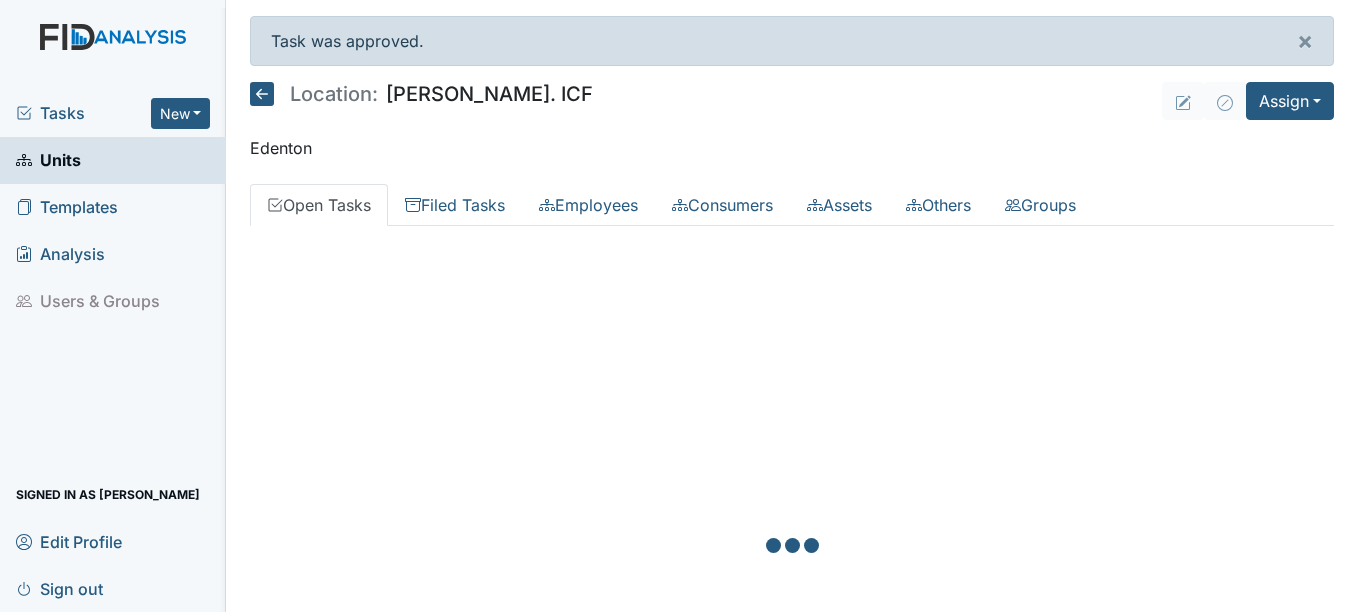 scroll, scrollTop: 0, scrollLeft: 0, axis: both 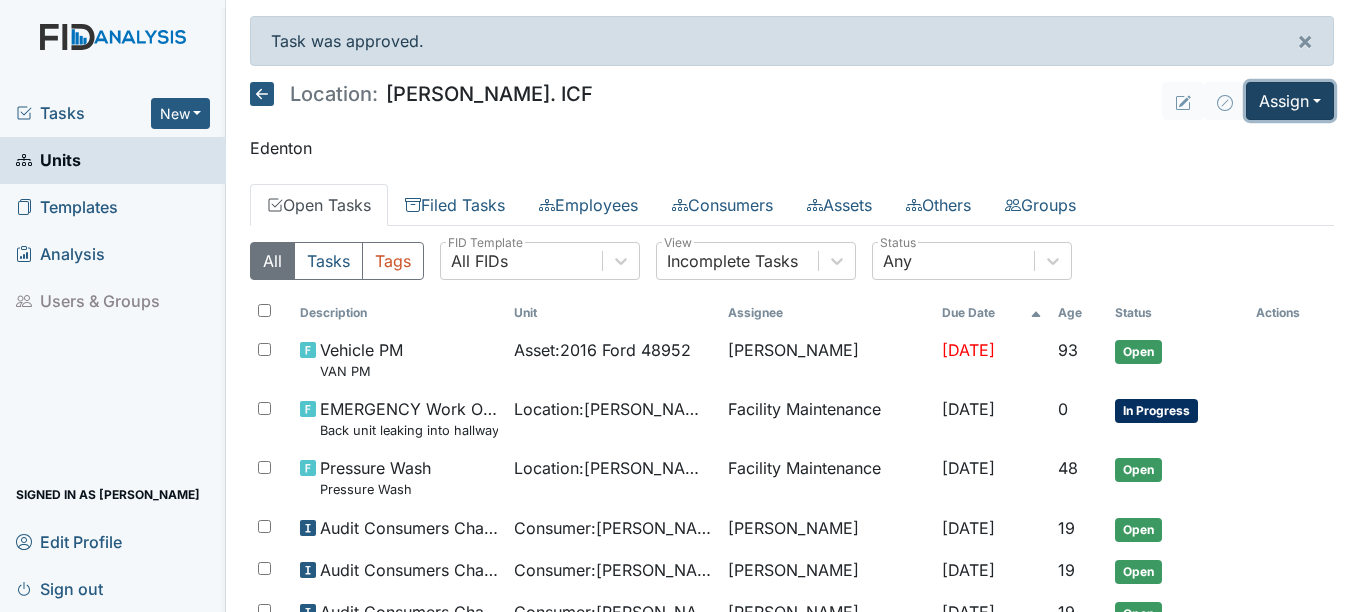 click on "Assign" at bounding box center (1290, 101) 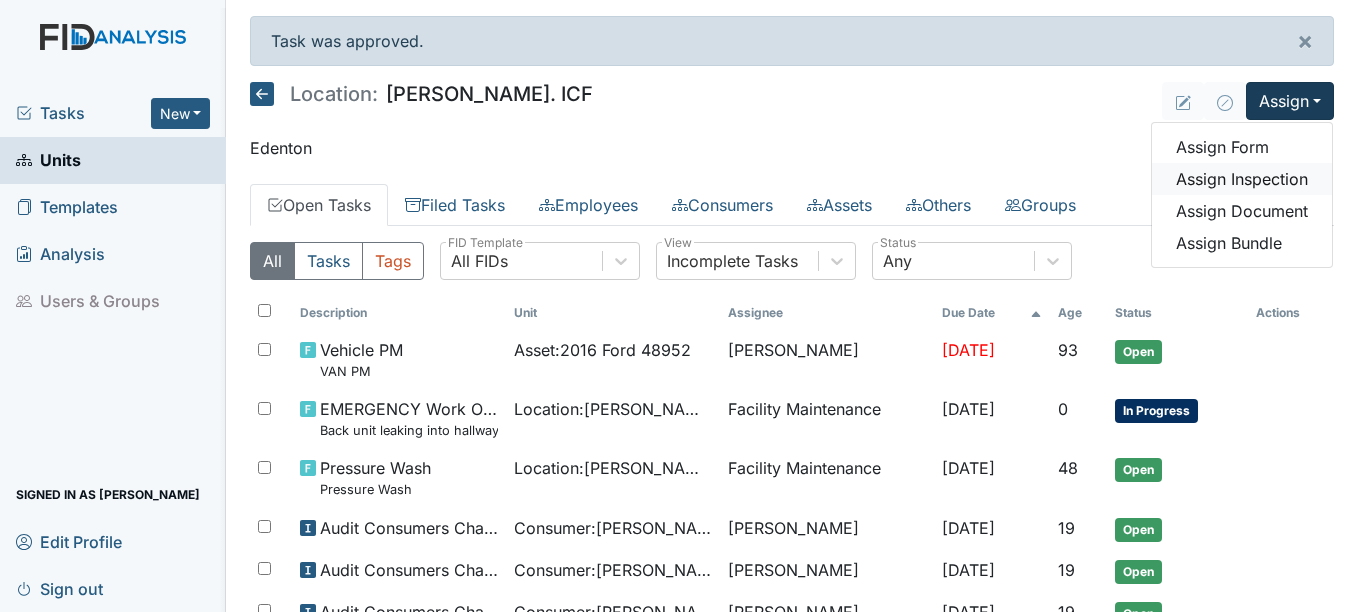 click on "Assign Inspection" at bounding box center (1242, 179) 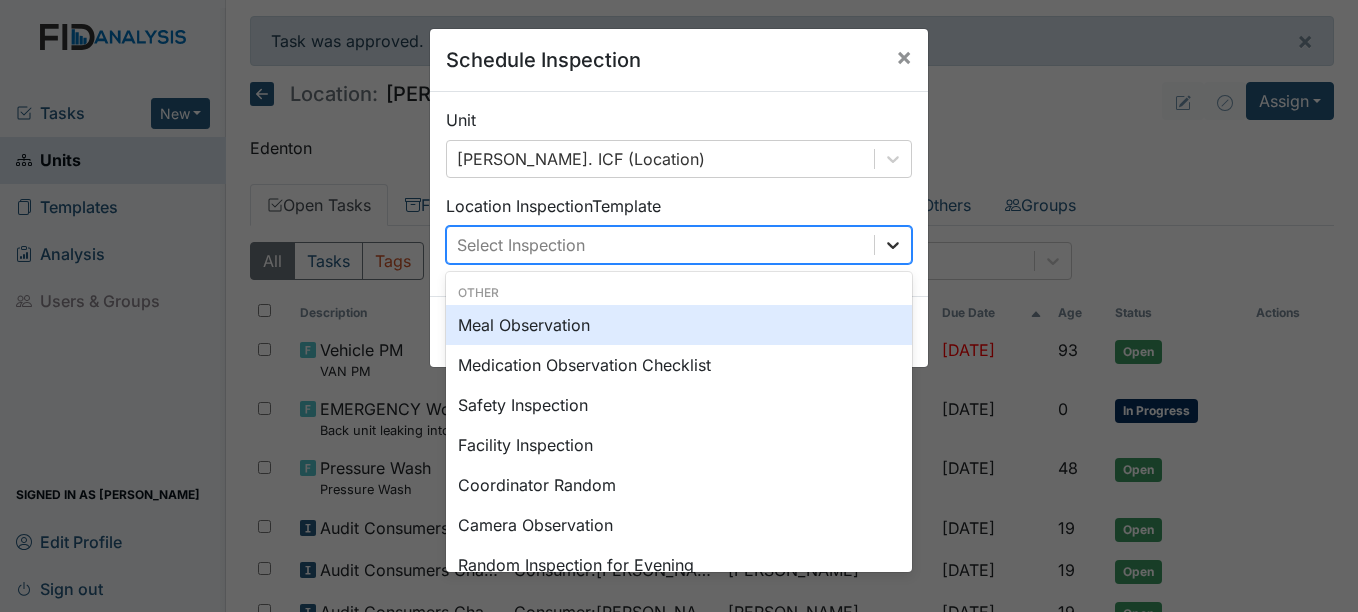 click at bounding box center (893, 245) 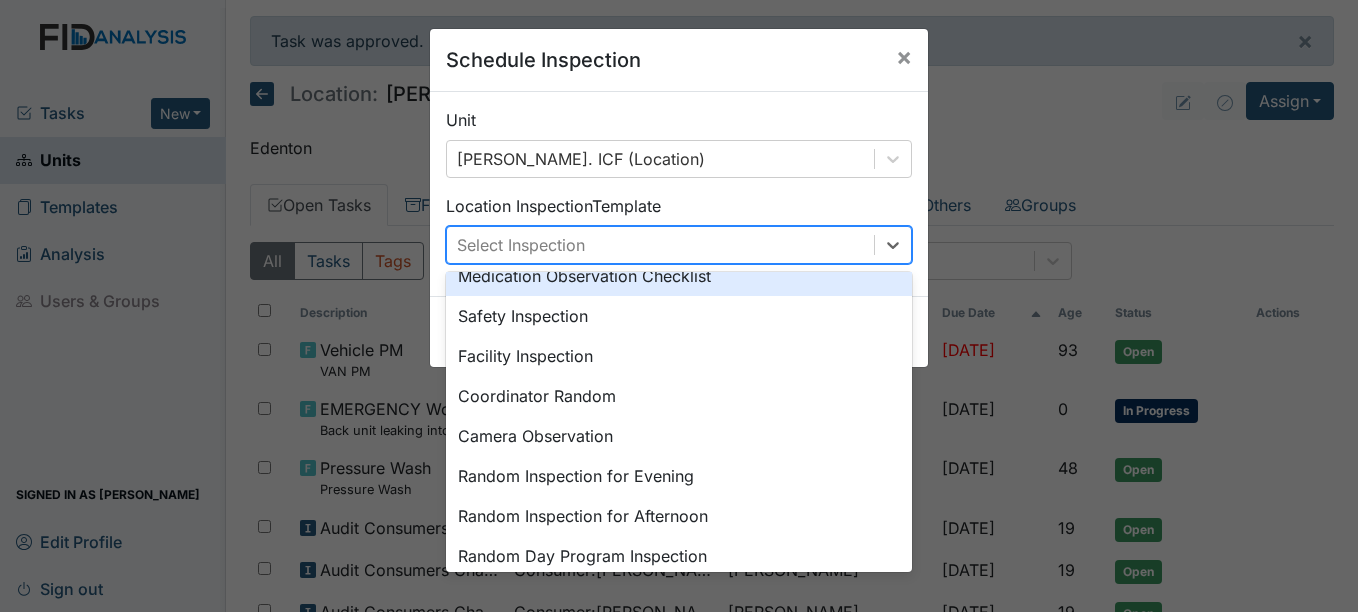 scroll, scrollTop: 345, scrollLeft: 0, axis: vertical 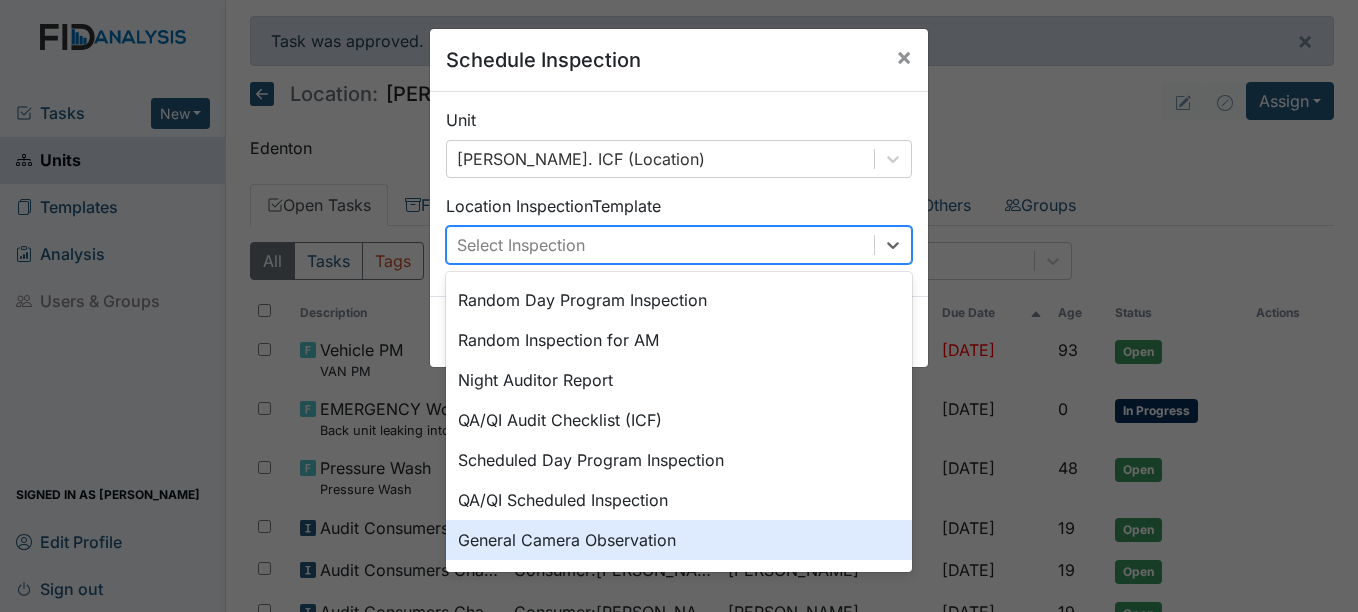 click on "General Camera Observation" at bounding box center (679, 540) 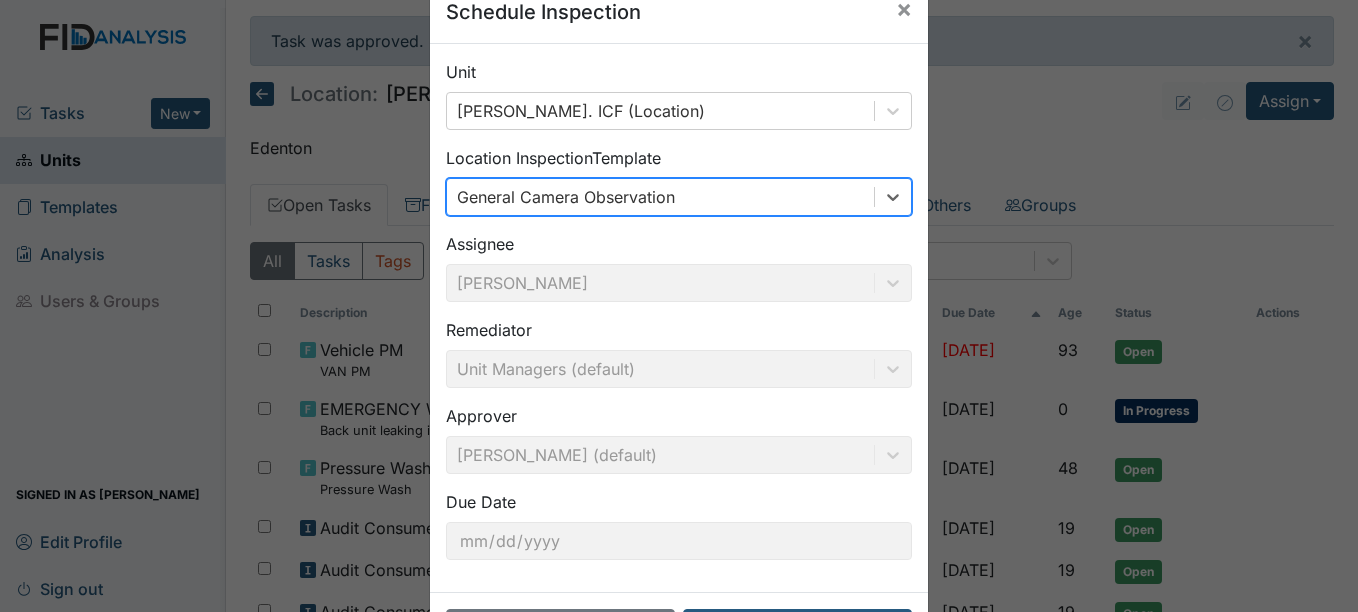scroll, scrollTop: 128, scrollLeft: 0, axis: vertical 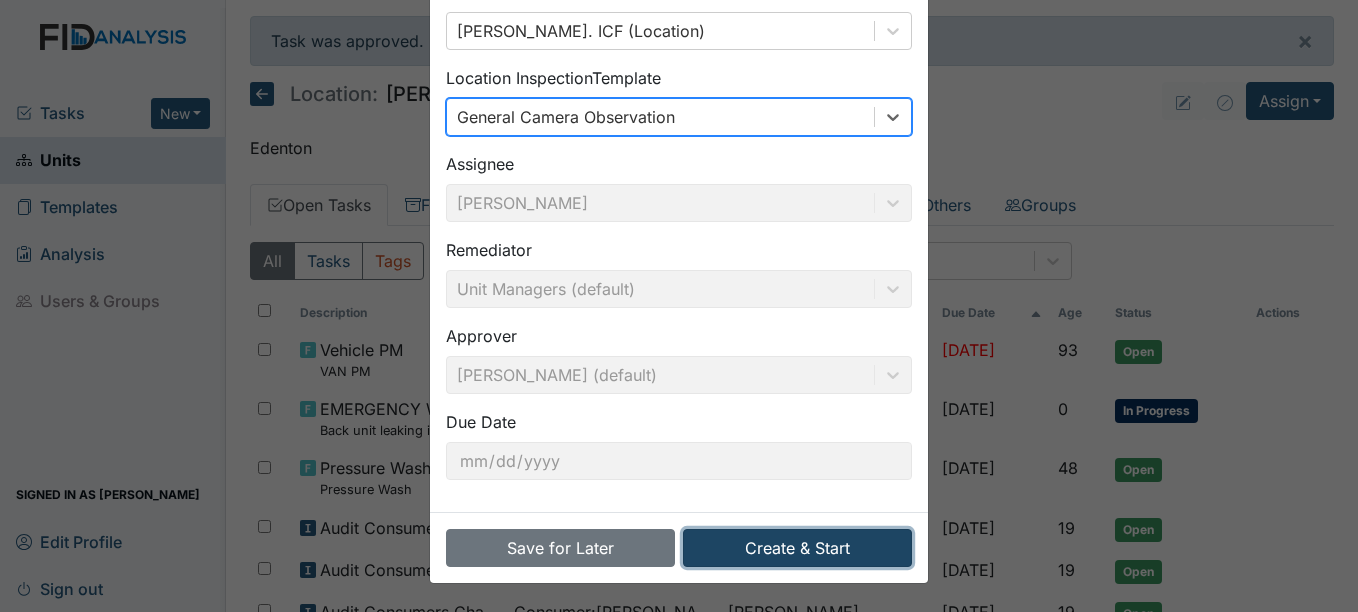 click on "Create & Start" at bounding box center (797, 548) 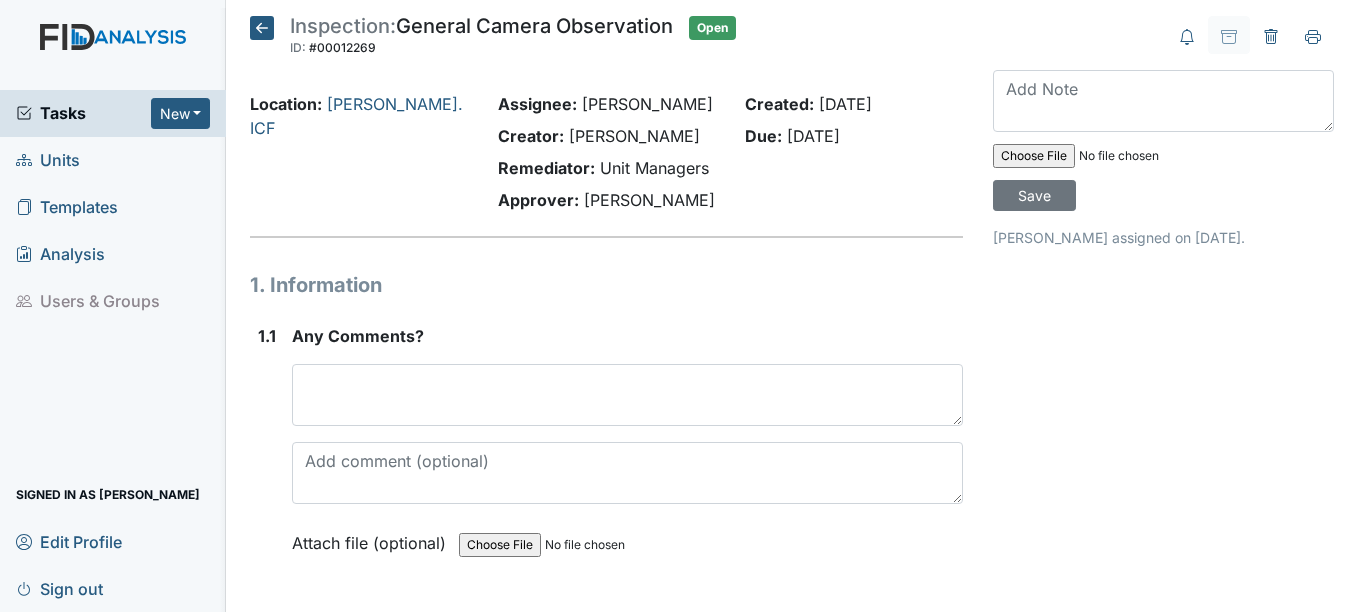 scroll, scrollTop: 0, scrollLeft: 0, axis: both 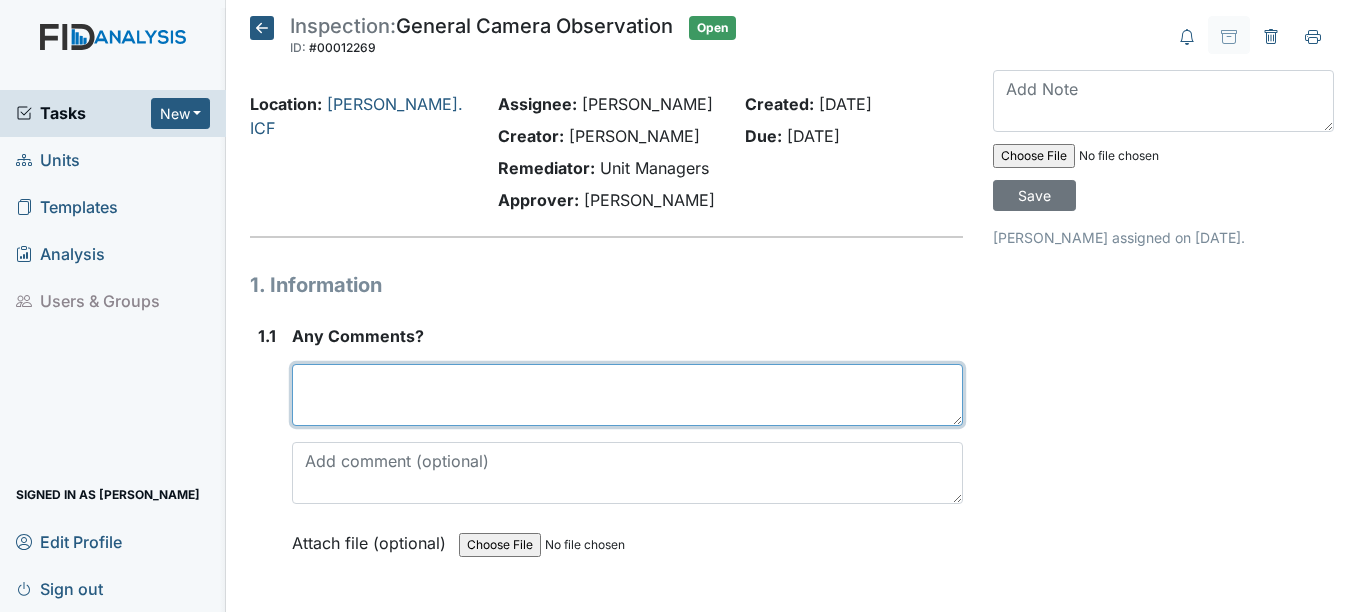 click at bounding box center [627, 395] 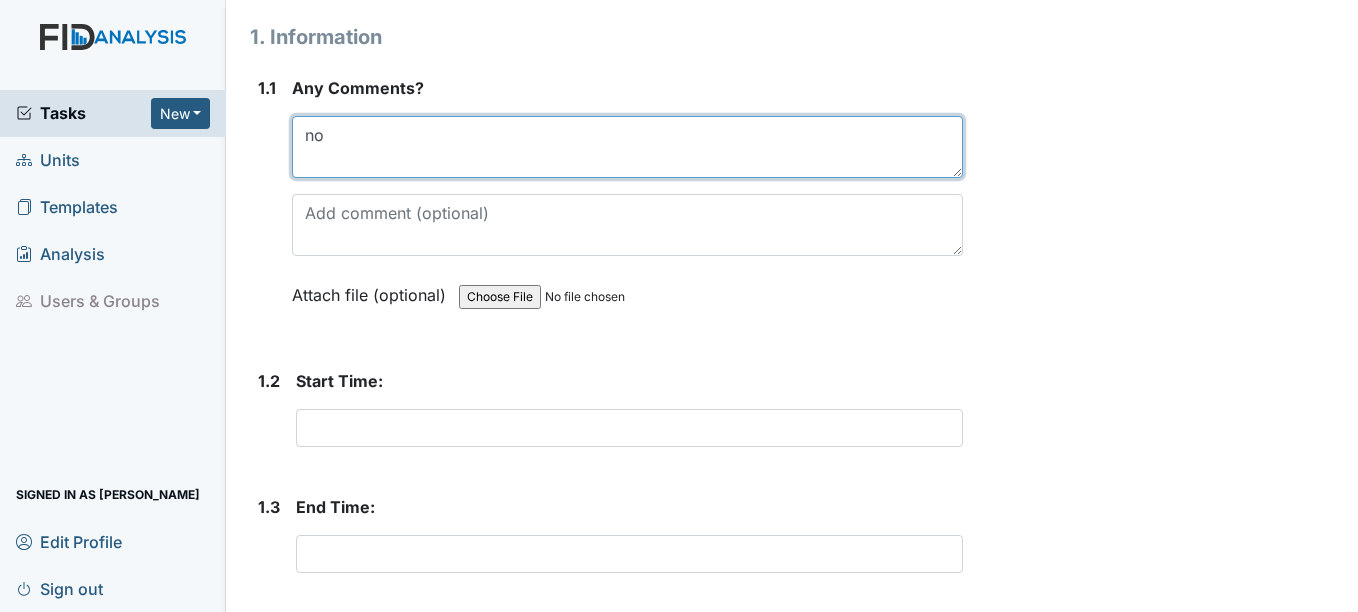 scroll, scrollTop: 300, scrollLeft: 0, axis: vertical 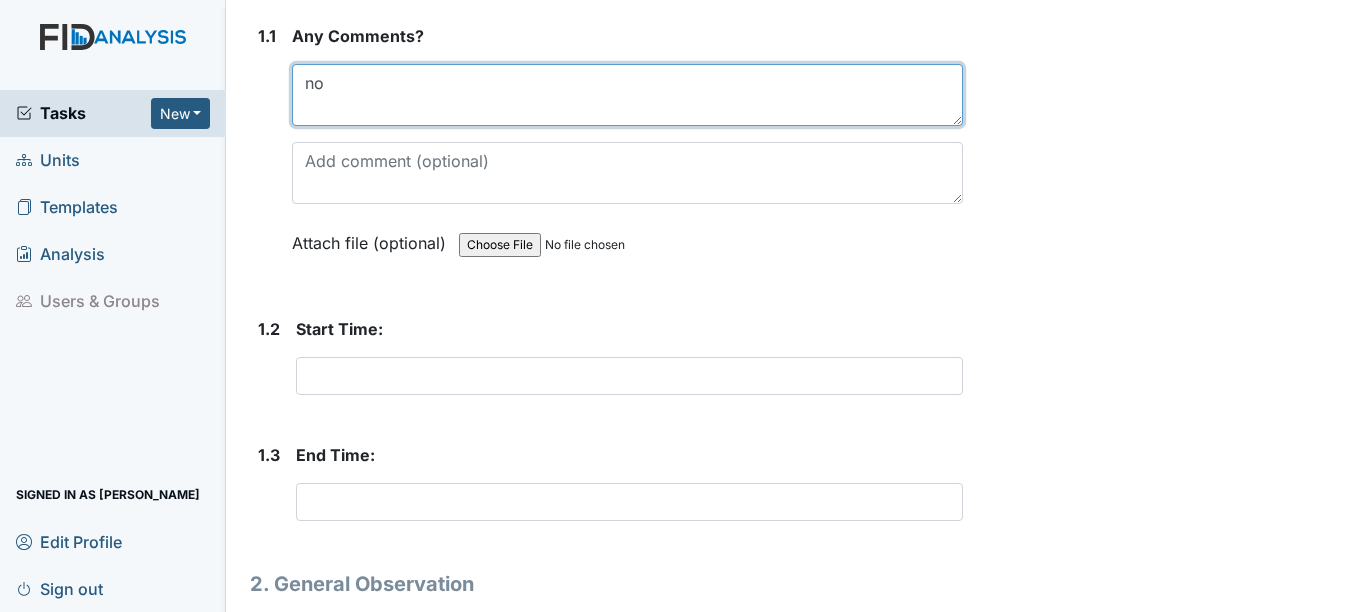 type on "no" 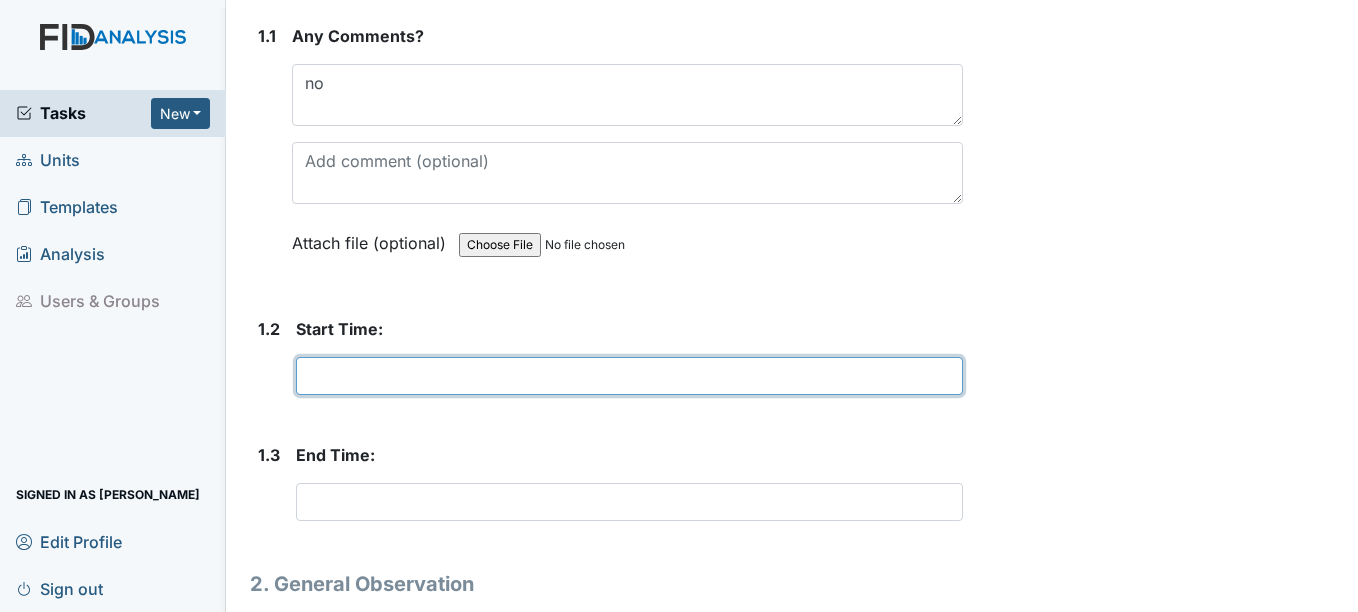 click at bounding box center [629, 376] 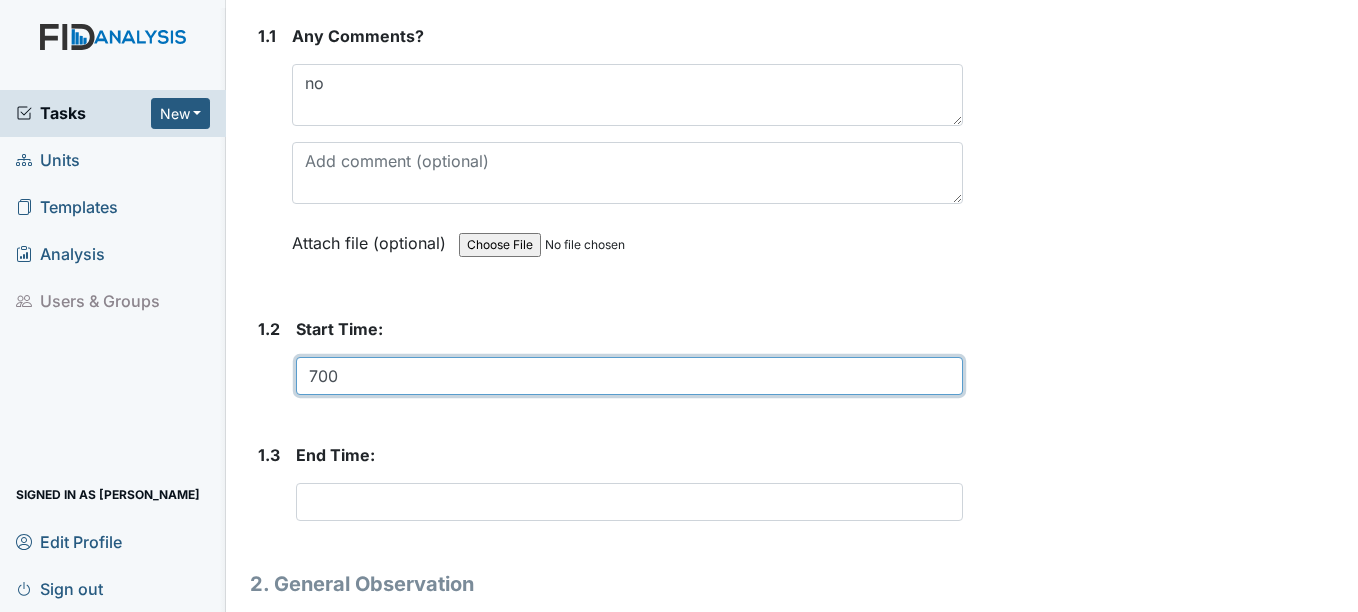 type on "700" 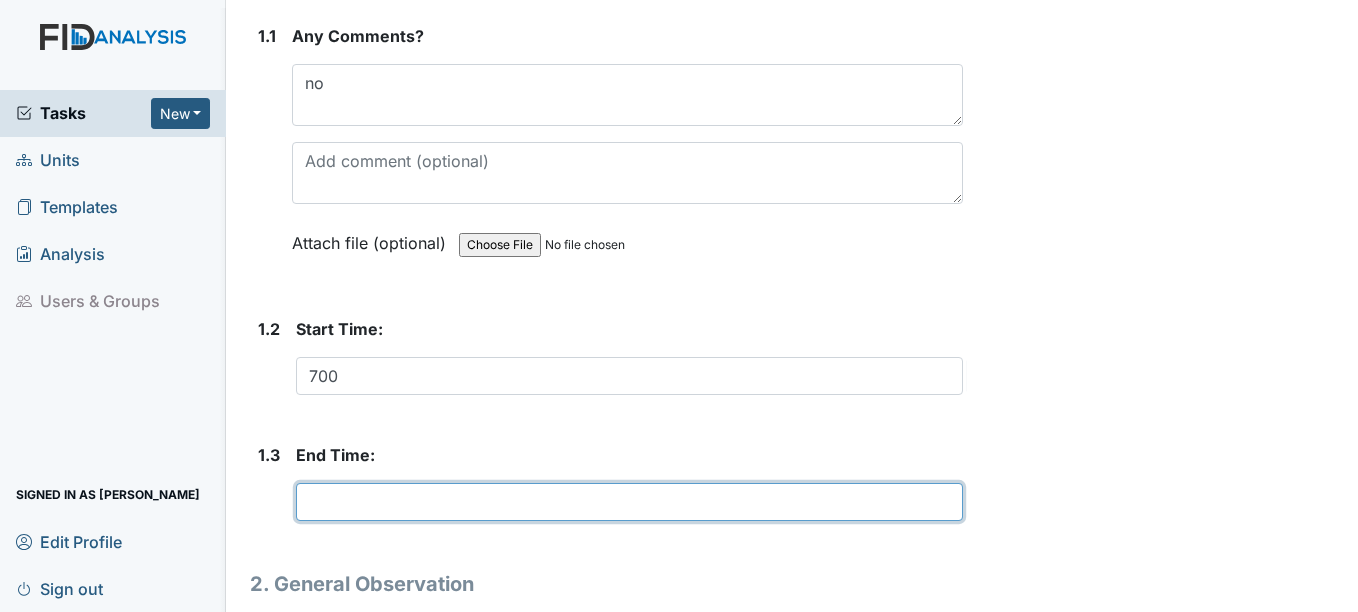 click at bounding box center (629, 502) 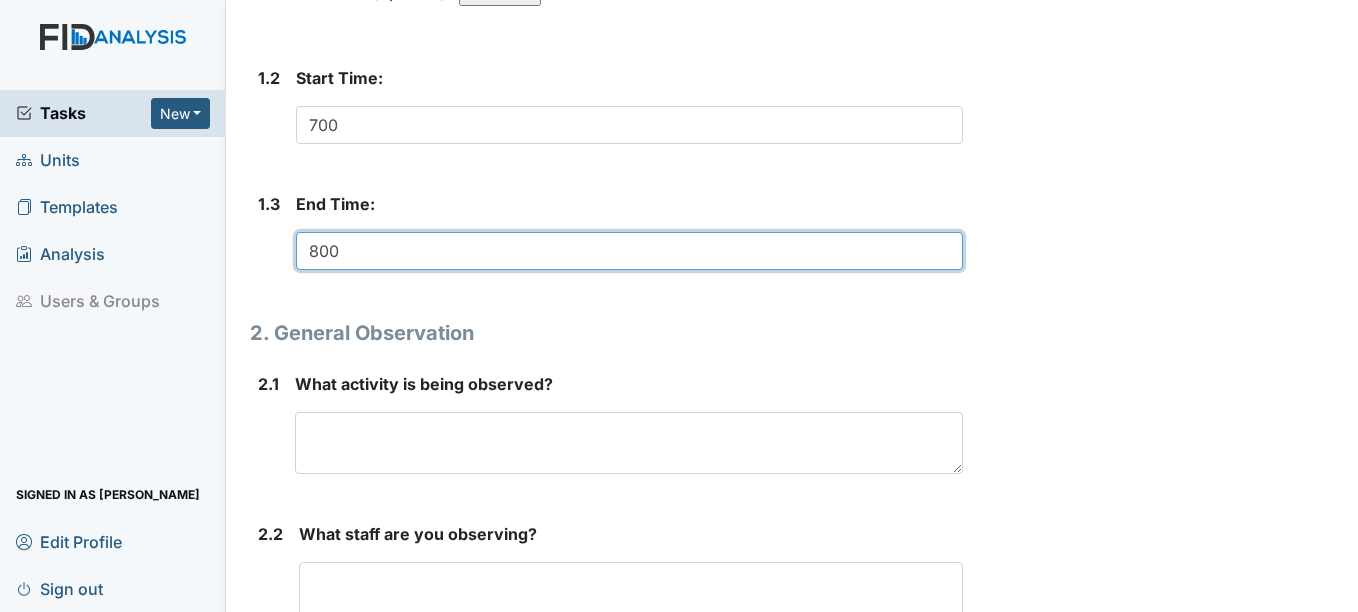 scroll, scrollTop: 600, scrollLeft: 0, axis: vertical 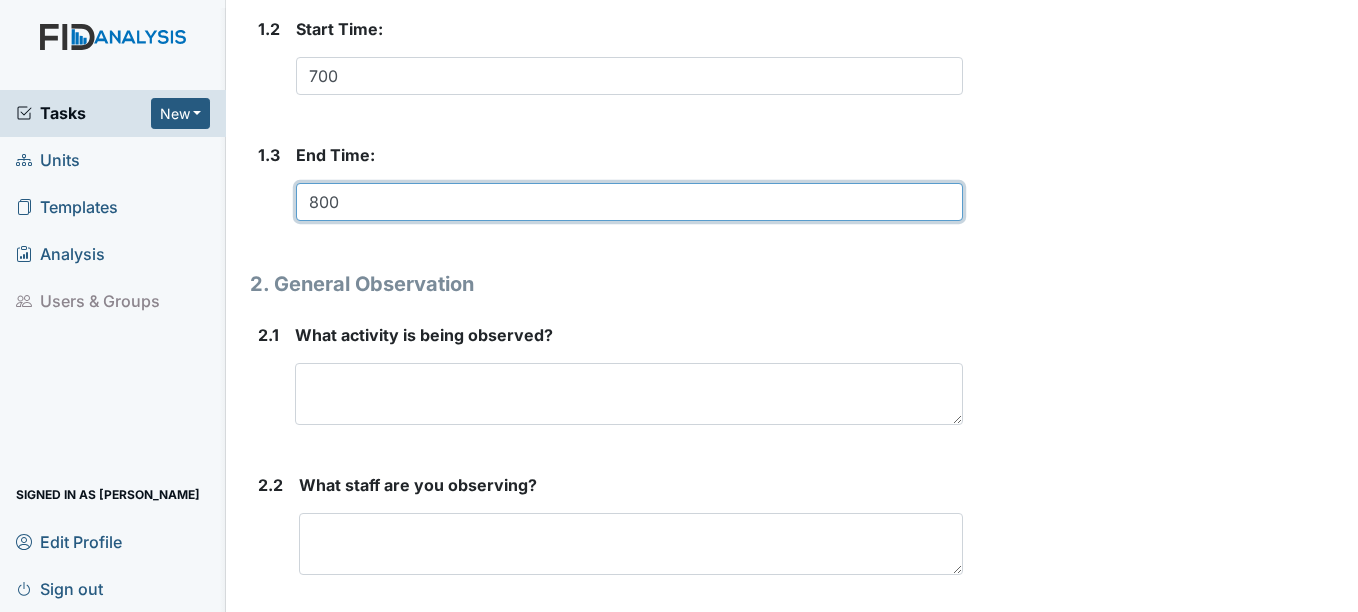 type on "800" 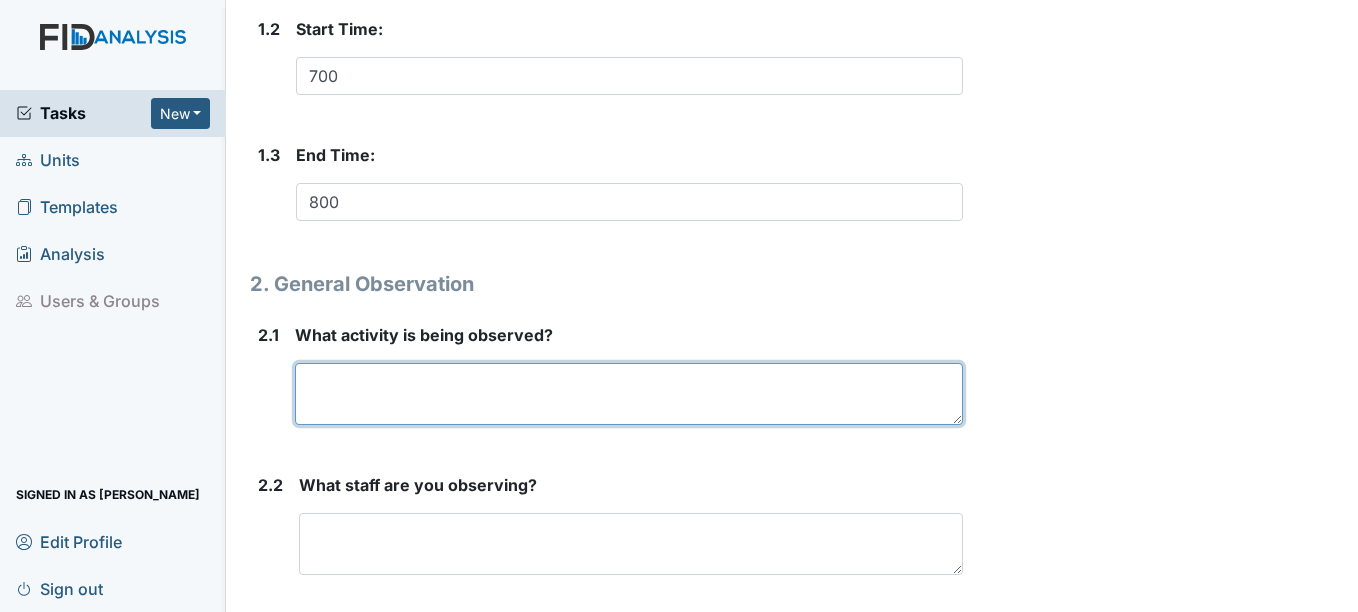 click at bounding box center (628, 394) 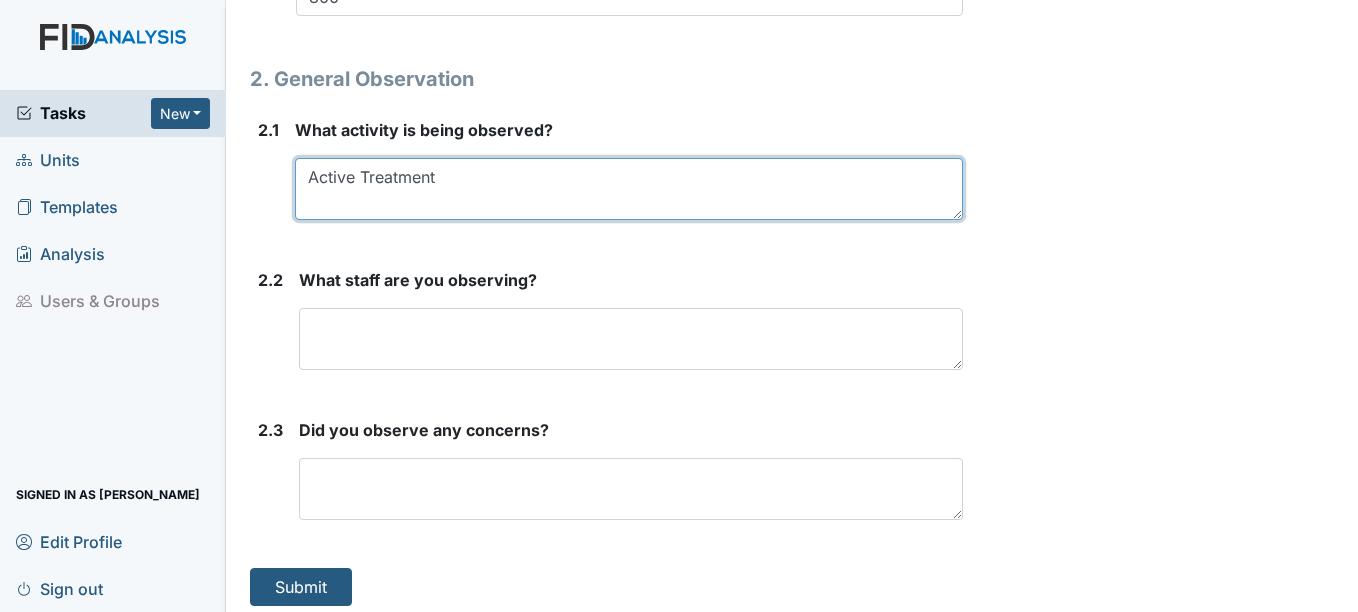 scroll, scrollTop: 815, scrollLeft: 0, axis: vertical 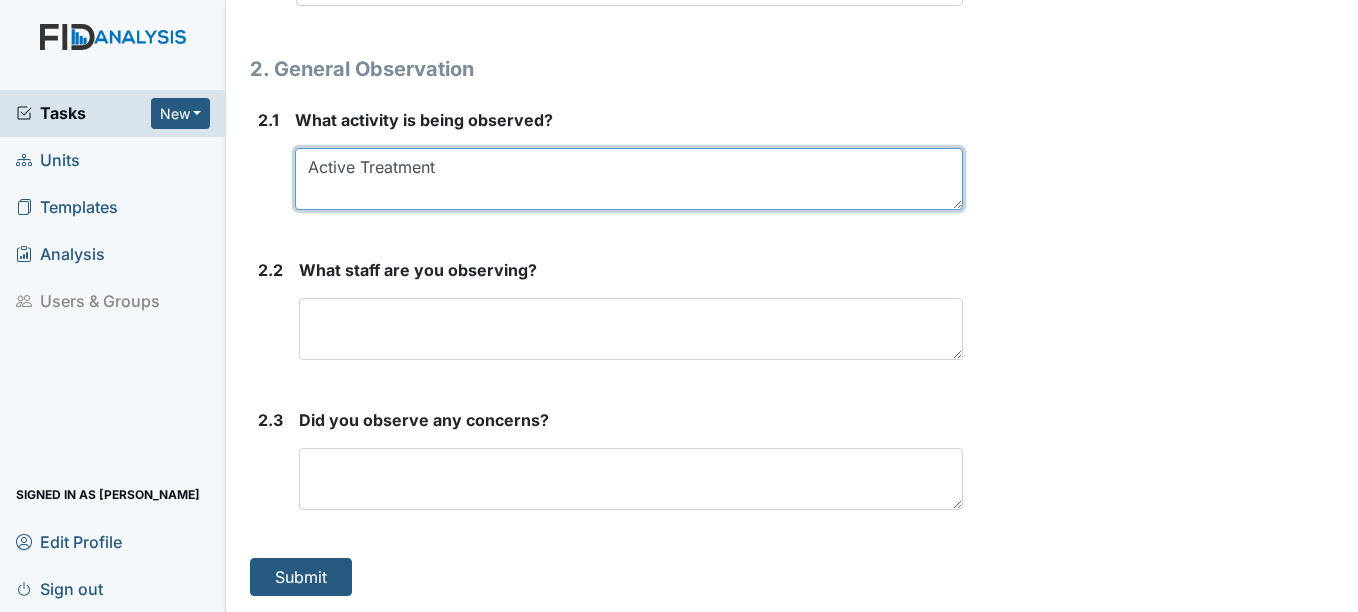 type on "Active Treatment" 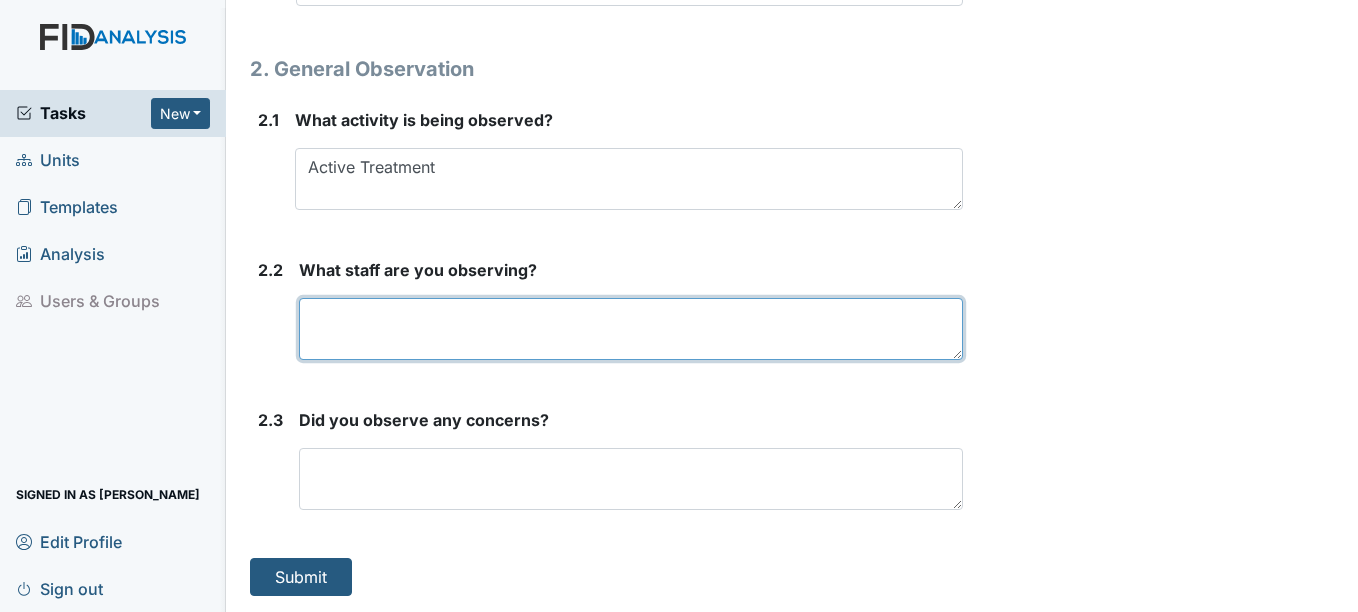 click at bounding box center (630, 329) 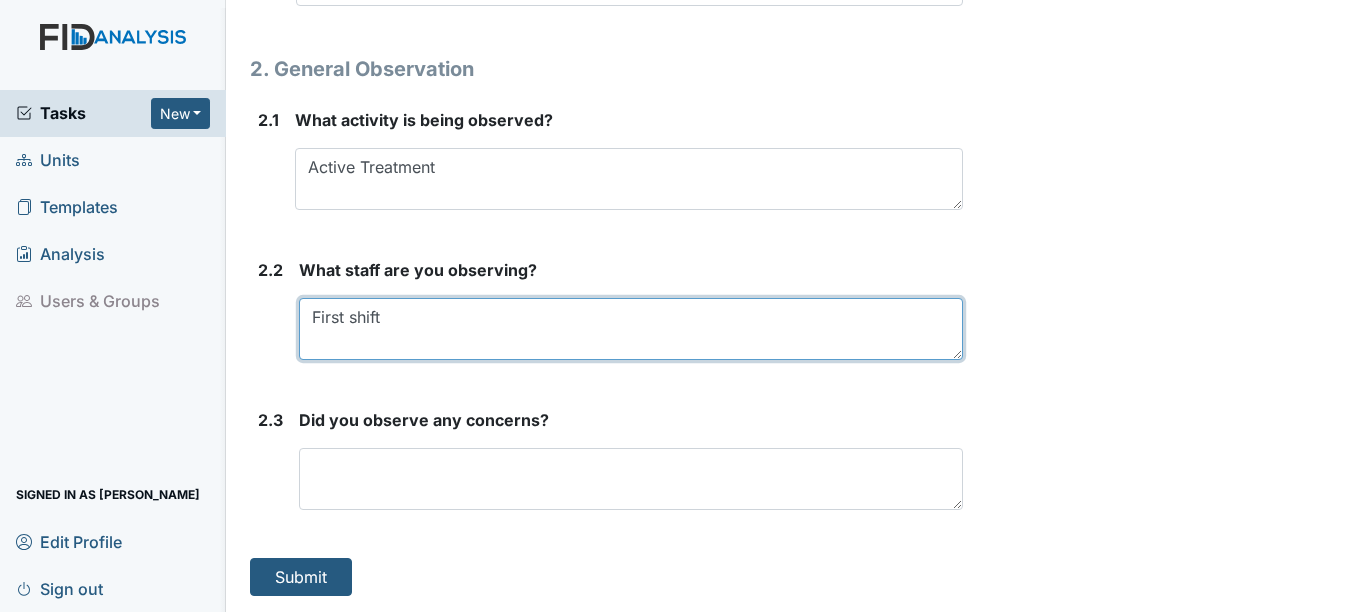 type on "First shift" 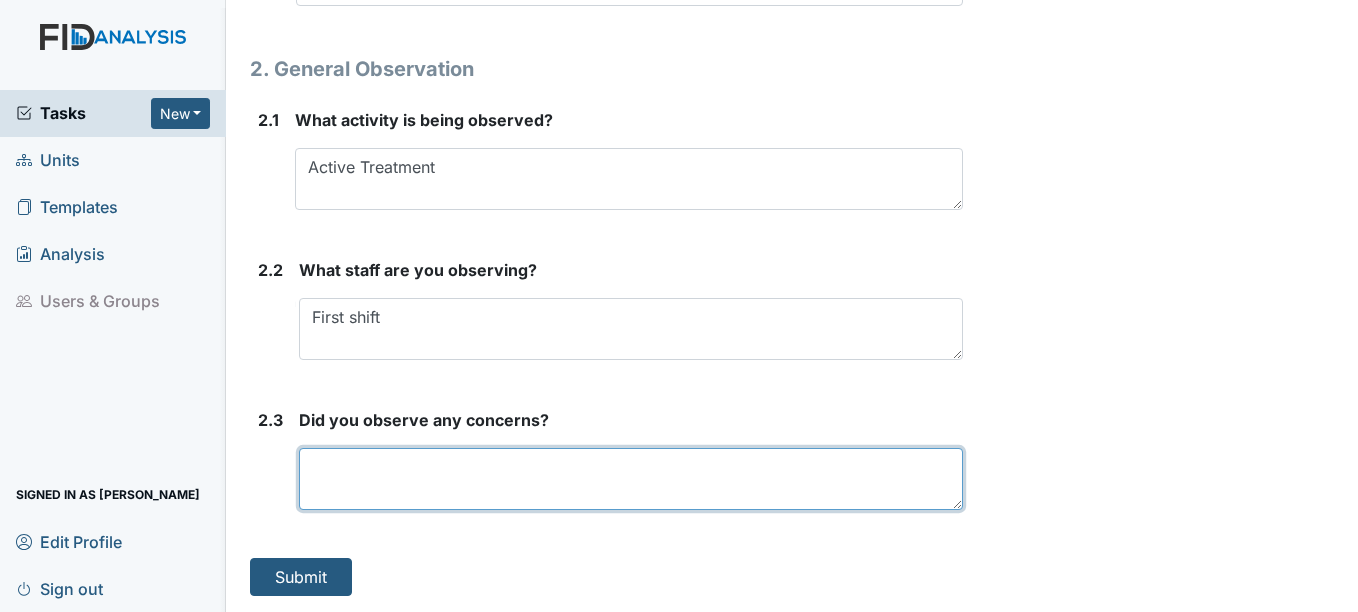 click at bounding box center [630, 479] 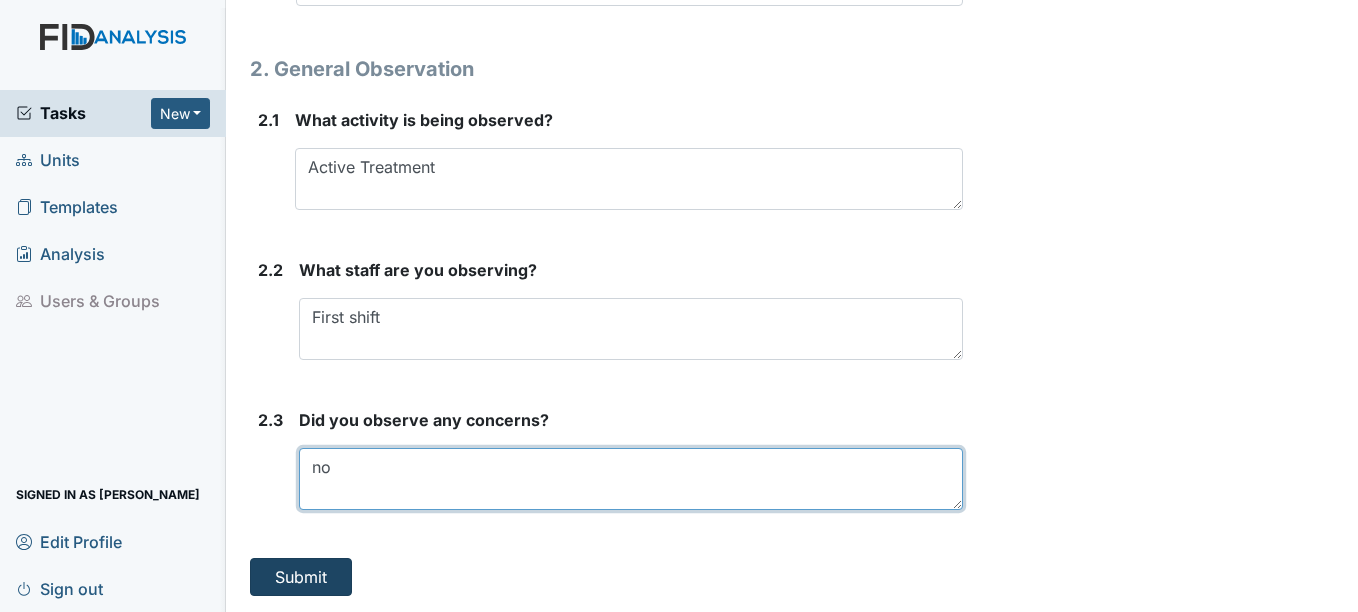 type on "no" 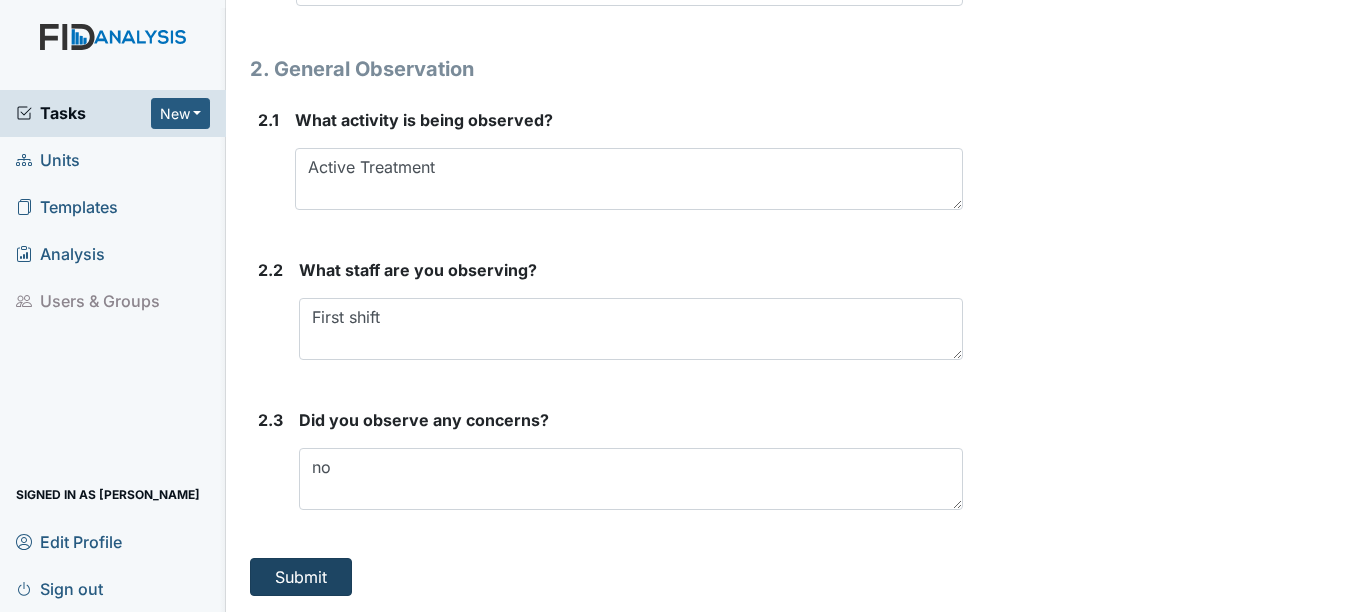 click on "Submit" at bounding box center (606, 577) 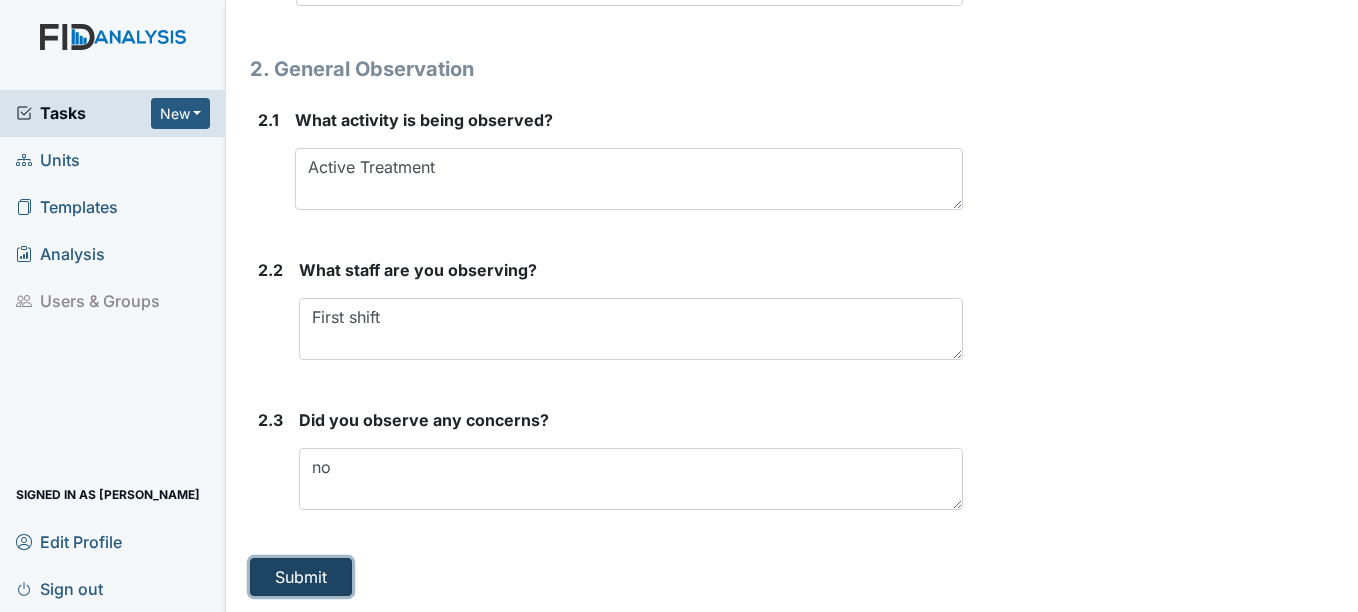 click on "Submit" at bounding box center (301, 577) 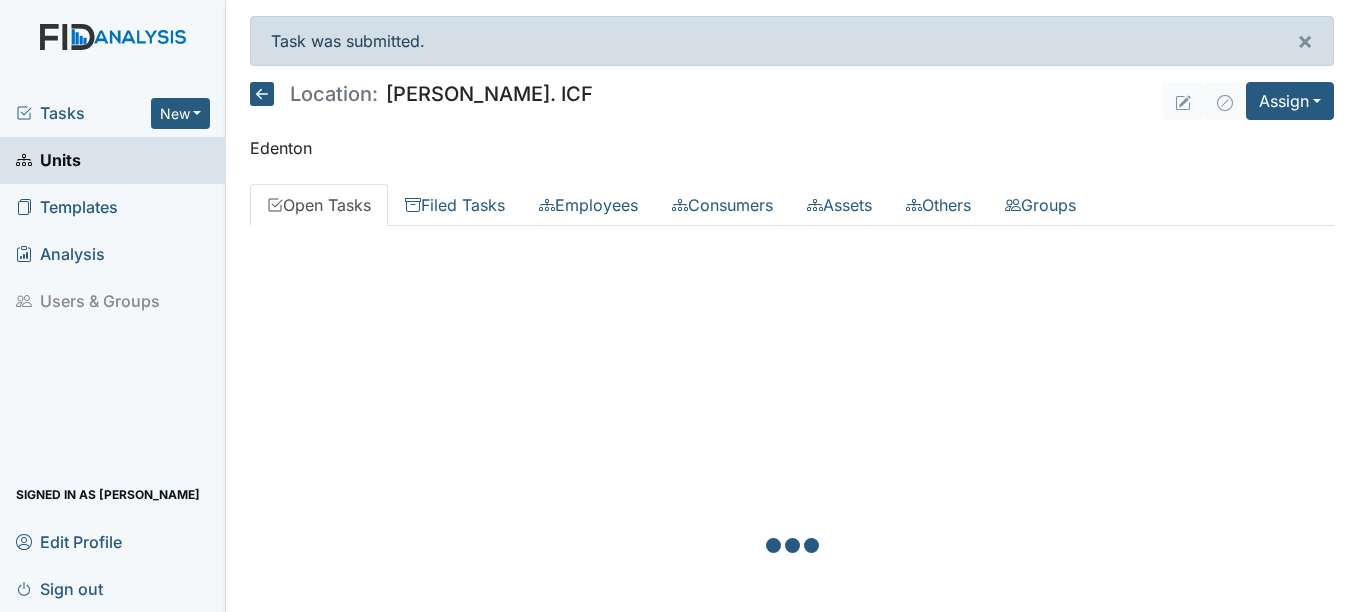 scroll, scrollTop: 0, scrollLeft: 0, axis: both 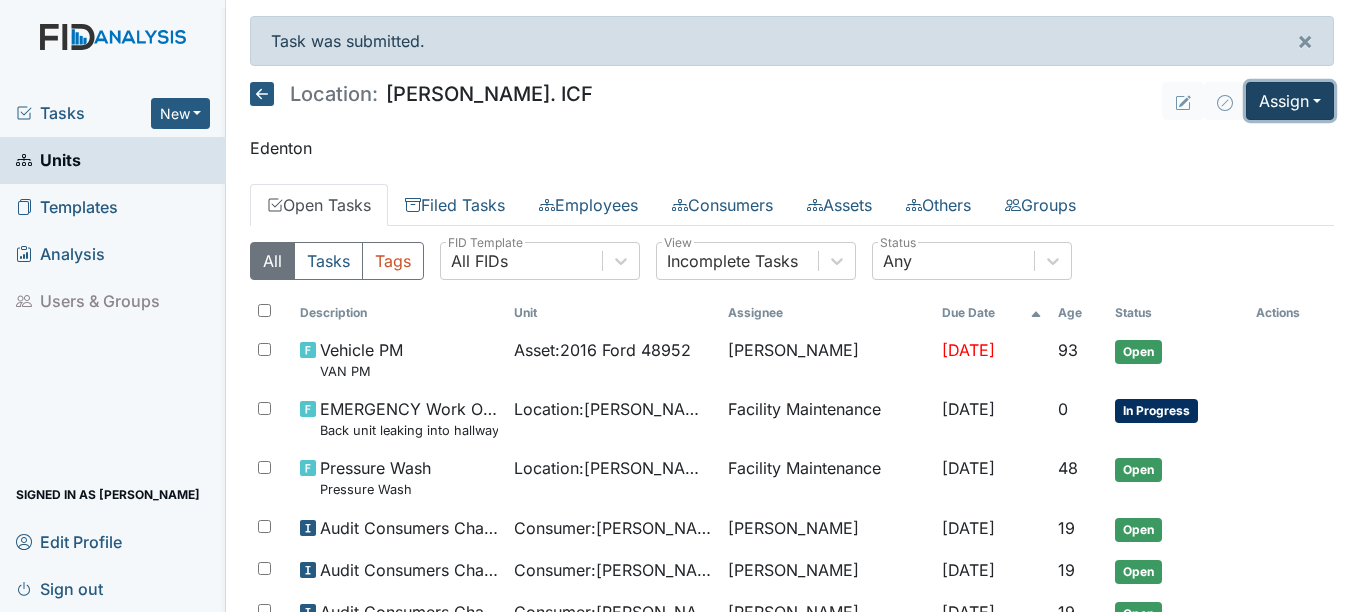 click on "Assign" at bounding box center [1290, 101] 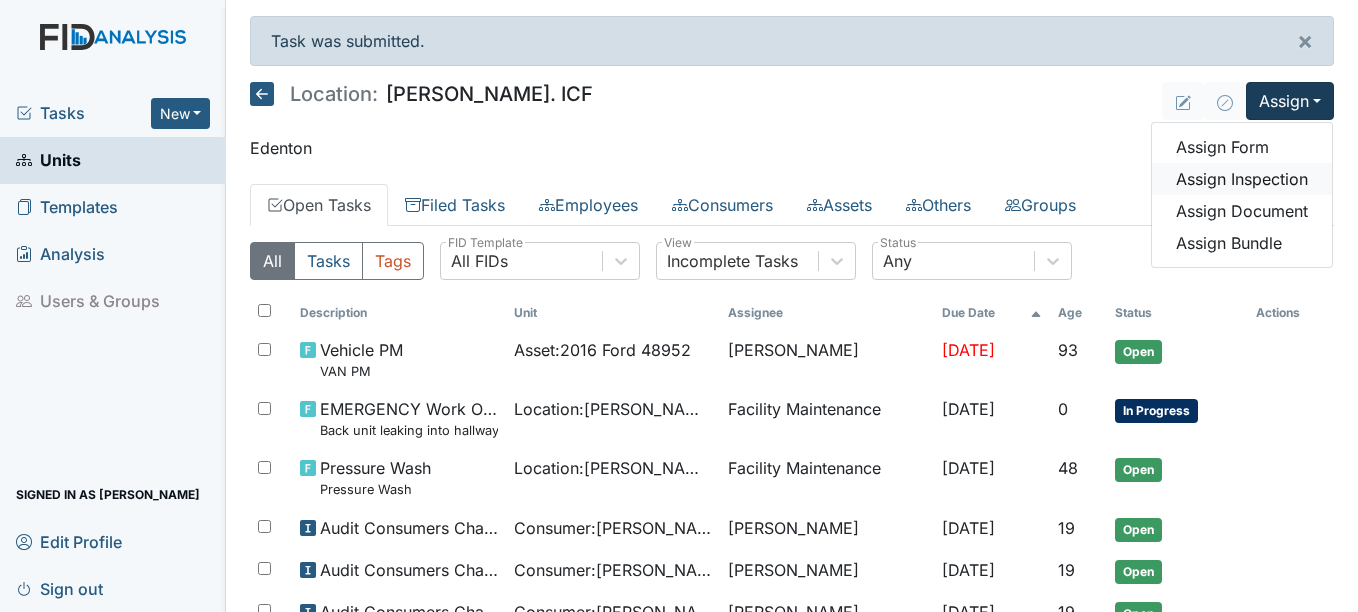 click on "Assign Inspection" at bounding box center (1242, 179) 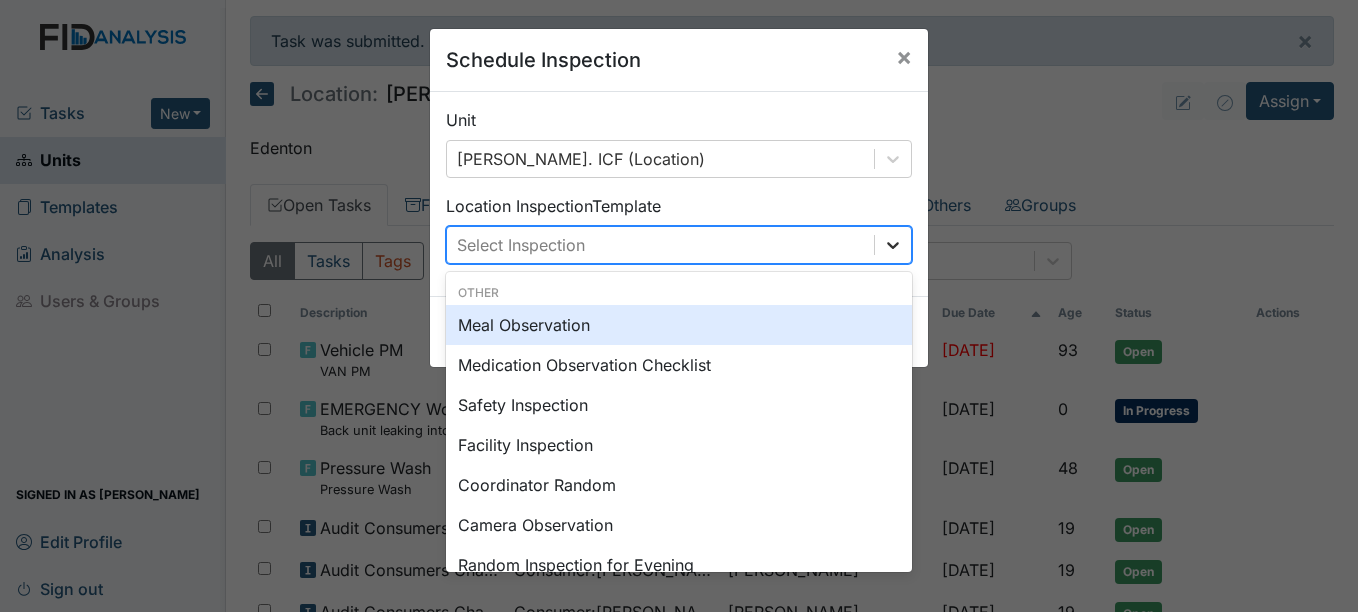 click 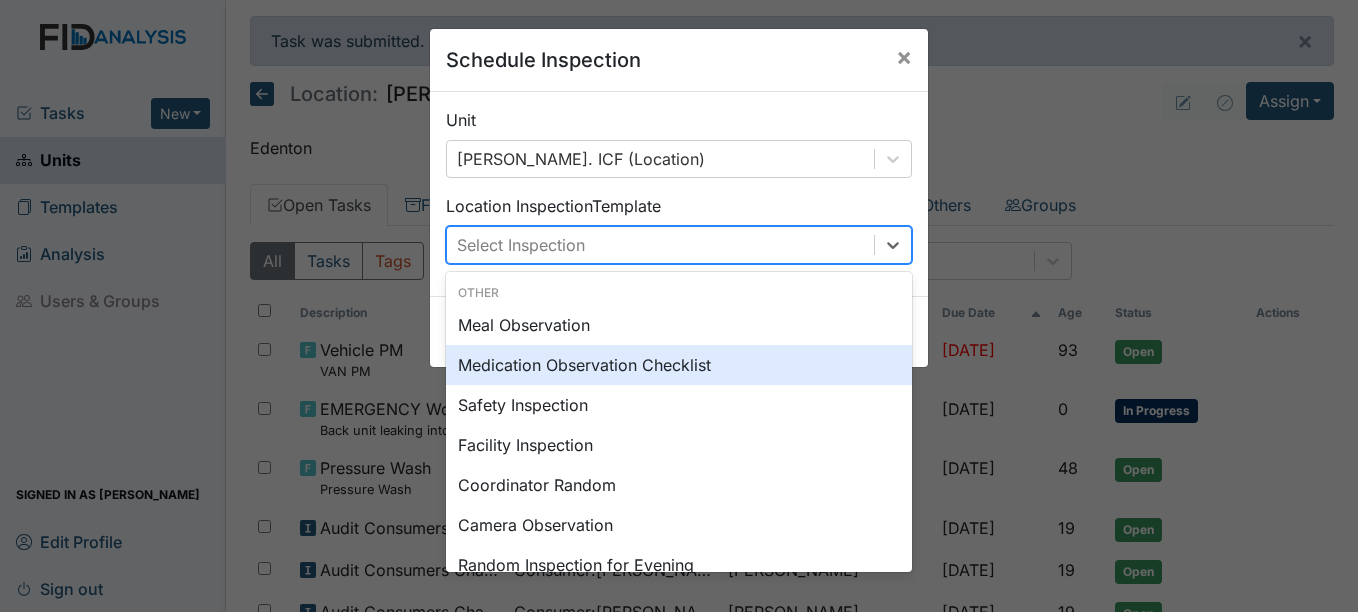 click on "Medication Observation Checklist" at bounding box center [679, 365] 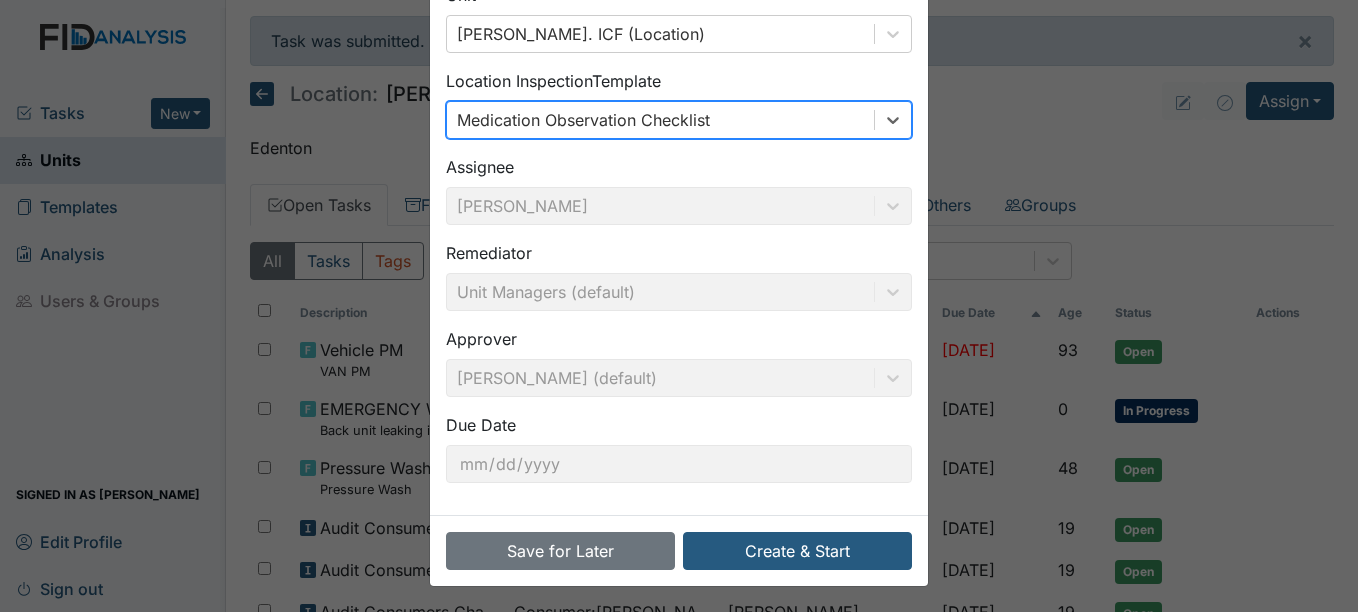 scroll, scrollTop: 128, scrollLeft: 0, axis: vertical 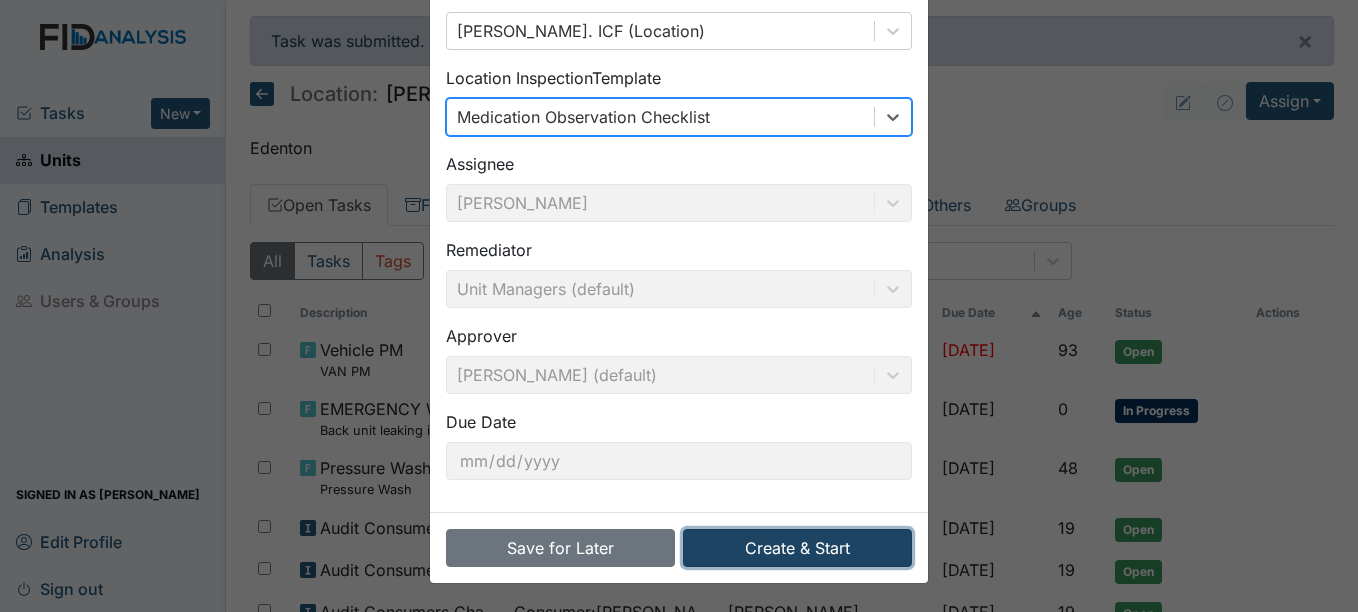 click on "Create & Start" at bounding box center (797, 548) 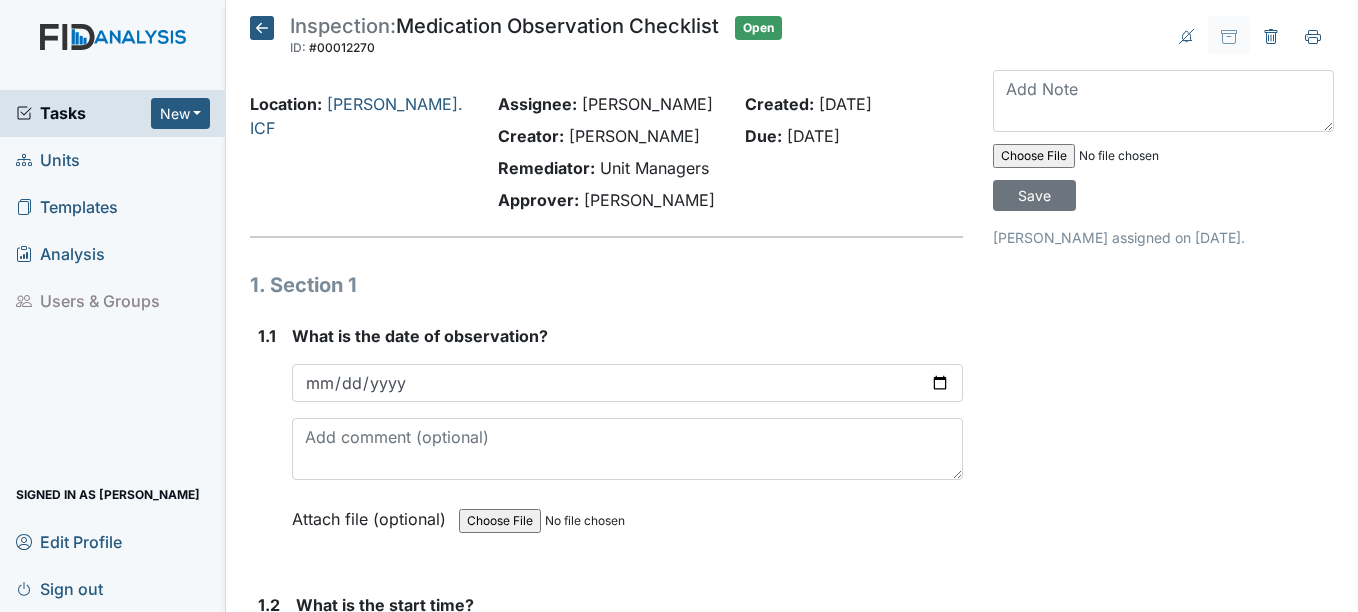 scroll, scrollTop: 0, scrollLeft: 0, axis: both 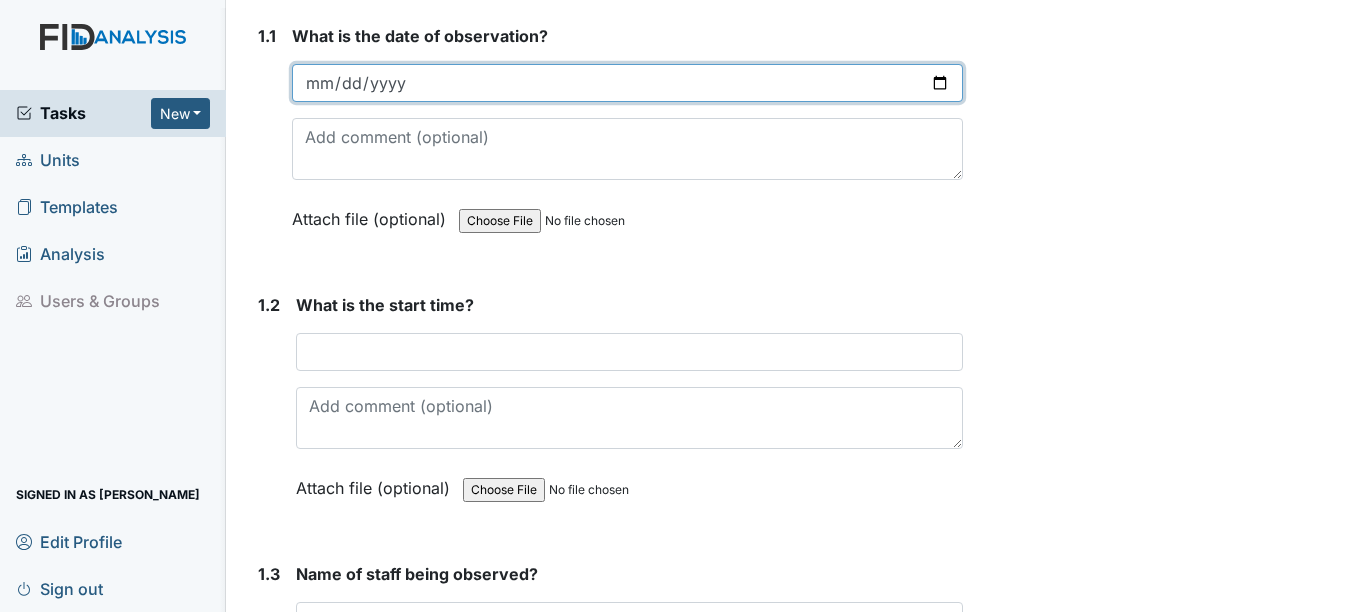 click at bounding box center (627, 83) 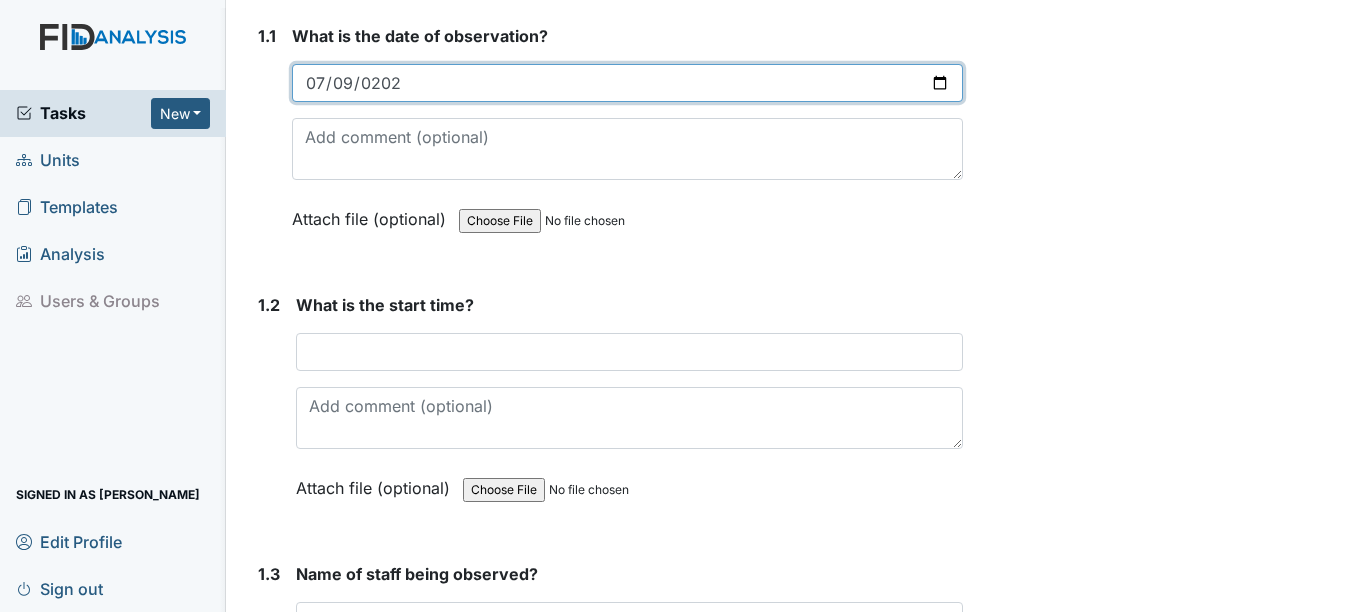 type on "[DATE]" 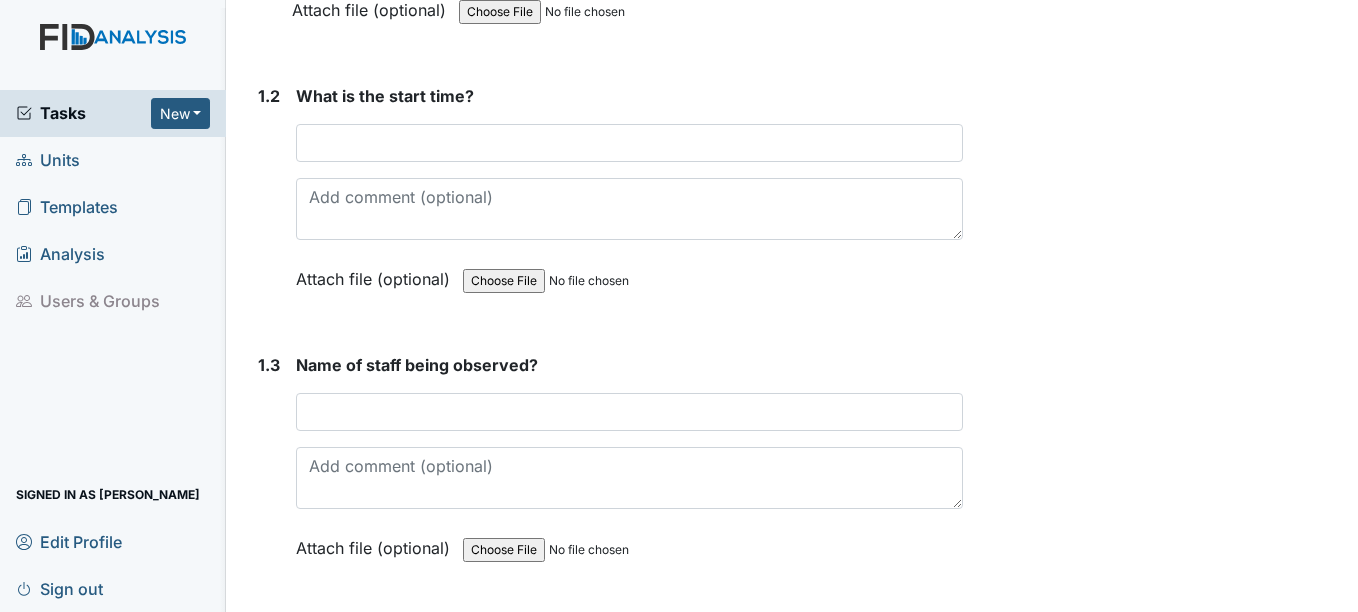 scroll, scrollTop: 600, scrollLeft: 0, axis: vertical 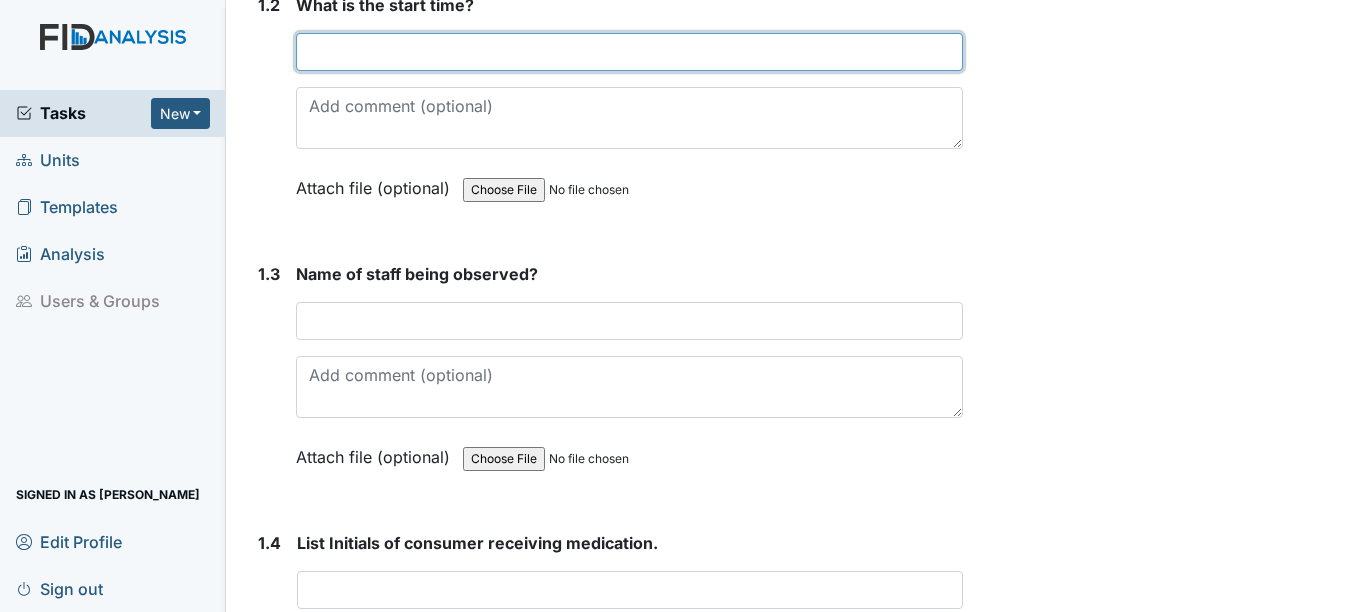 click at bounding box center [629, 52] 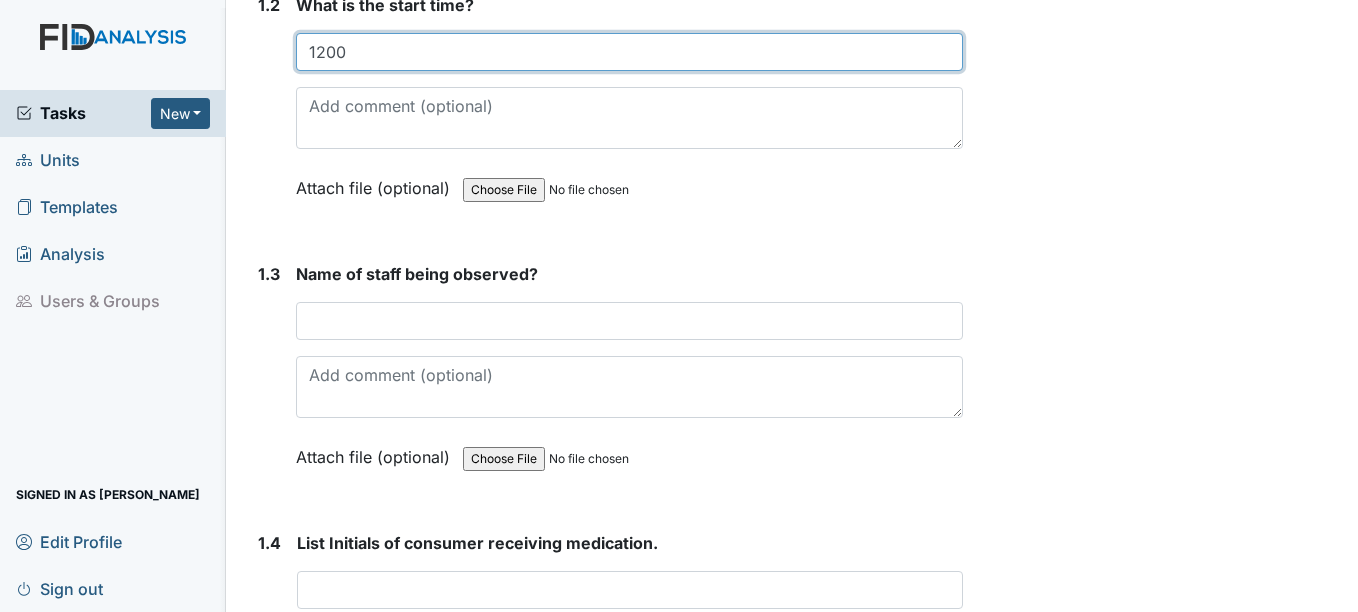 type on "1200" 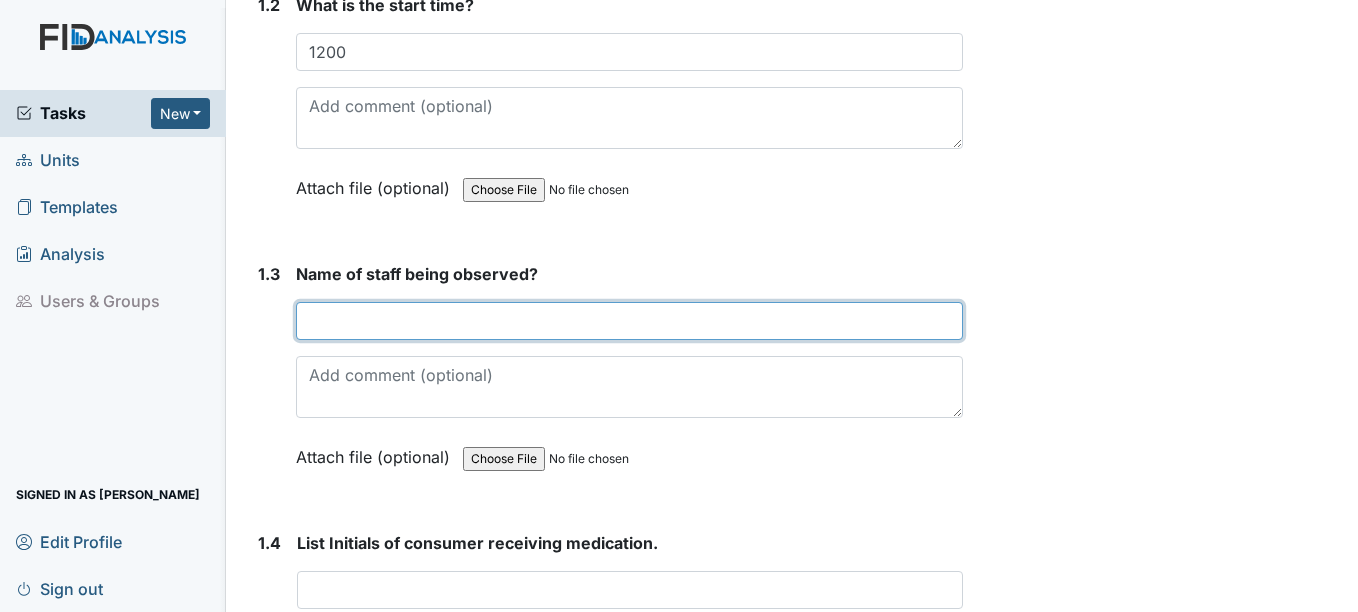 click at bounding box center (629, 321) 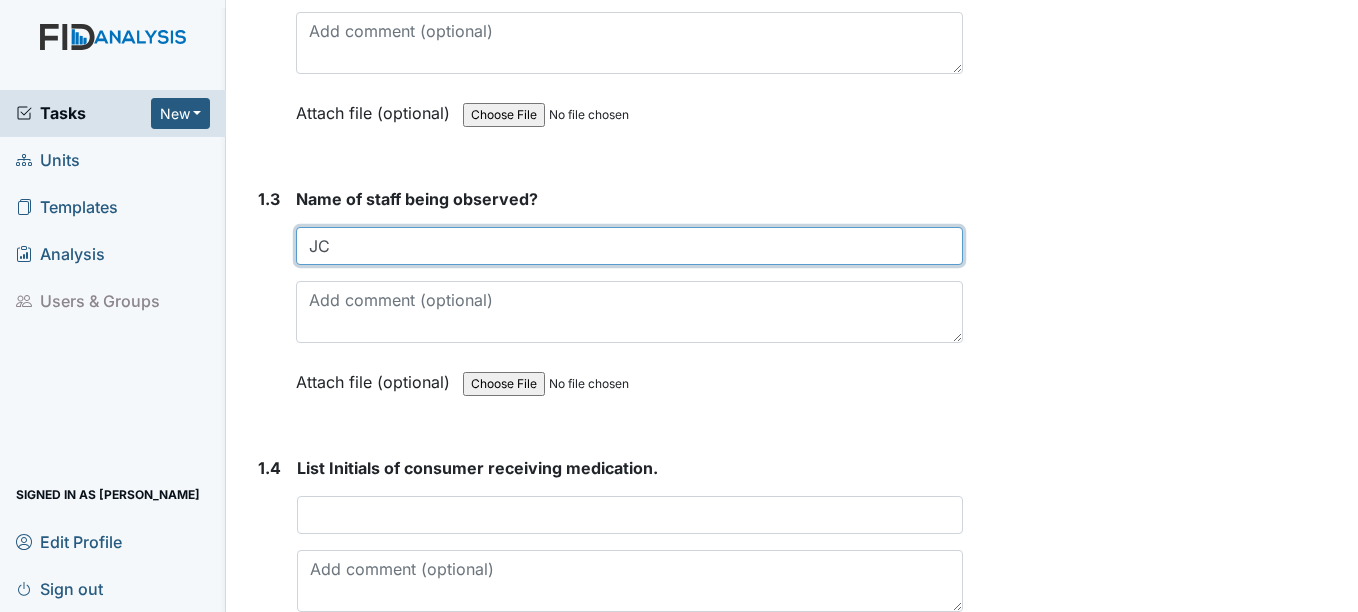 scroll, scrollTop: 800, scrollLeft: 0, axis: vertical 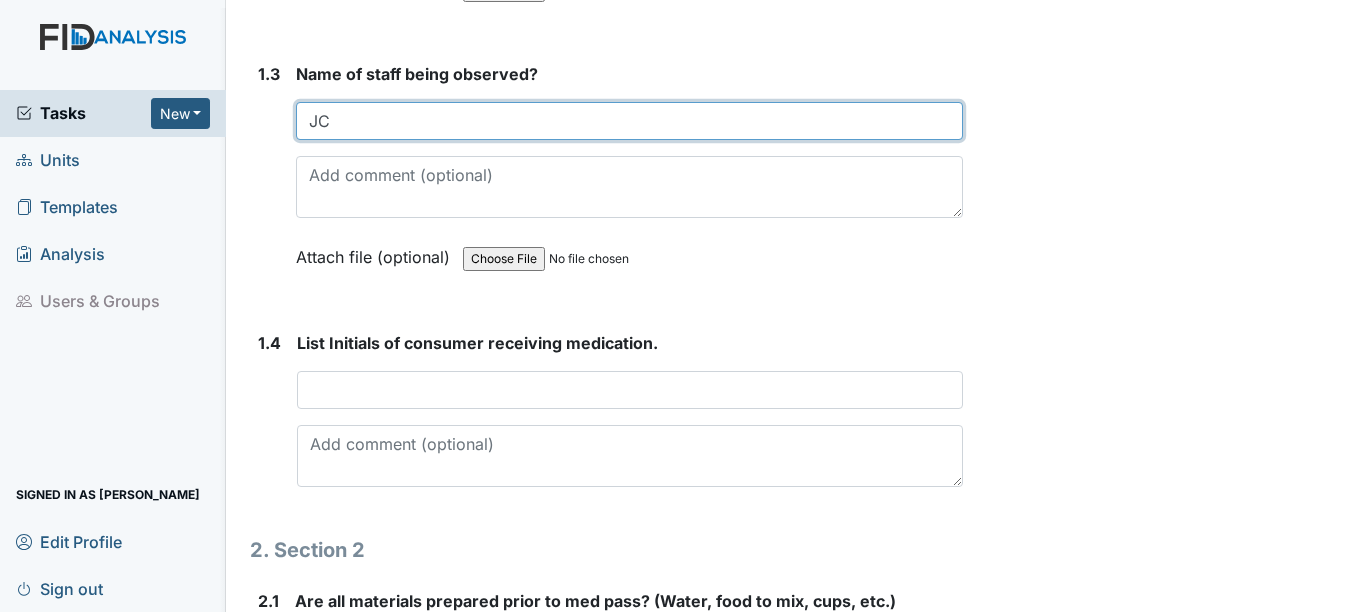 type on "JC" 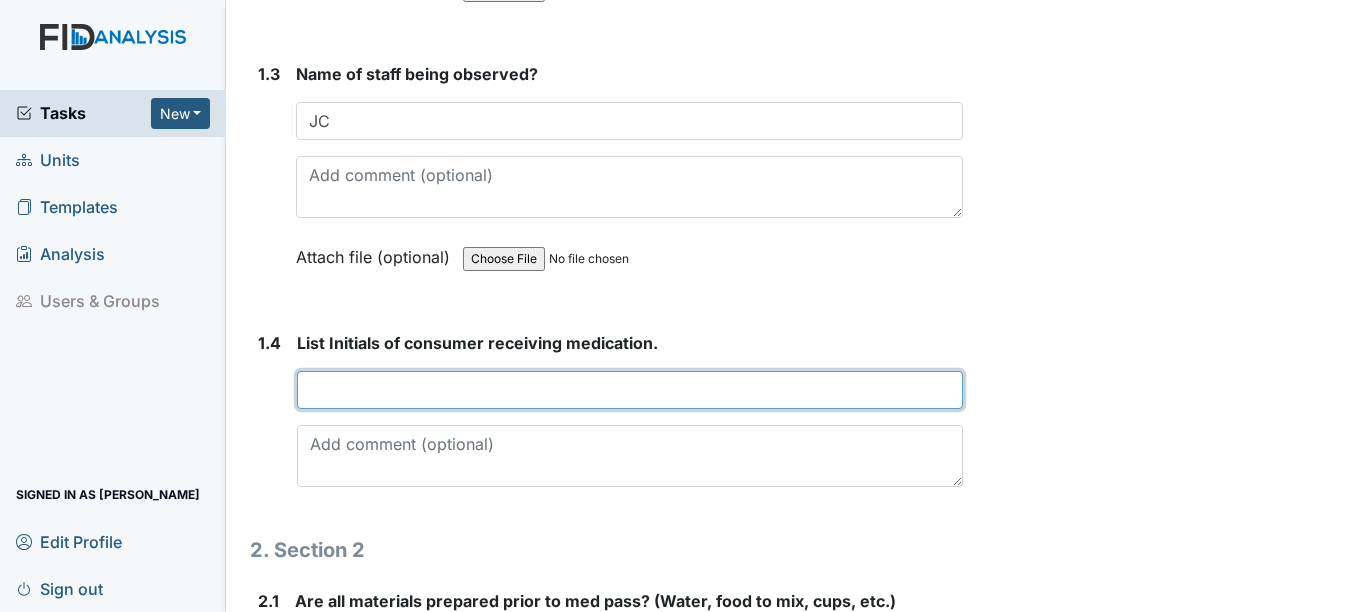 click at bounding box center (629, 390) 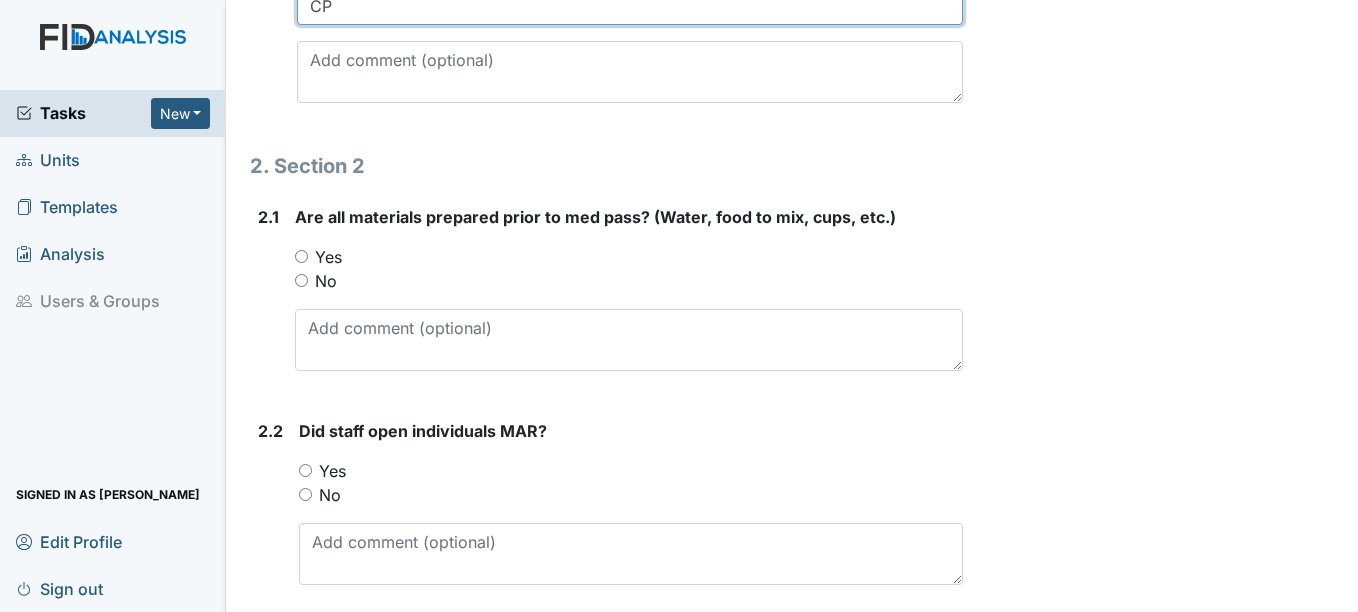 scroll, scrollTop: 1200, scrollLeft: 0, axis: vertical 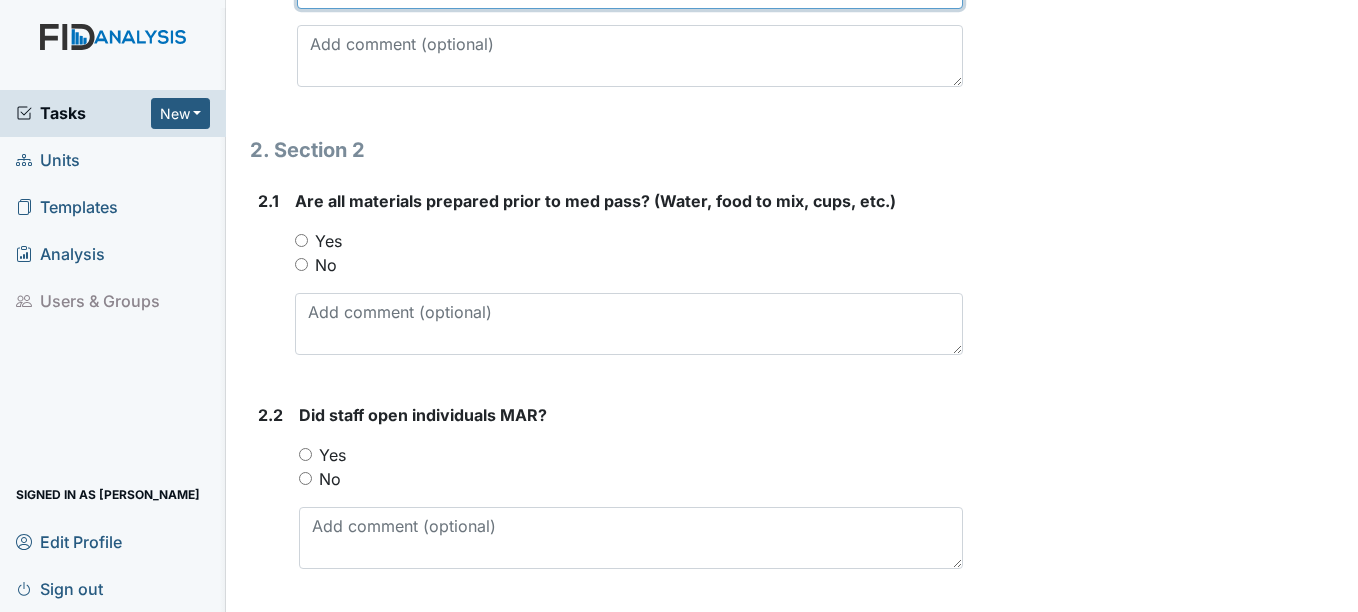 type on "CP" 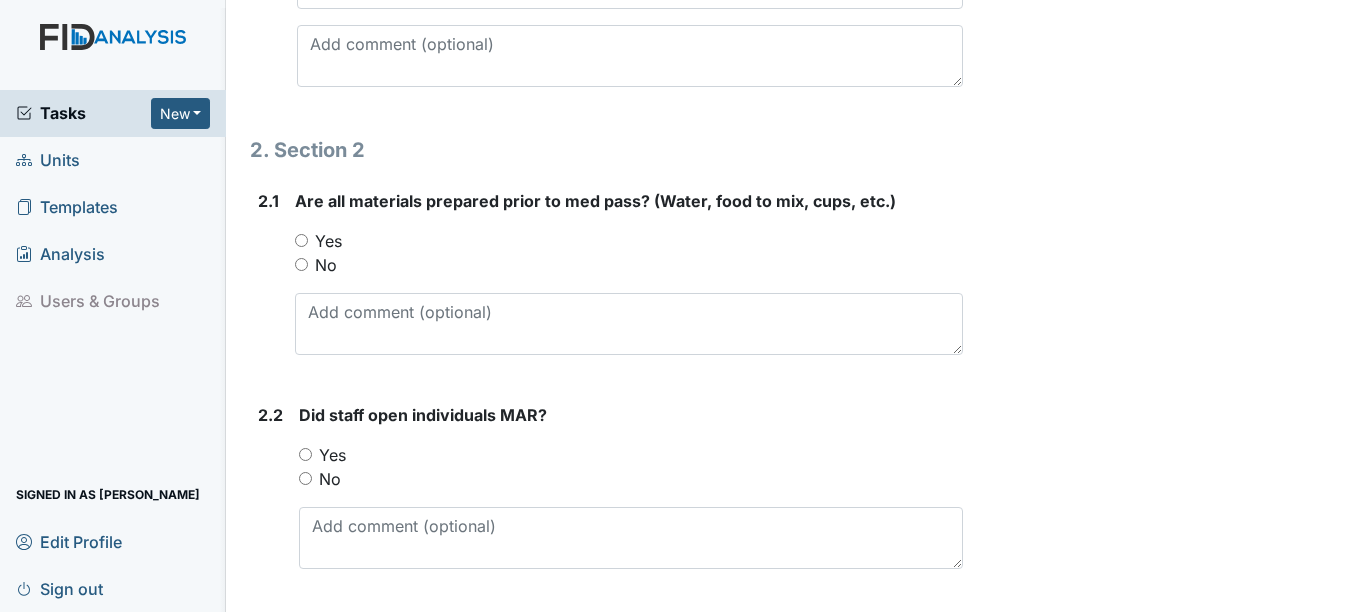 click on "Yes" at bounding box center (328, 241) 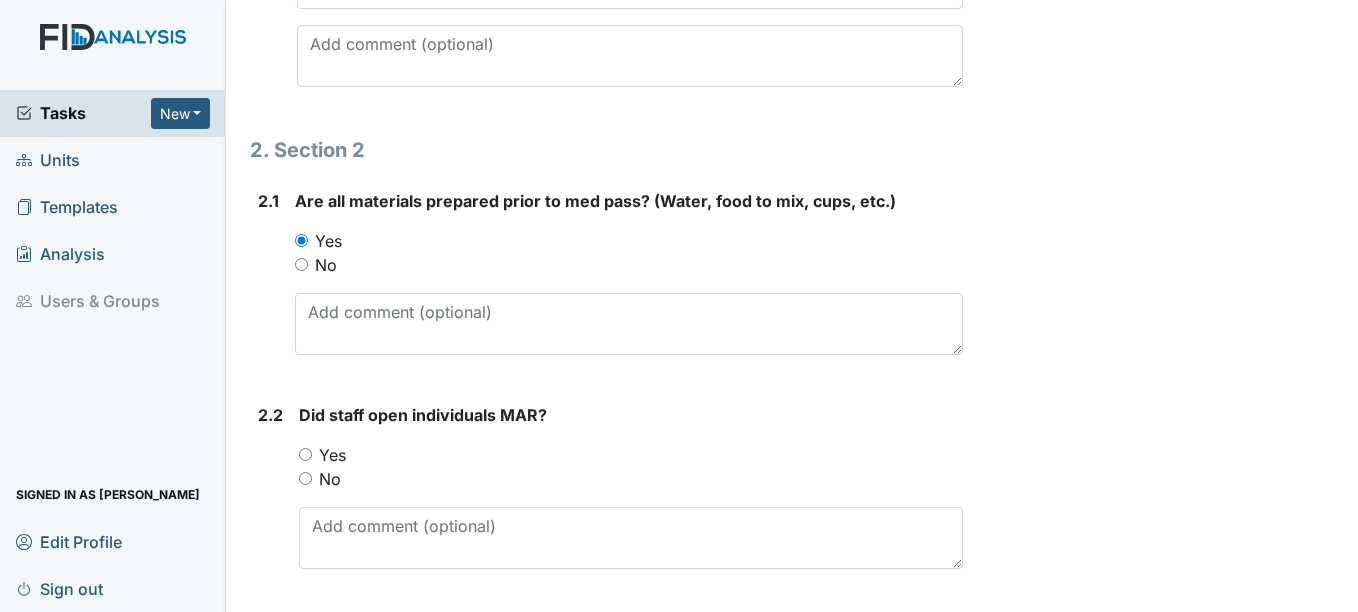 click on "Yes" at bounding box center [332, 455] 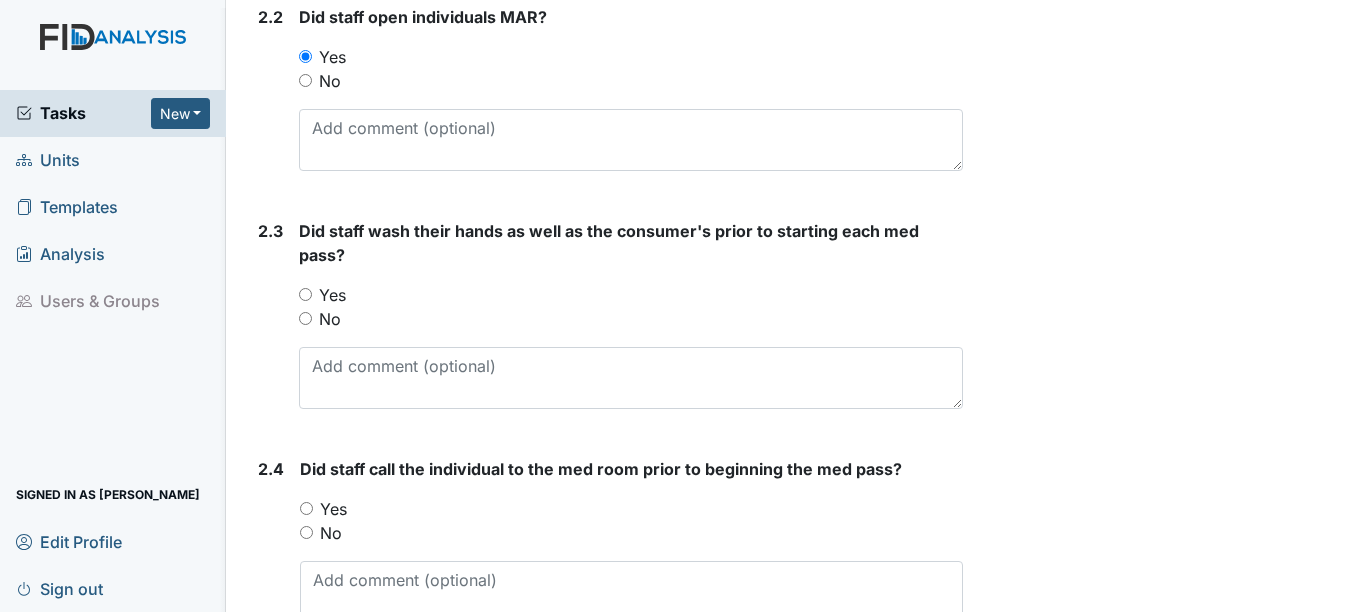 scroll, scrollTop: 1600, scrollLeft: 0, axis: vertical 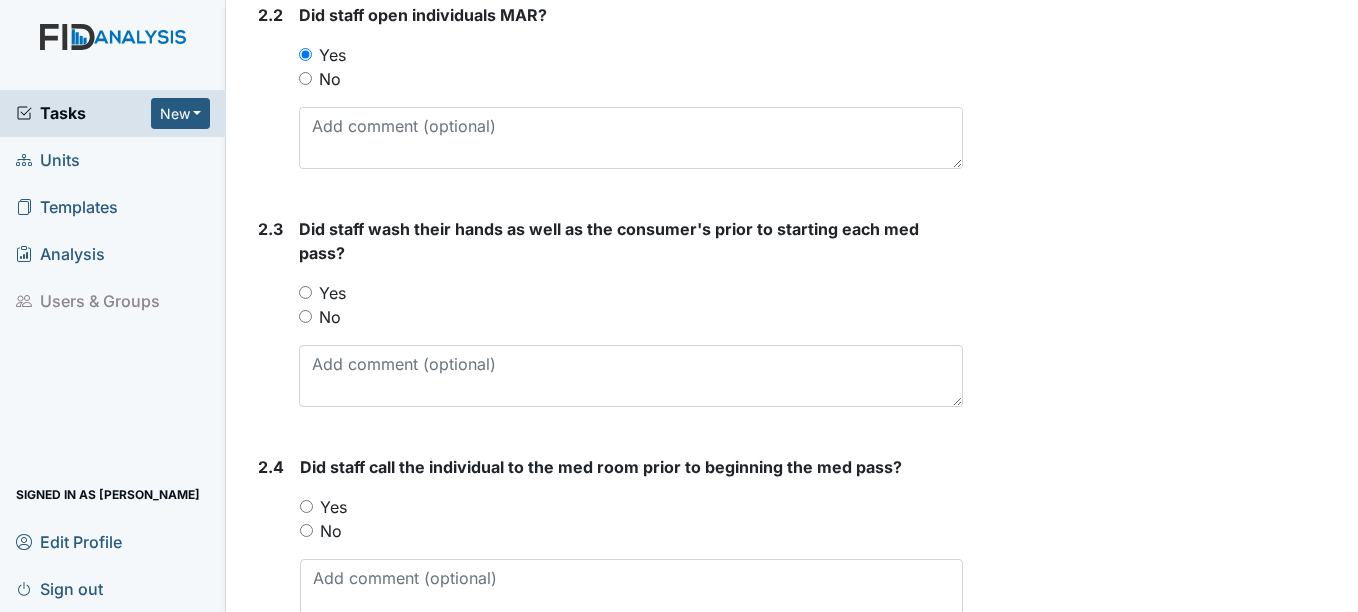 click on "Yes" at bounding box center [332, 293] 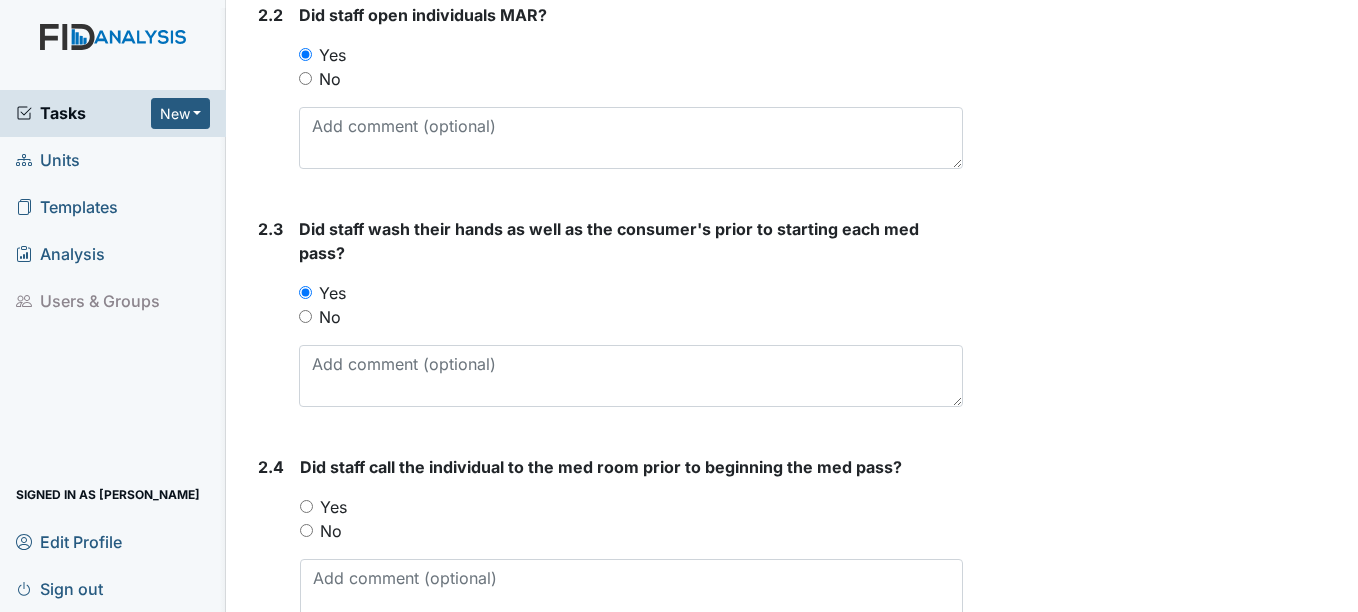 click on "Yes" at bounding box center [333, 507] 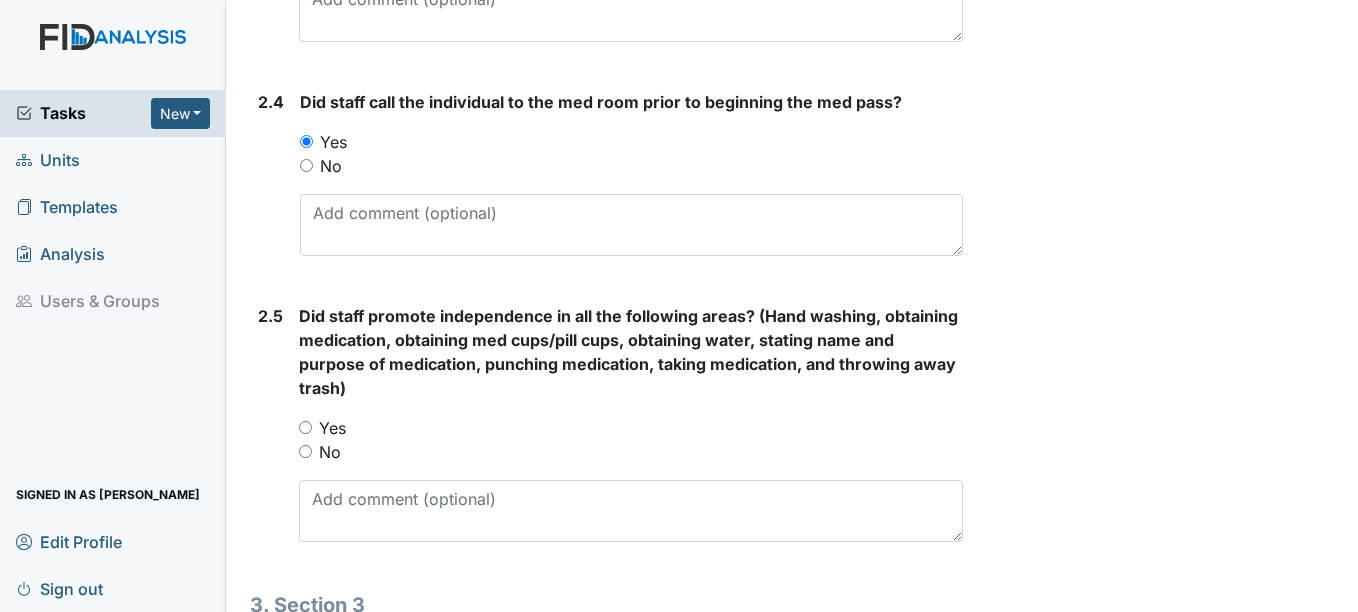 scroll, scrollTop: 2000, scrollLeft: 0, axis: vertical 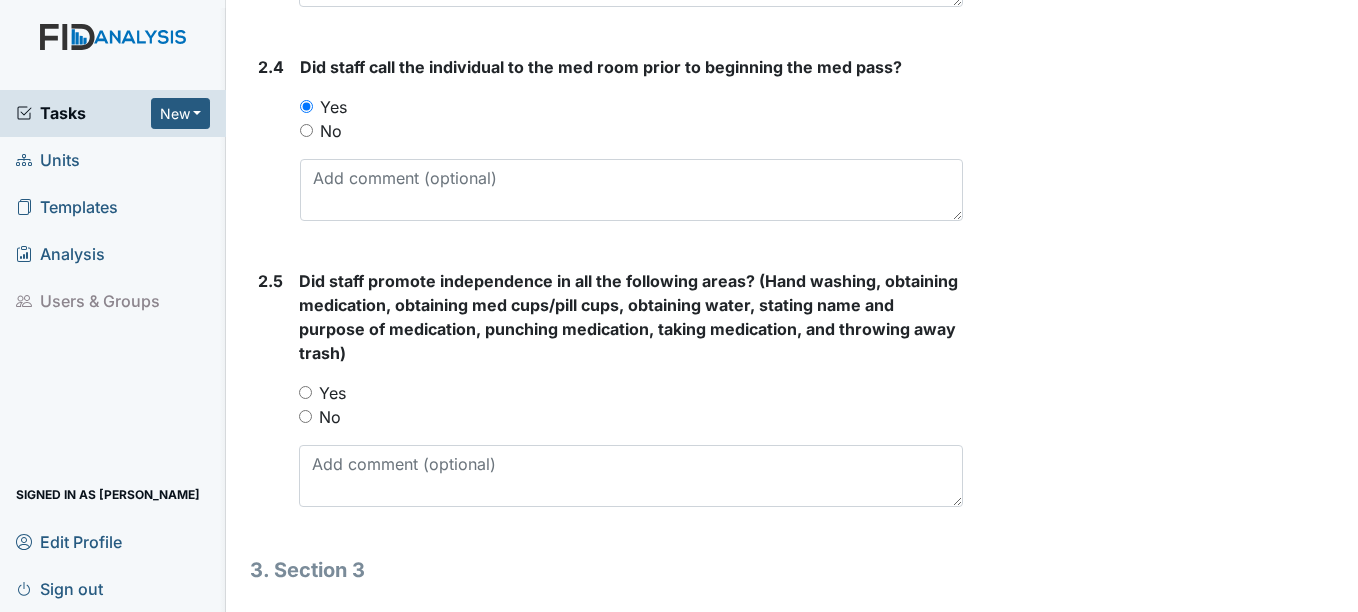 click on "Yes" at bounding box center [332, 393] 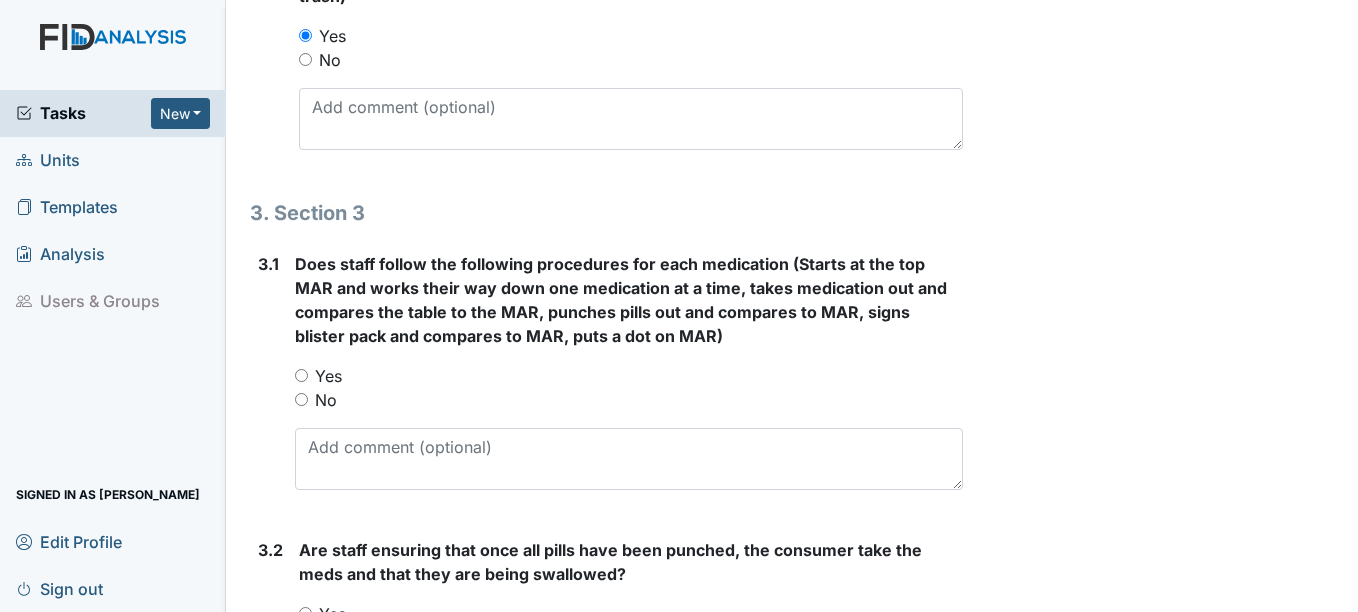 scroll, scrollTop: 2400, scrollLeft: 0, axis: vertical 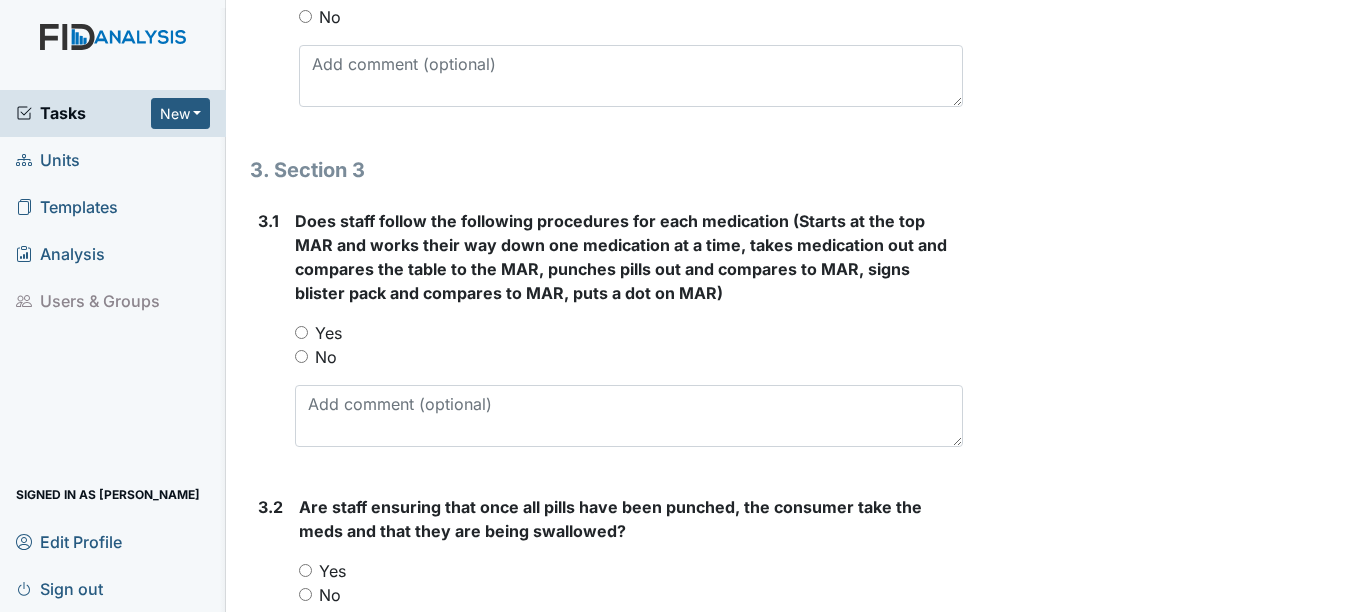 click on "Yes" at bounding box center (328, 333) 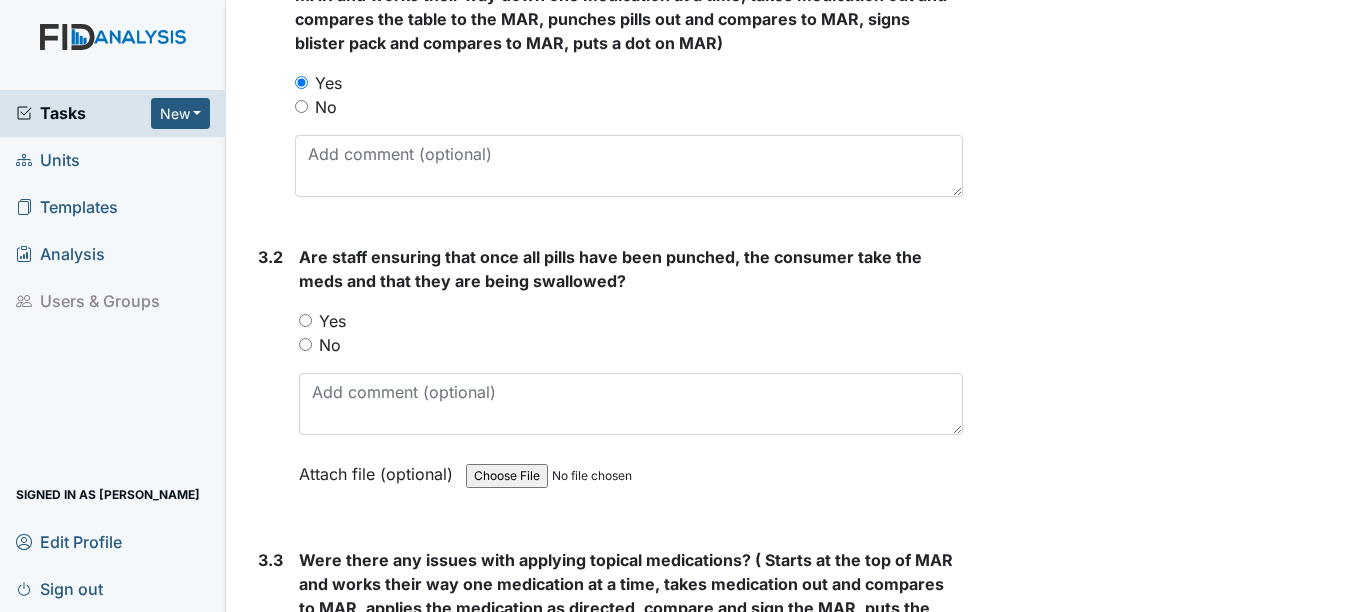 scroll, scrollTop: 2700, scrollLeft: 0, axis: vertical 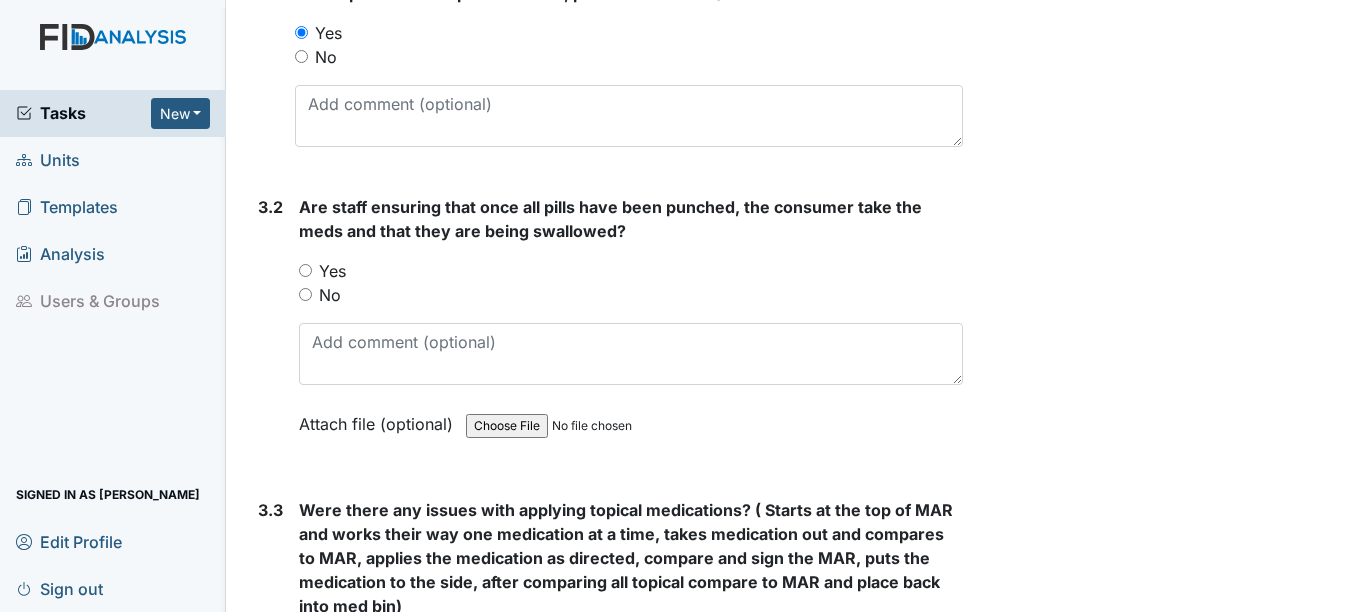 click on "Yes" at bounding box center [332, 271] 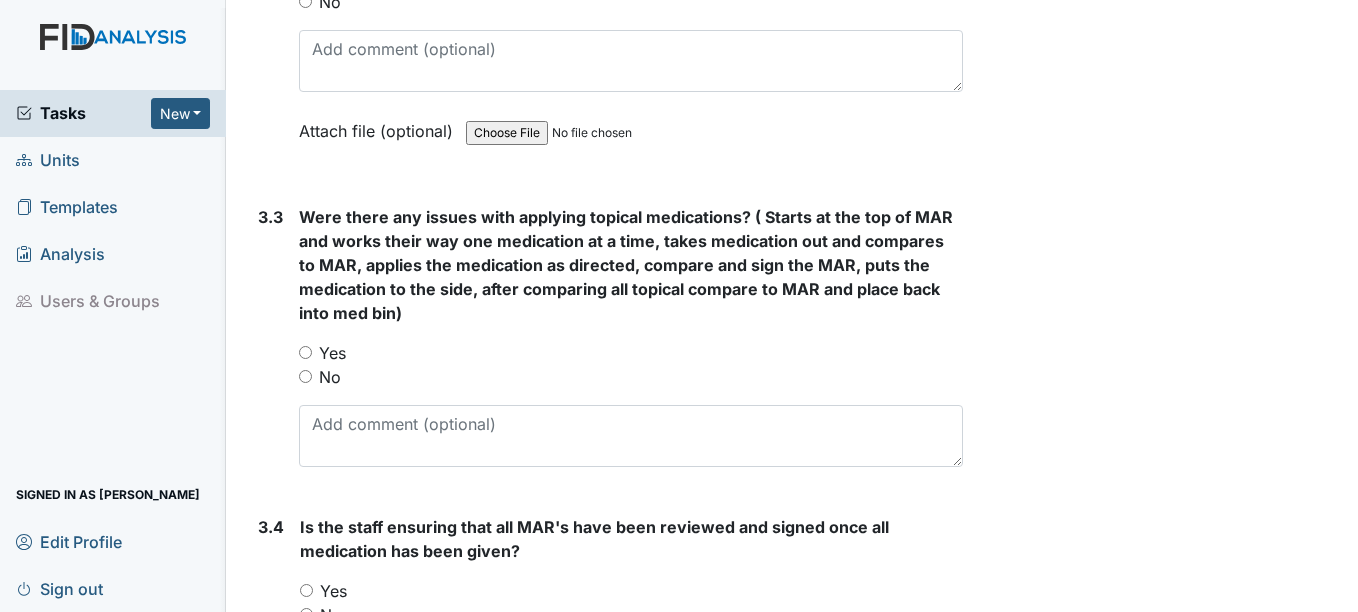 scroll, scrollTop: 3000, scrollLeft: 0, axis: vertical 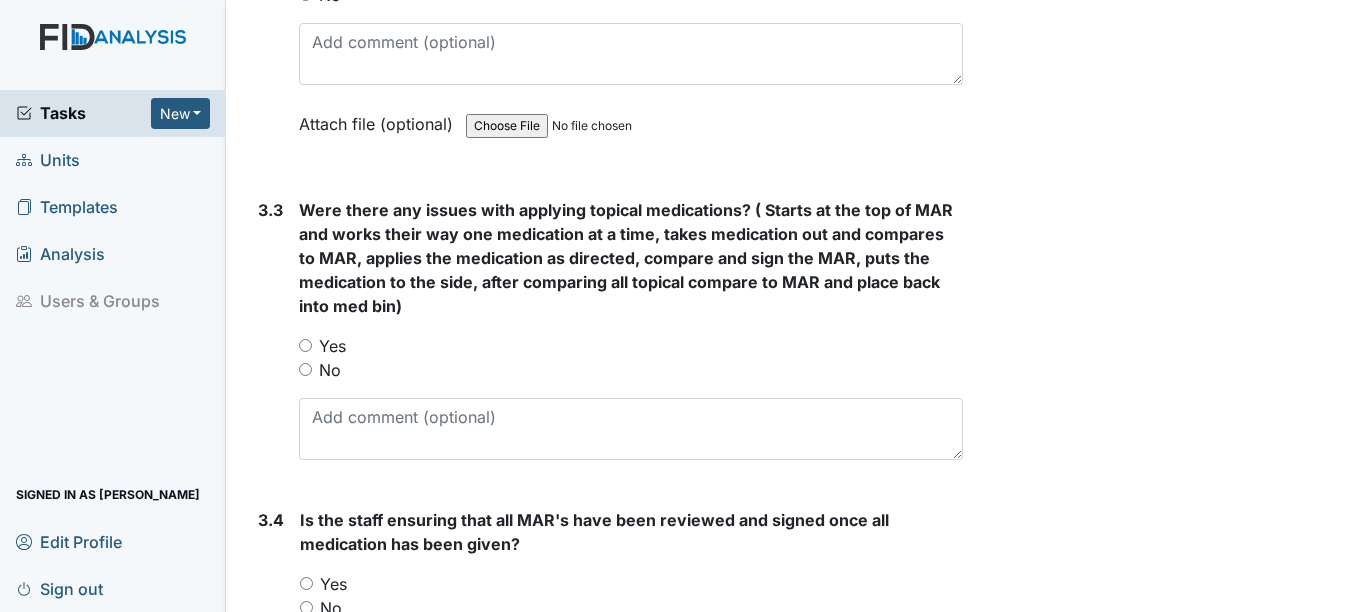 click on "No" at bounding box center [330, 370] 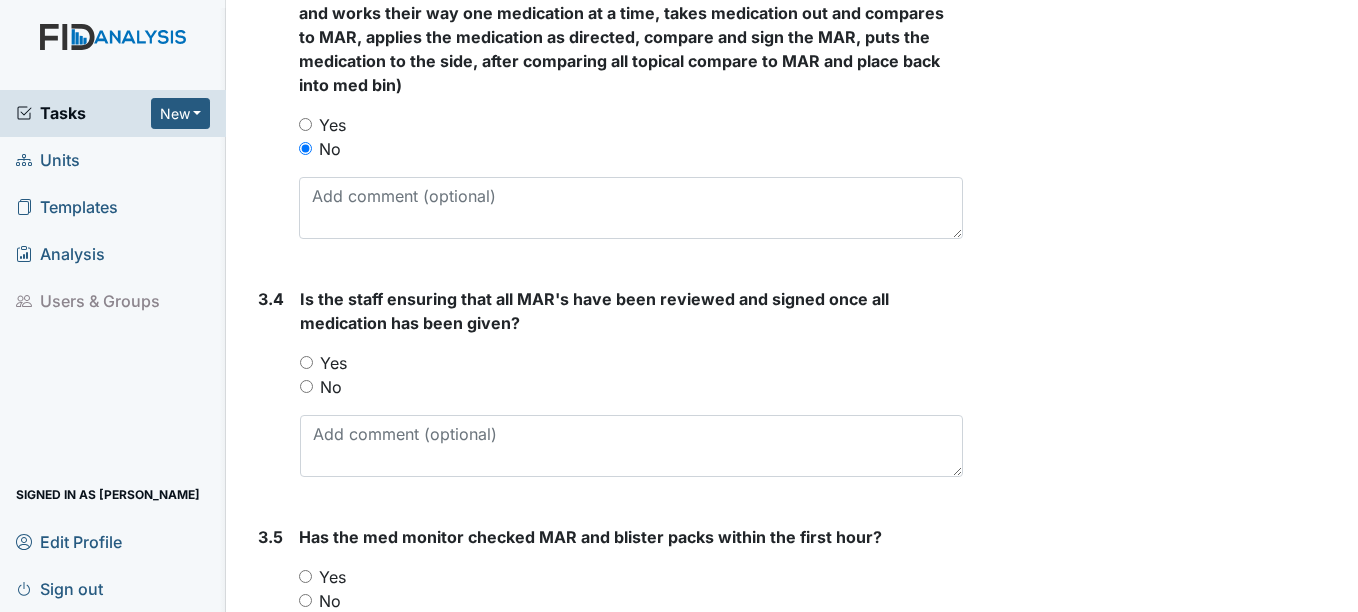 scroll, scrollTop: 3300, scrollLeft: 0, axis: vertical 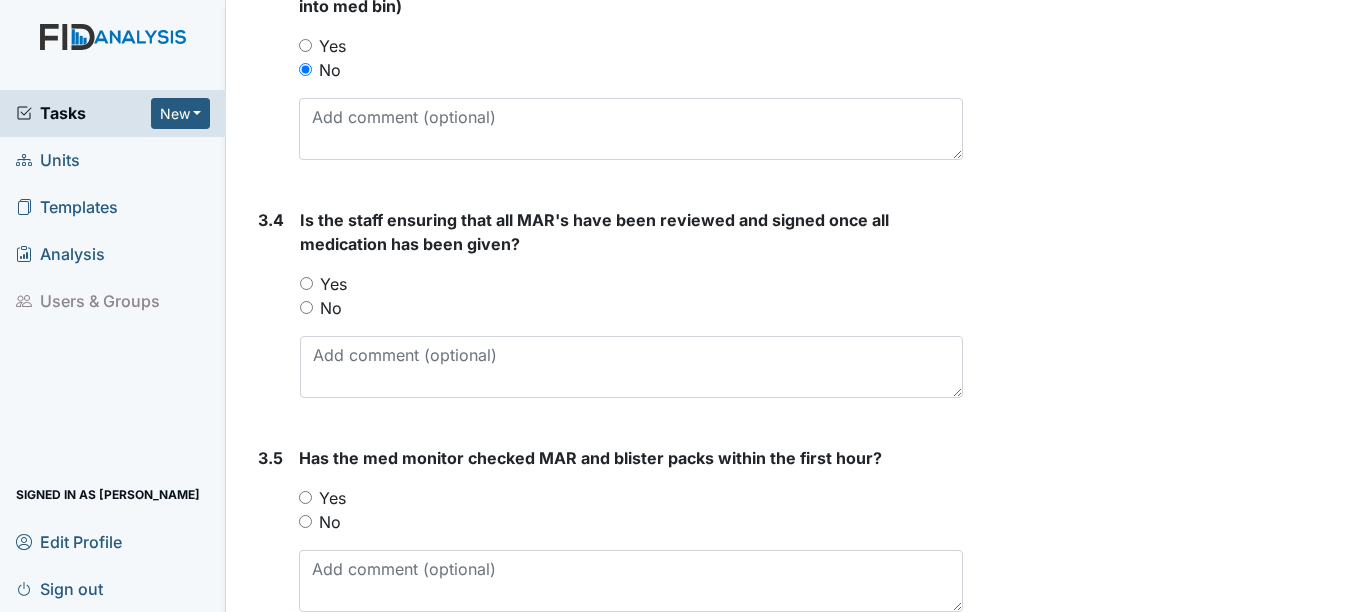 click on "Yes" at bounding box center [333, 284] 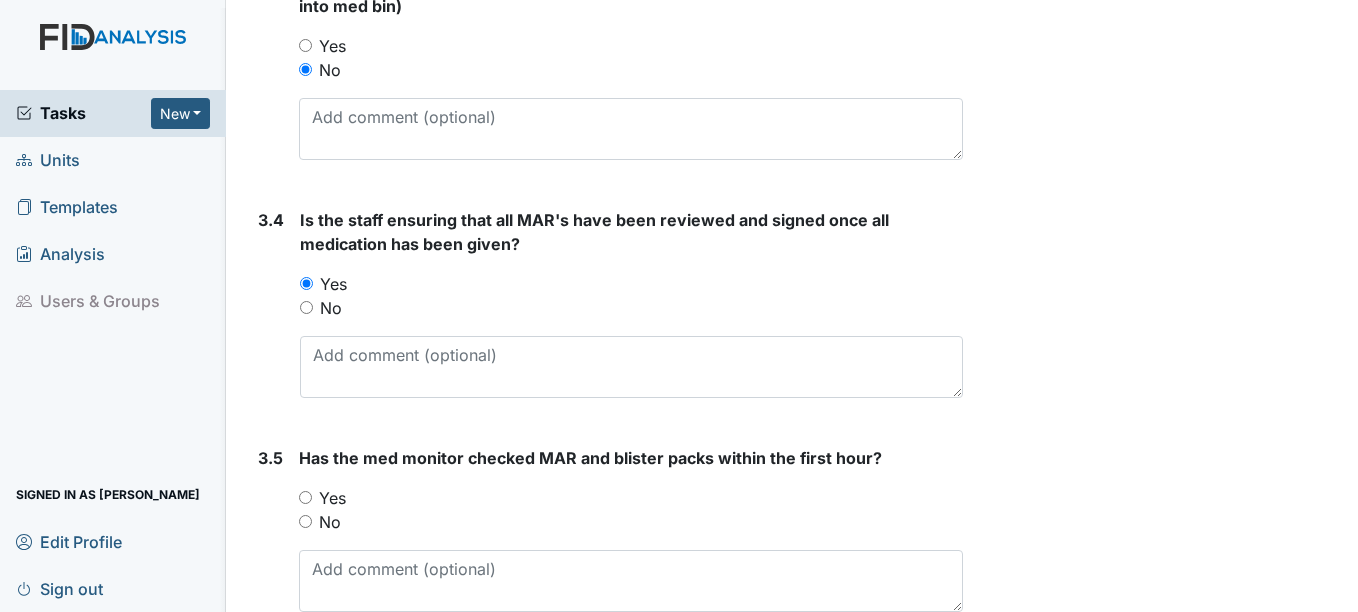 click on "Yes" at bounding box center (332, 498) 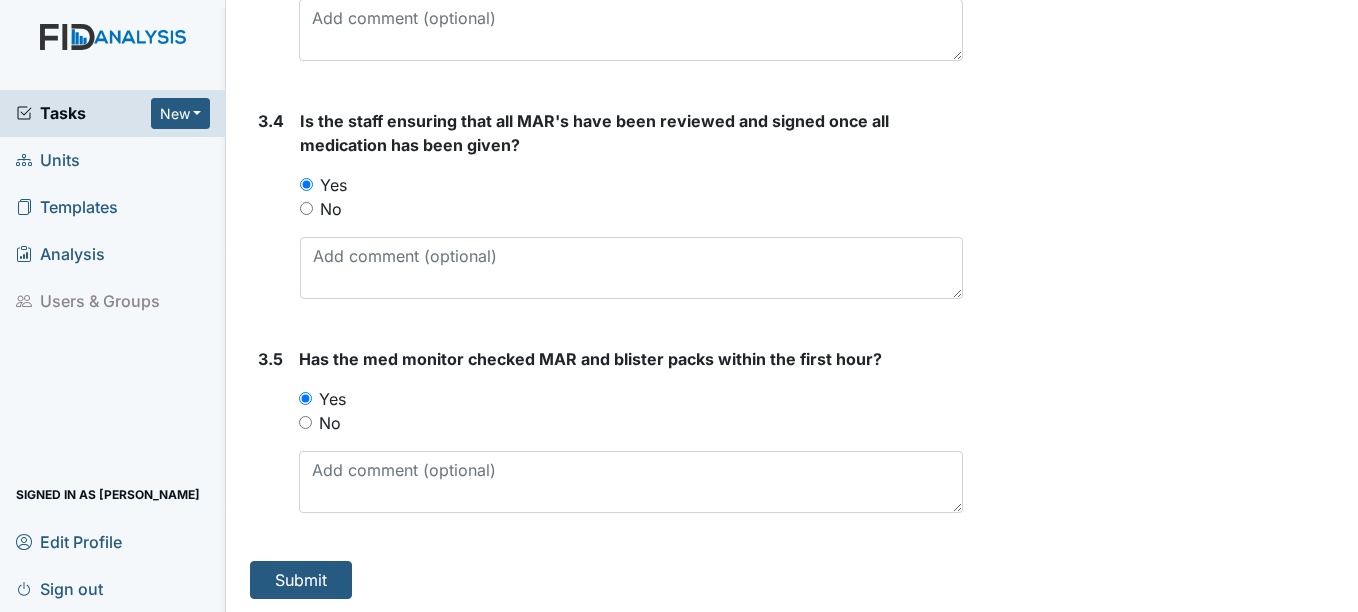 scroll, scrollTop: 3402, scrollLeft: 0, axis: vertical 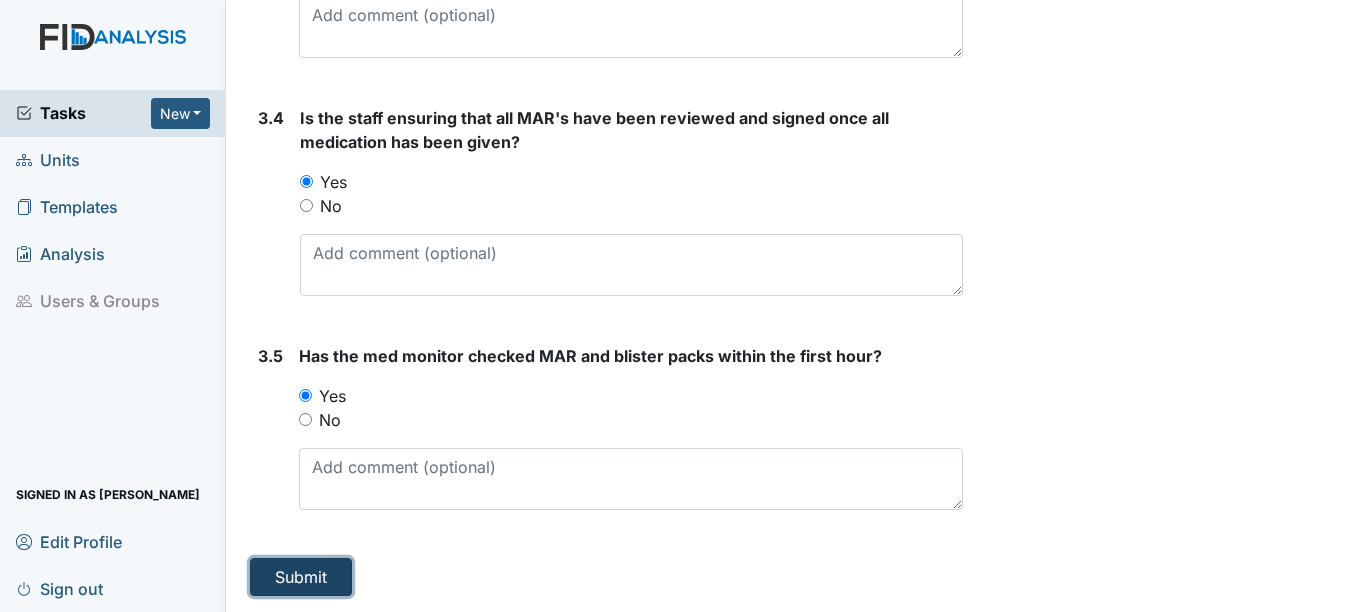 click on "Submit" at bounding box center [301, 577] 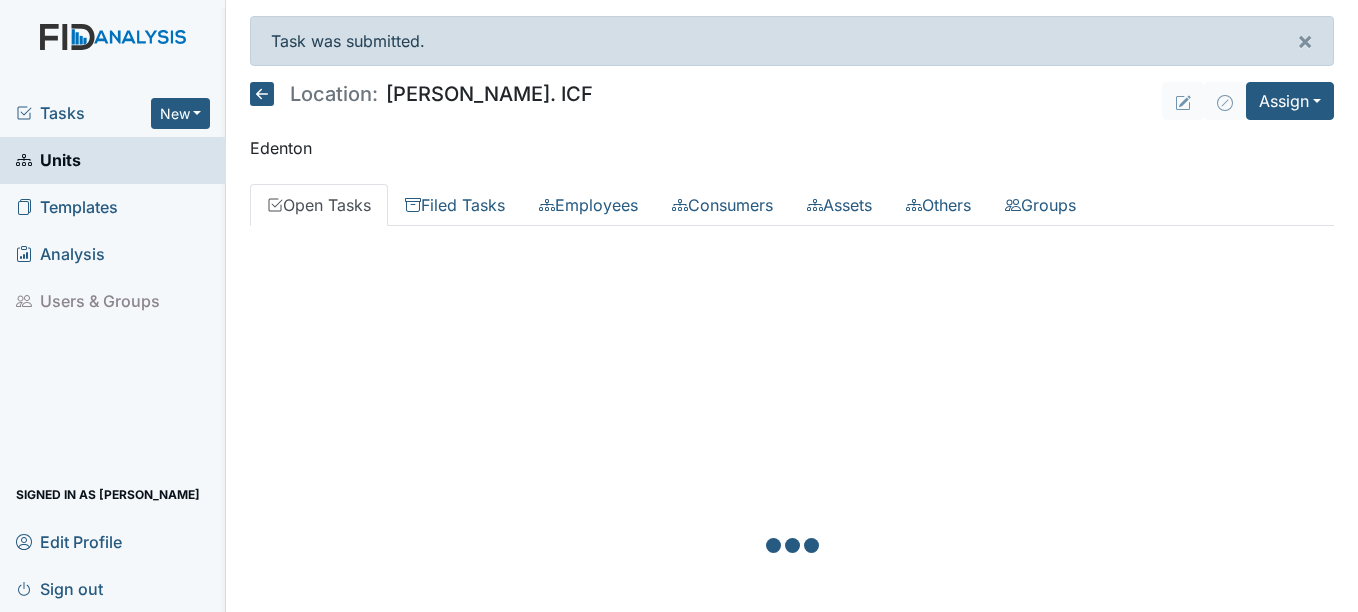 scroll, scrollTop: 0, scrollLeft: 0, axis: both 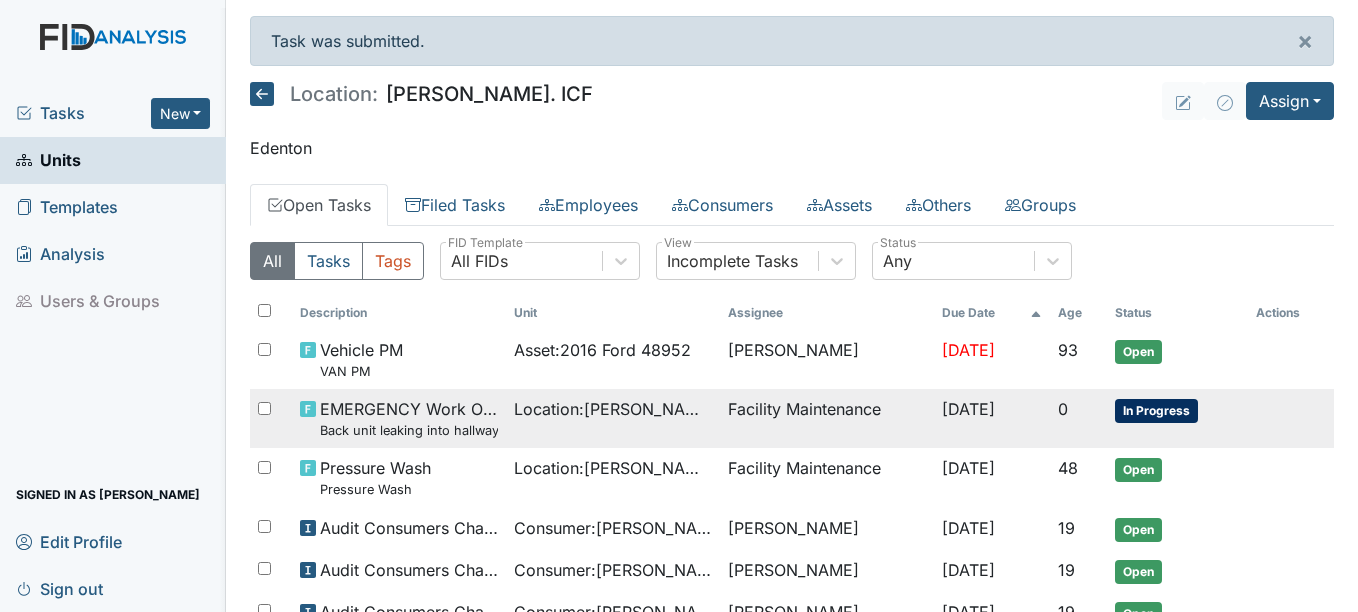 click on "In Progress" at bounding box center (1156, 411) 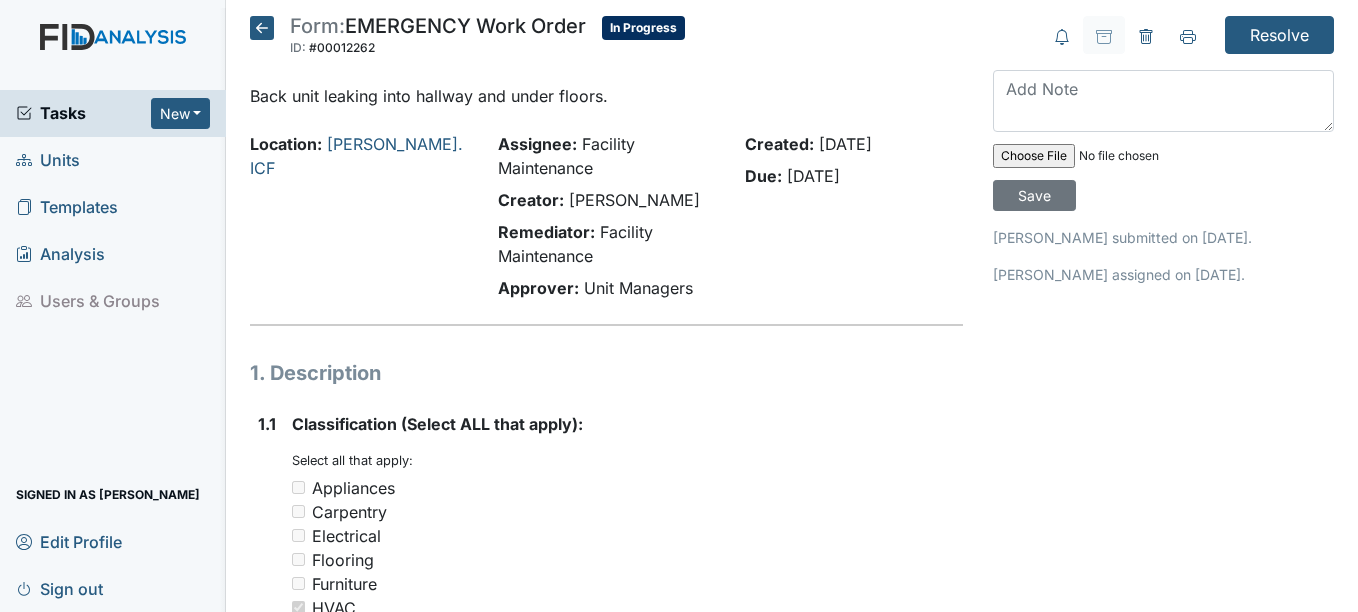 scroll, scrollTop: 0, scrollLeft: 0, axis: both 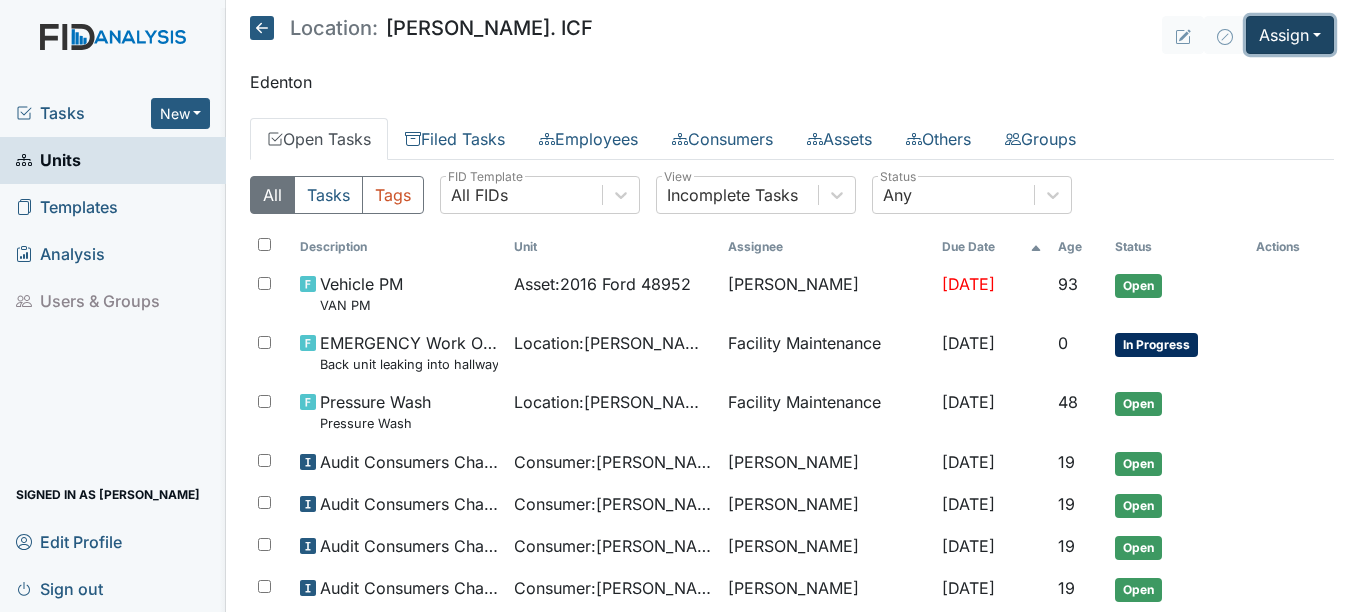 click on "Assign" at bounding box center [1290, 35] 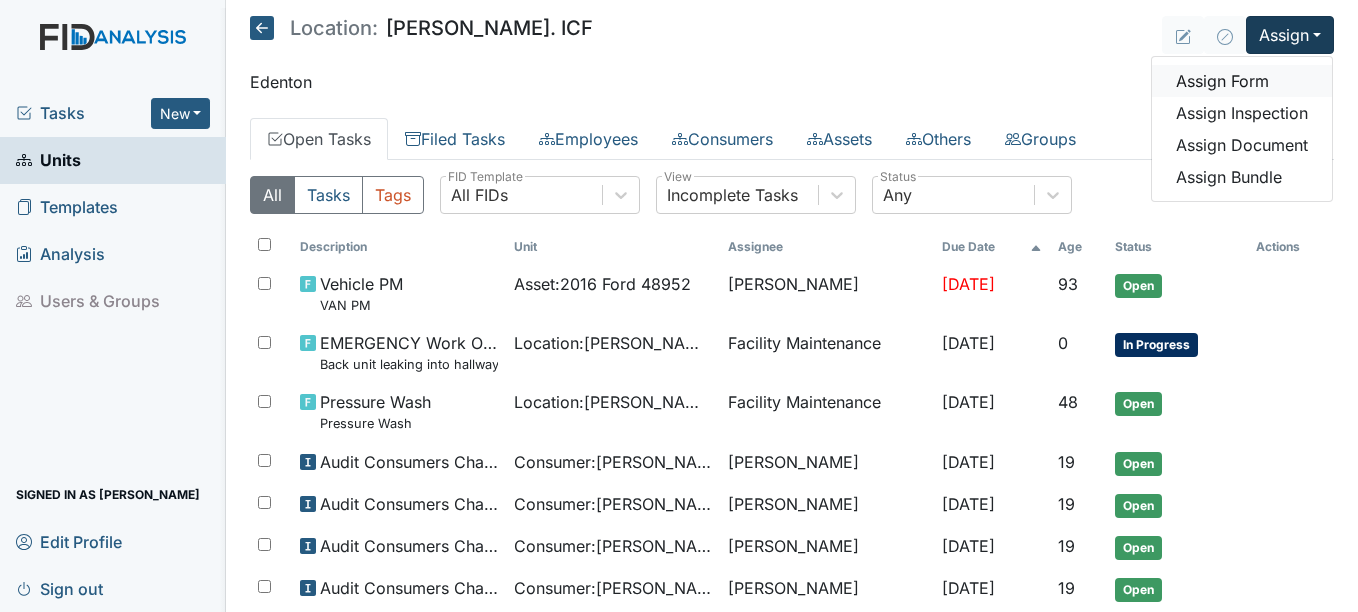 click on "Assign Form" at bounding box center [1242, 81] 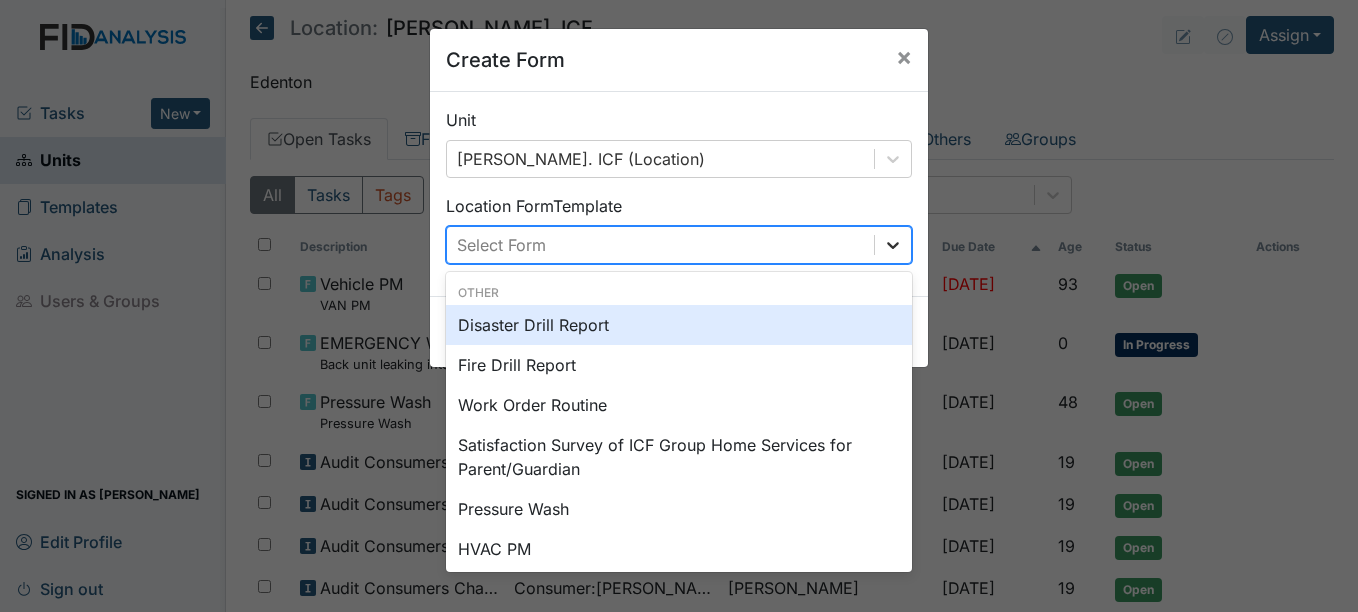 click 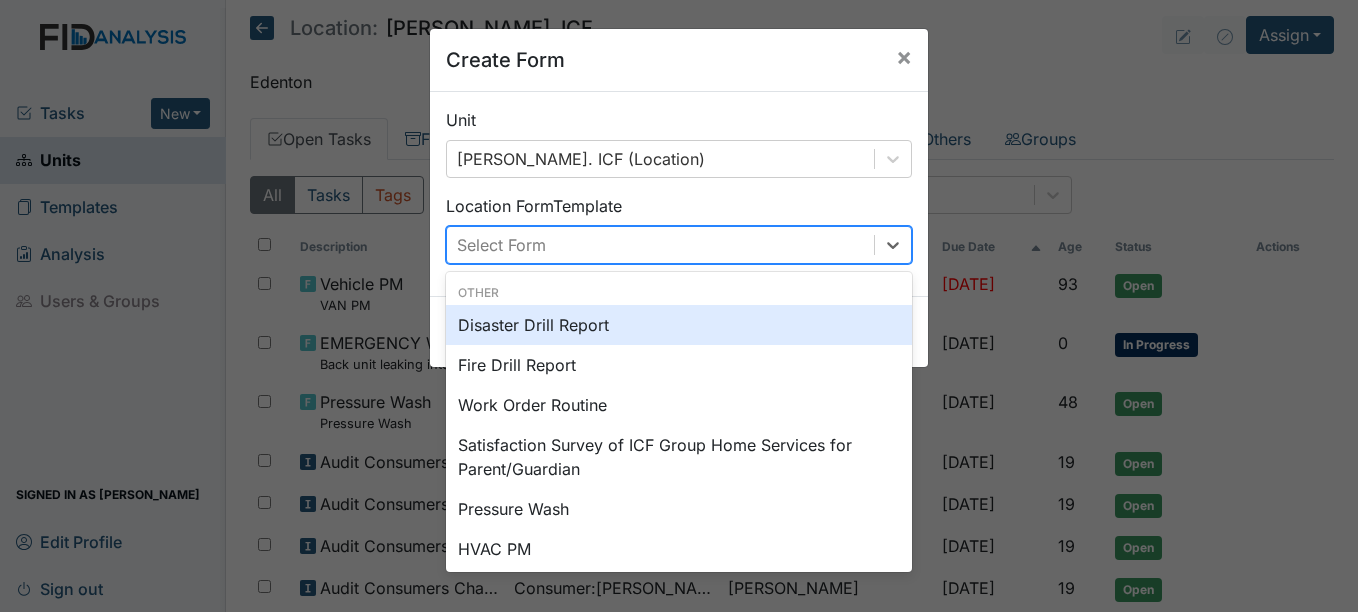 click on "Disaster Drill Report" at bounding box center (679, 325) 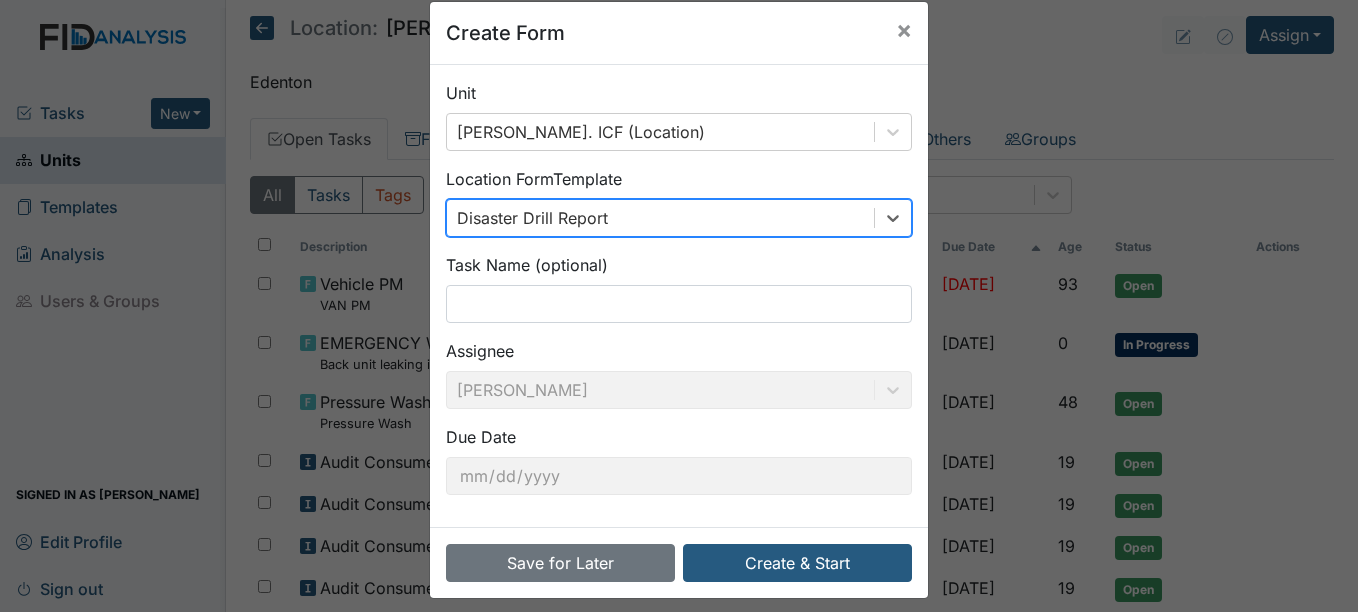 scroll, scrollTop: 42, scrollLeft: 0, axis: vertical 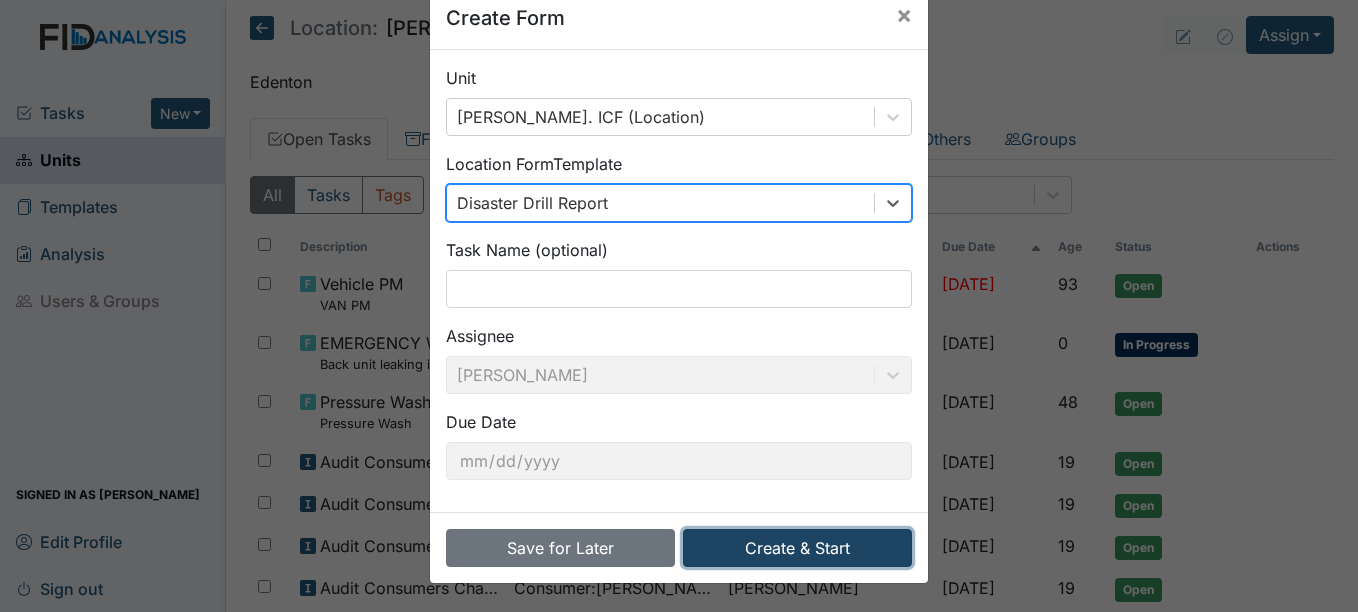 click on "Create & Start" at bounding box center (797, 548) 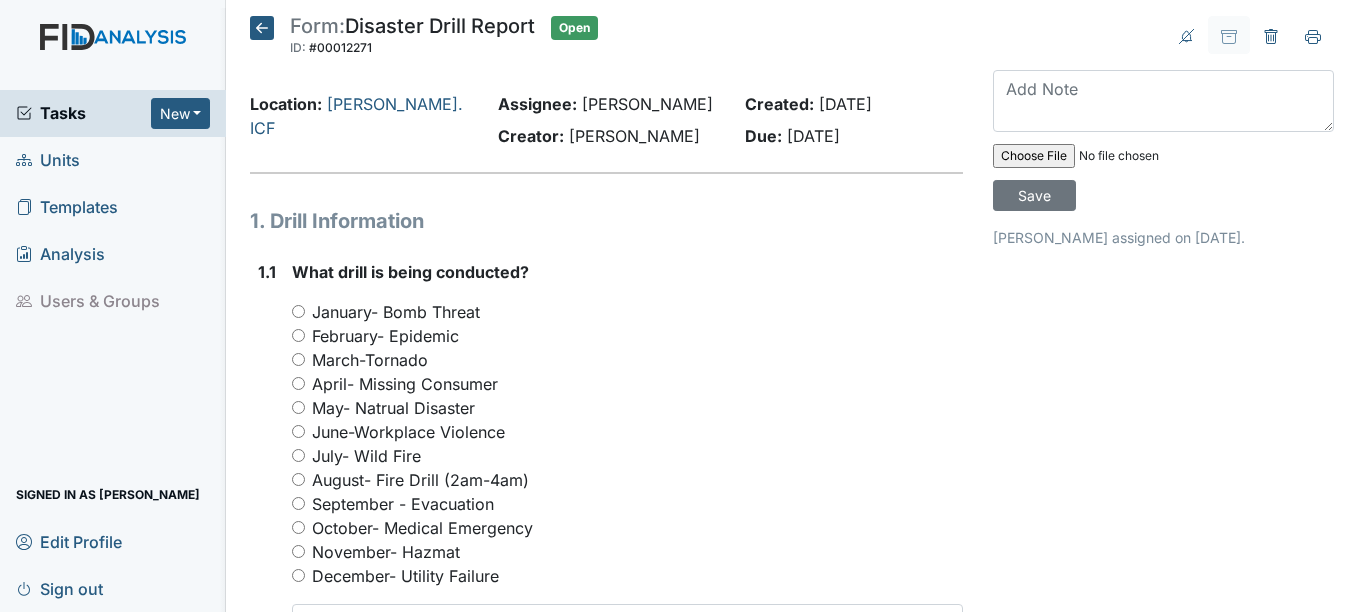 scroll, scrollTop: 0, scrollLeft: 0, axis: both 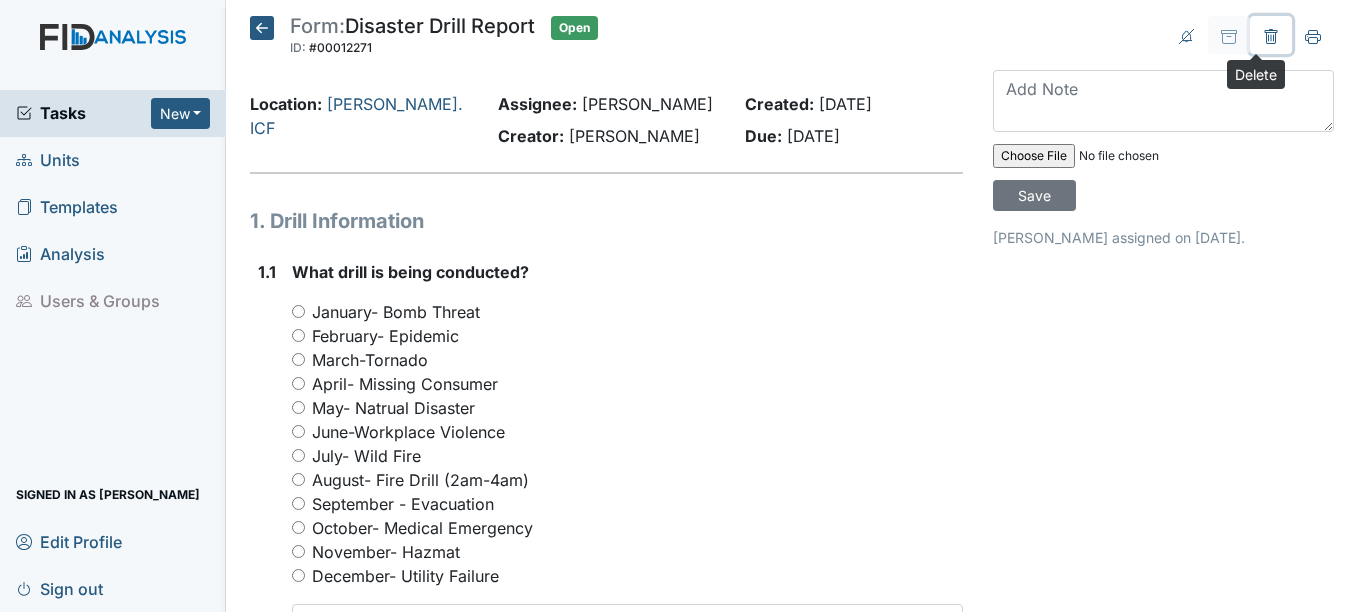 click 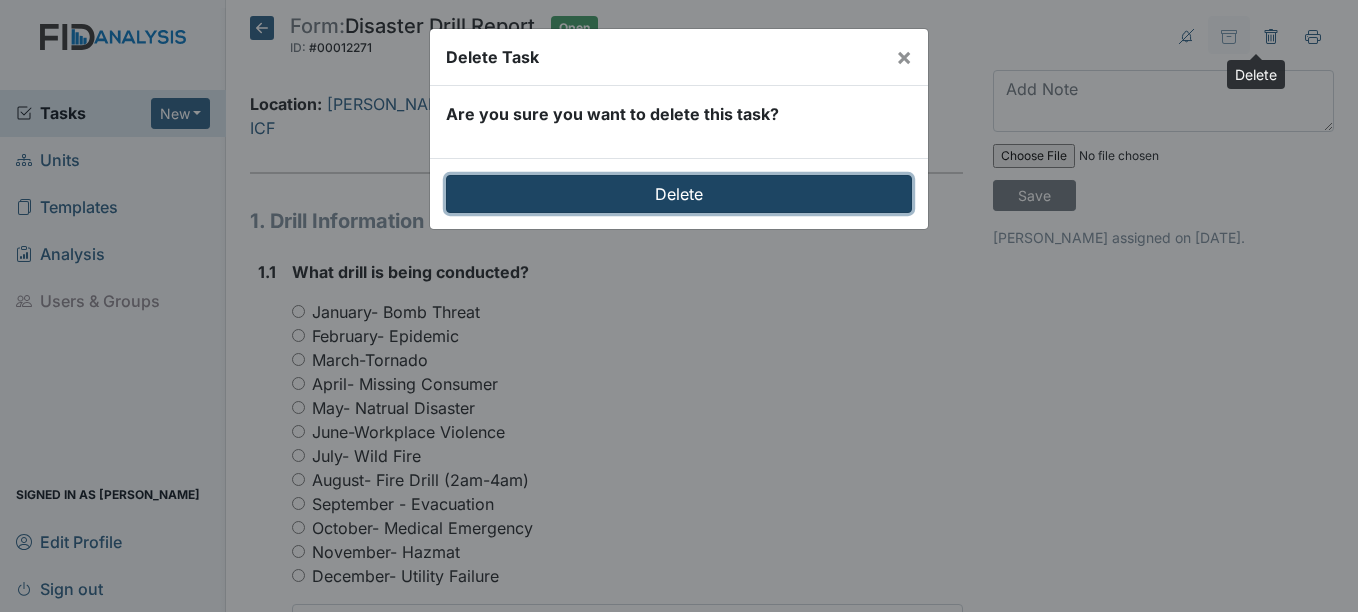 click on "Delete" at bounding box center [679, 194] 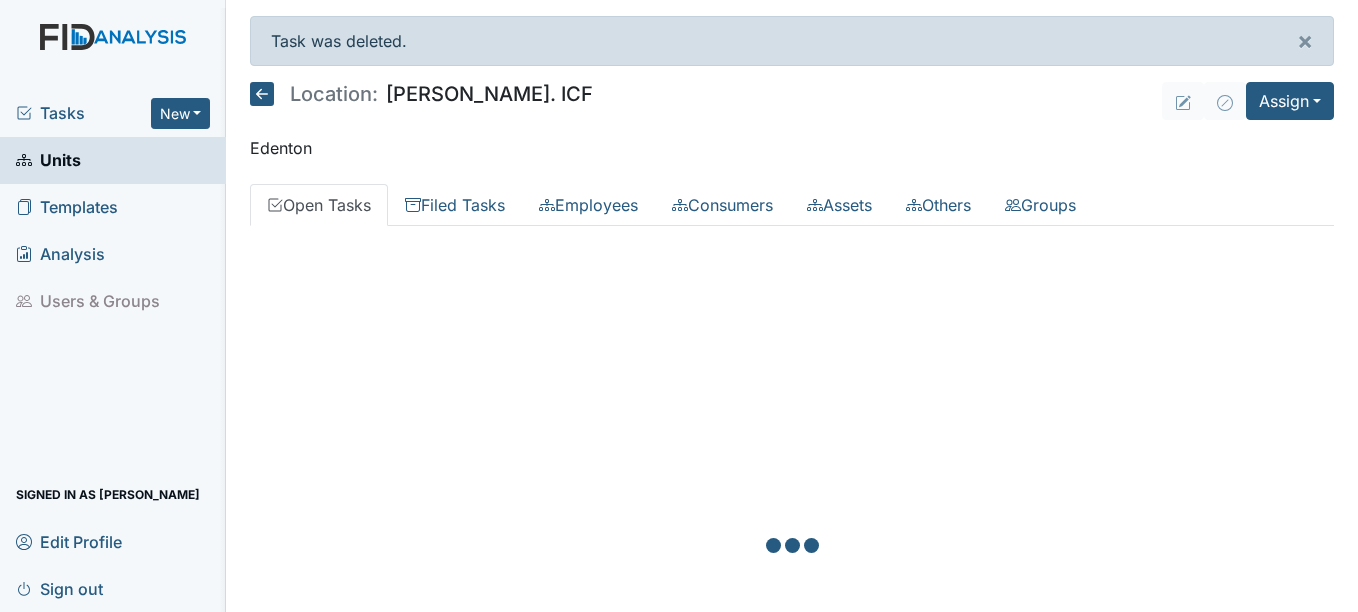 scroll, scrollTop: 0, scrollLeft: 0, axis: both 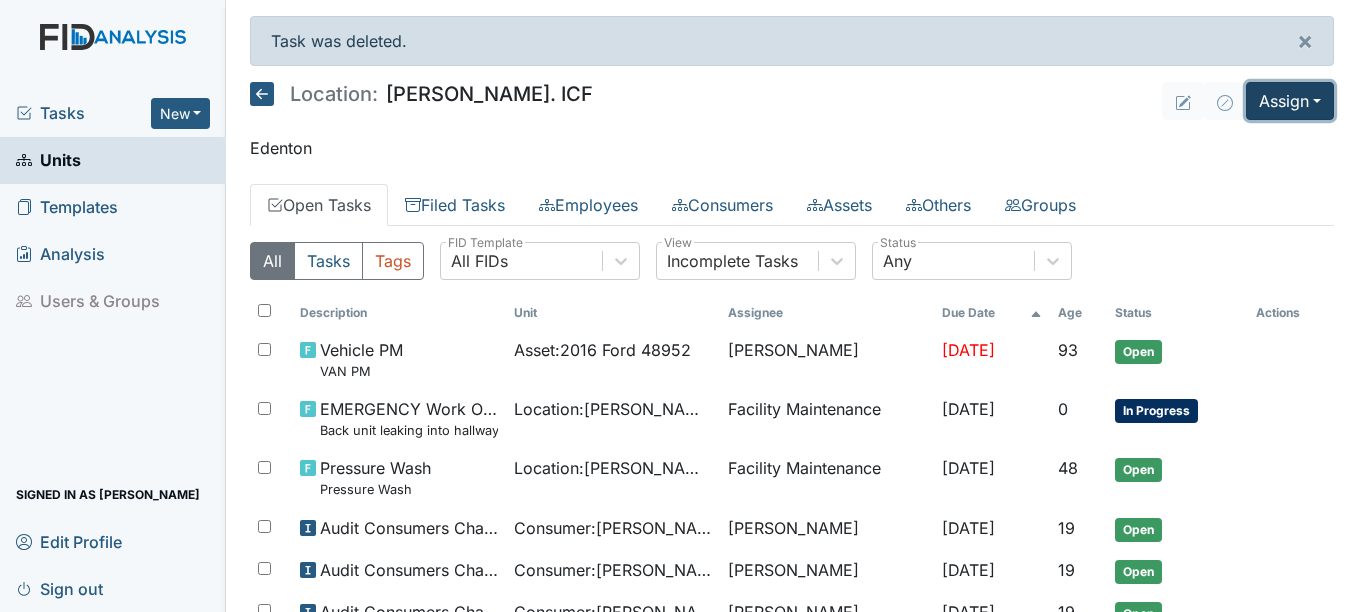 click on "Assign" at bounding box center (1290, 101) 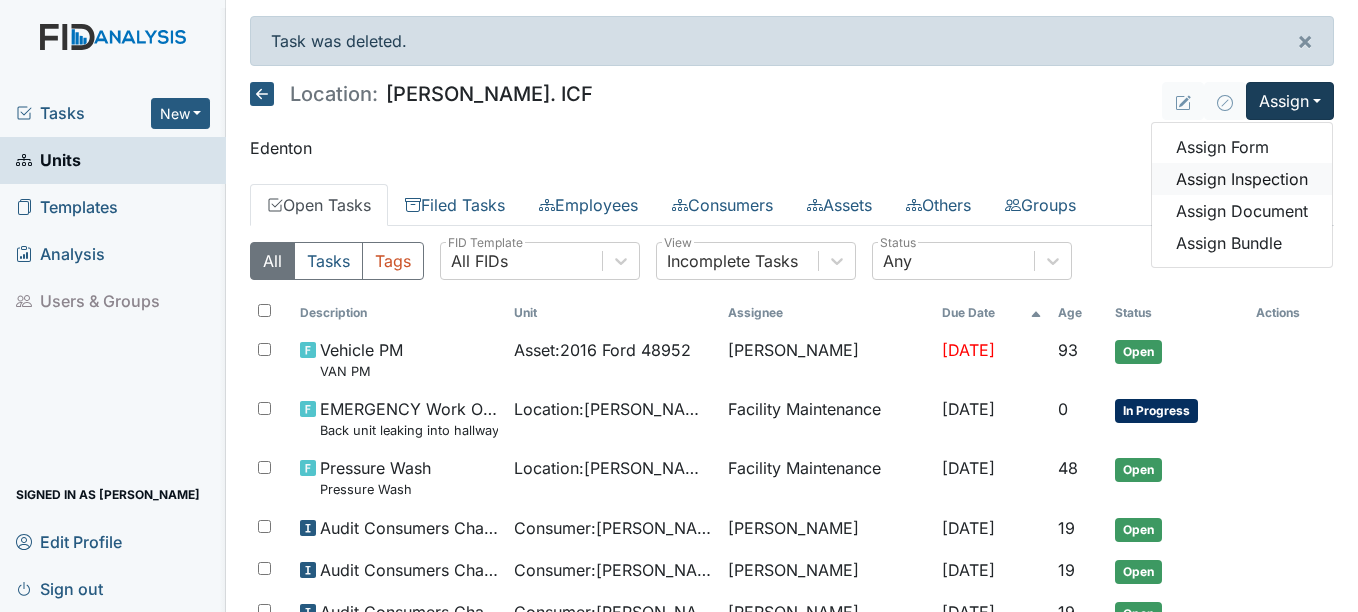 click on "Assign Inspection" at bounding box center [1242, 179] 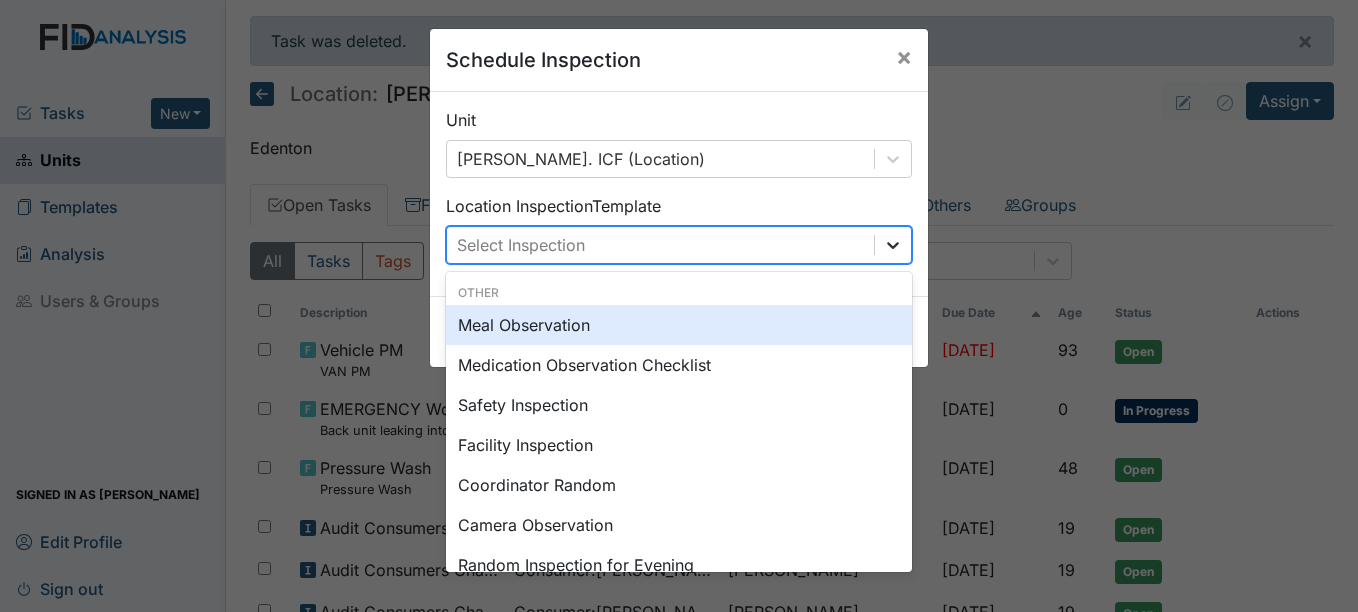 click 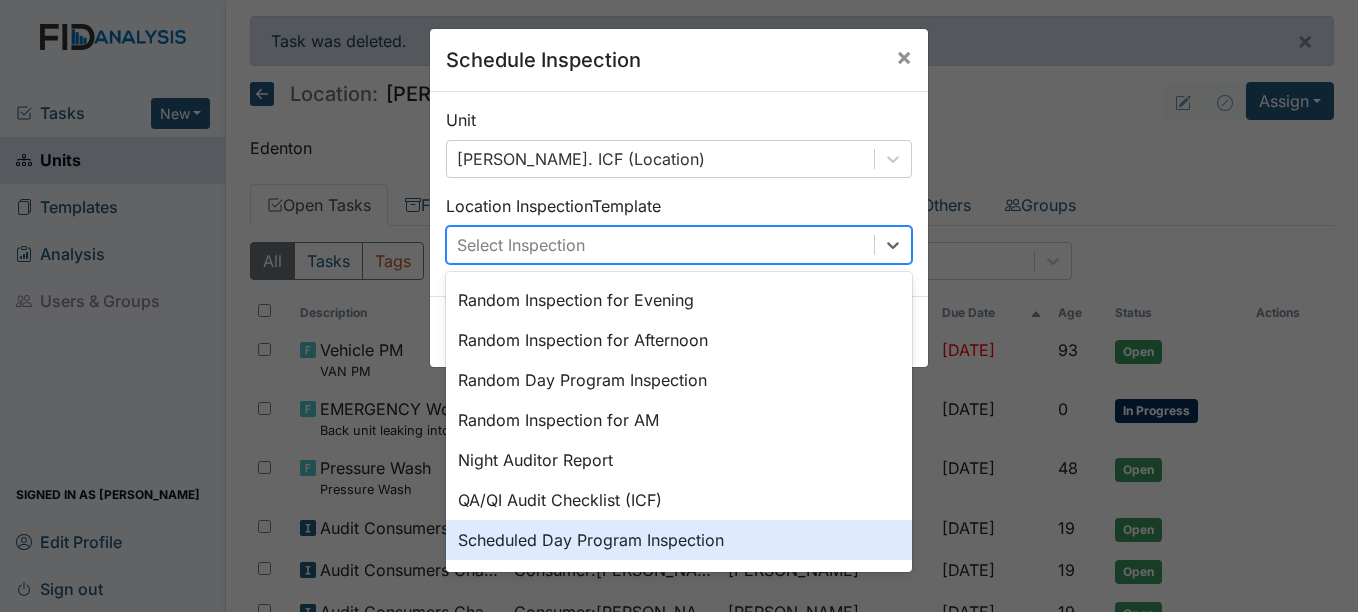 scroll, scrollTop: 345, scrollLeft: 0, axis: vertical 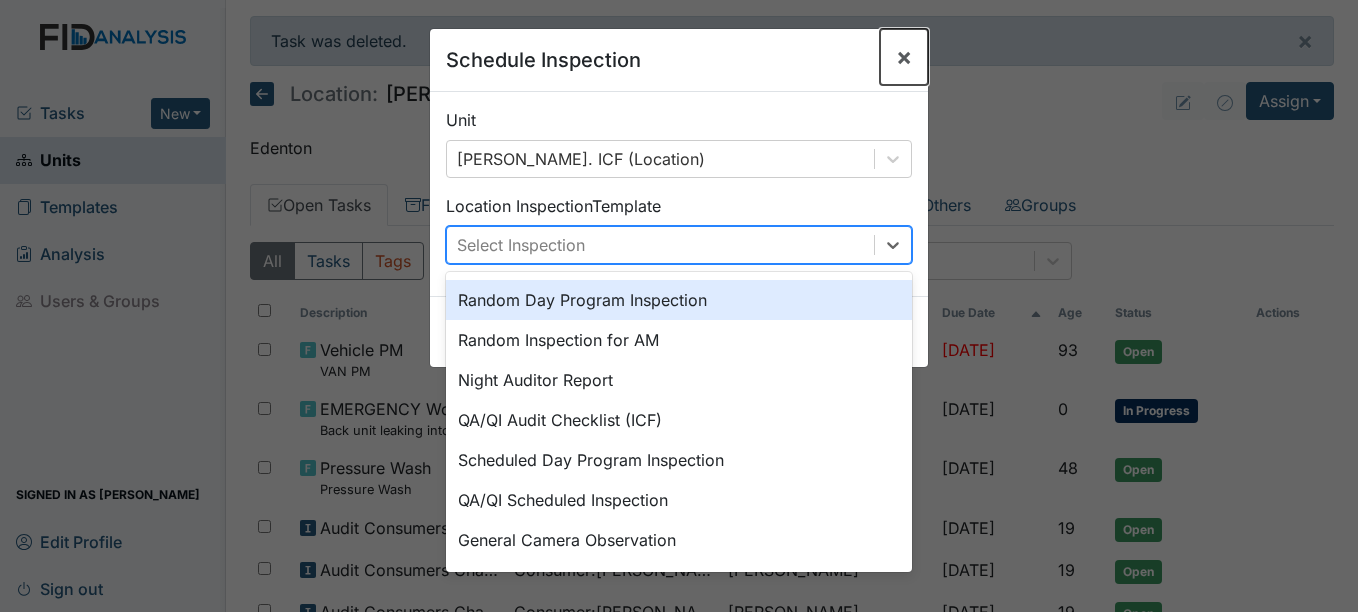 click on "×" at bounding box center (904, 57) 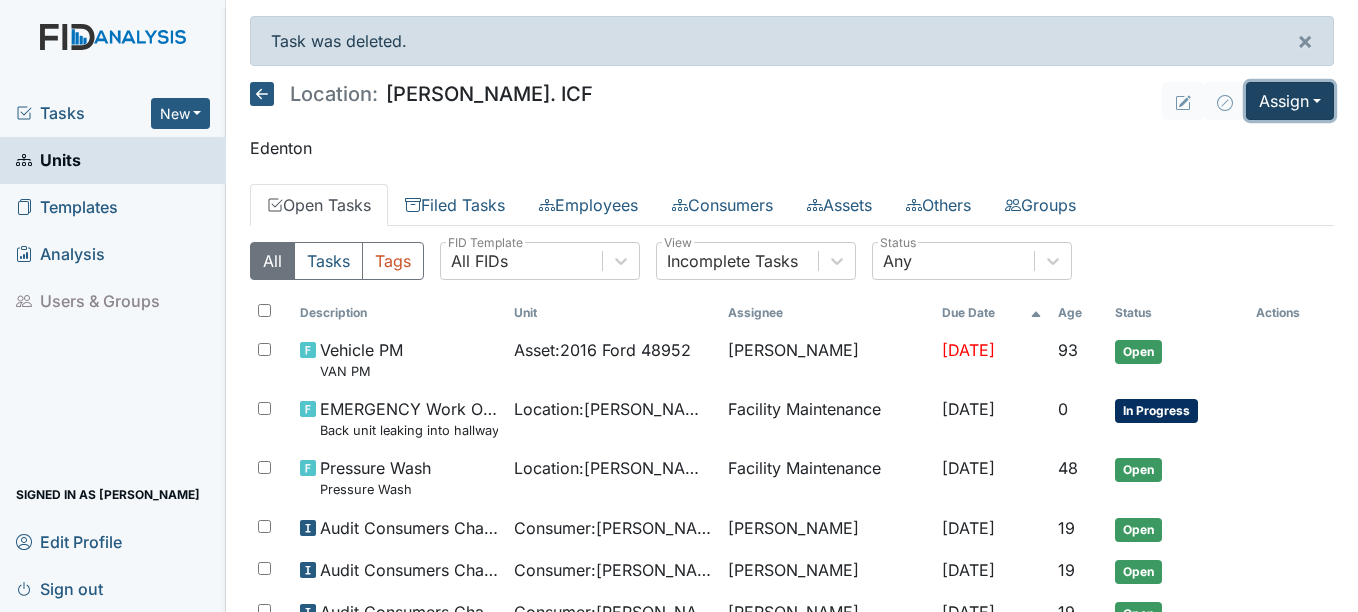 click on "Assign" at bounding box center [1290, 101] 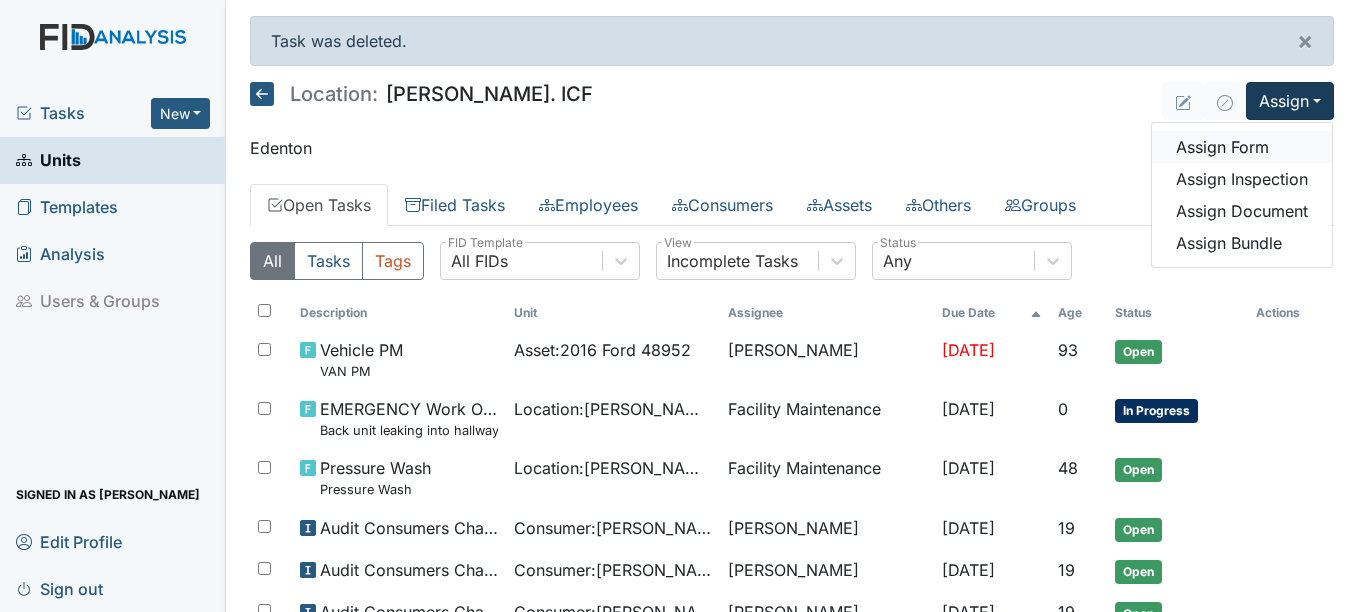 click on "Assign Form" at bounding box center (1242, 147) 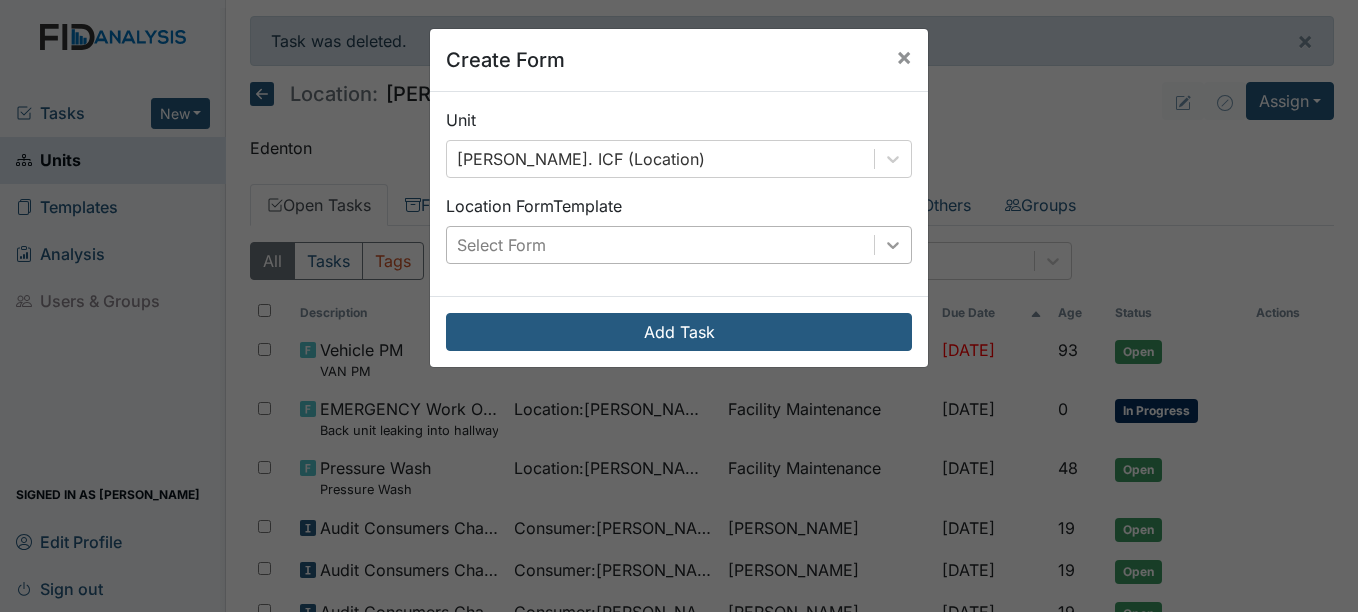 click at bounding box center (893, 245) 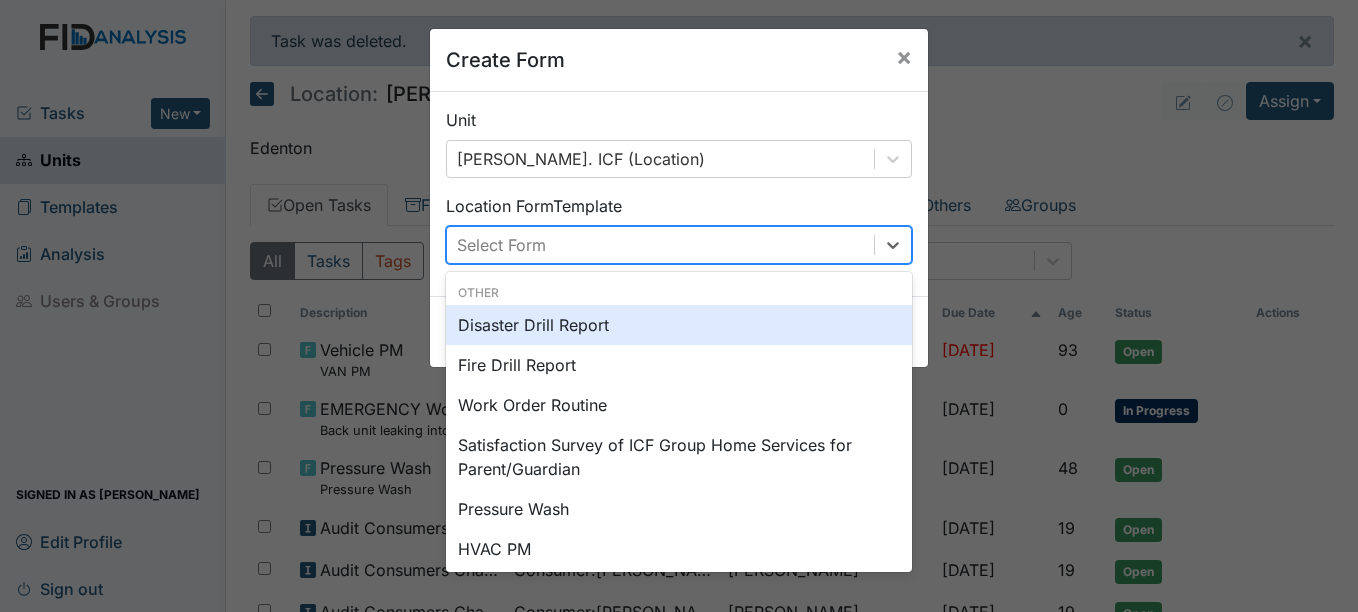 click on "Disaster Drill Report" at bounding box center [679, 325] 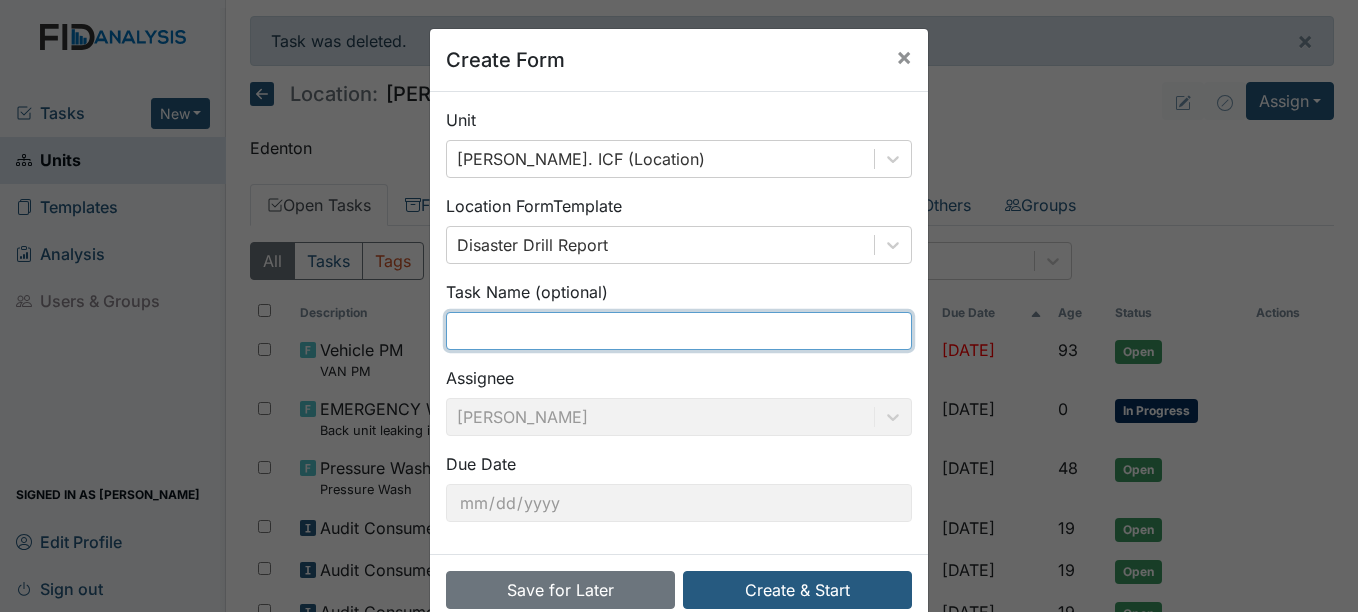 click at bounding box center (679, 331) 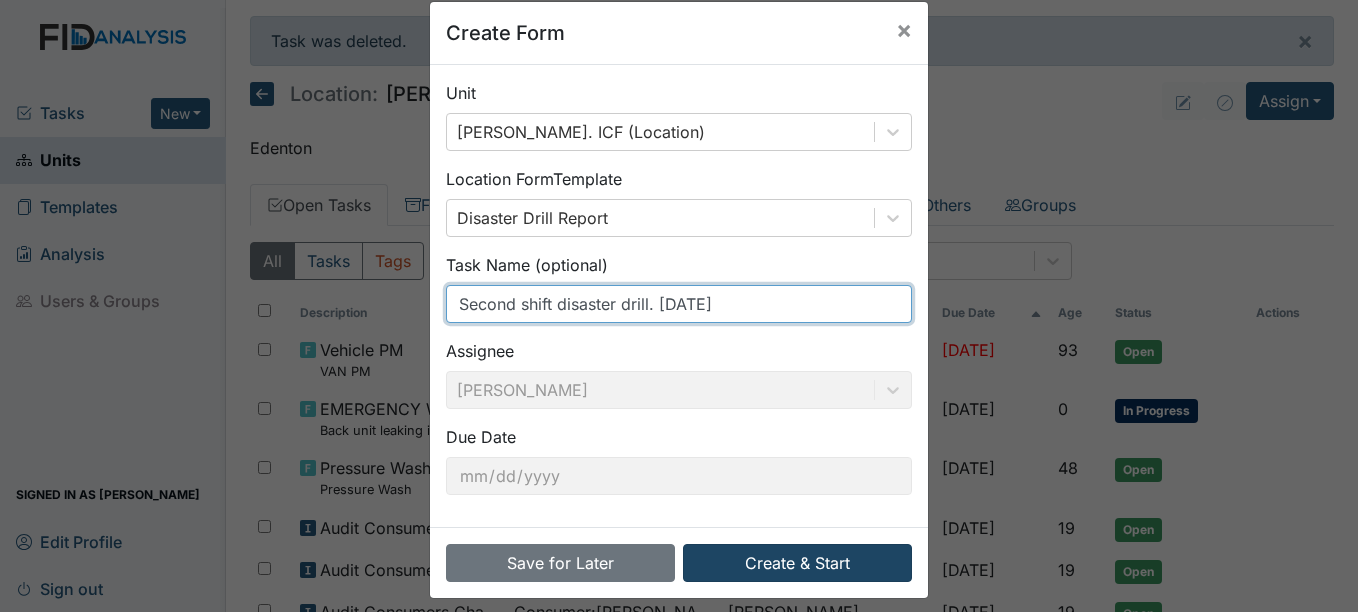 scroll, scrollTop: 42, scrollLeft: 0, axis: vertical 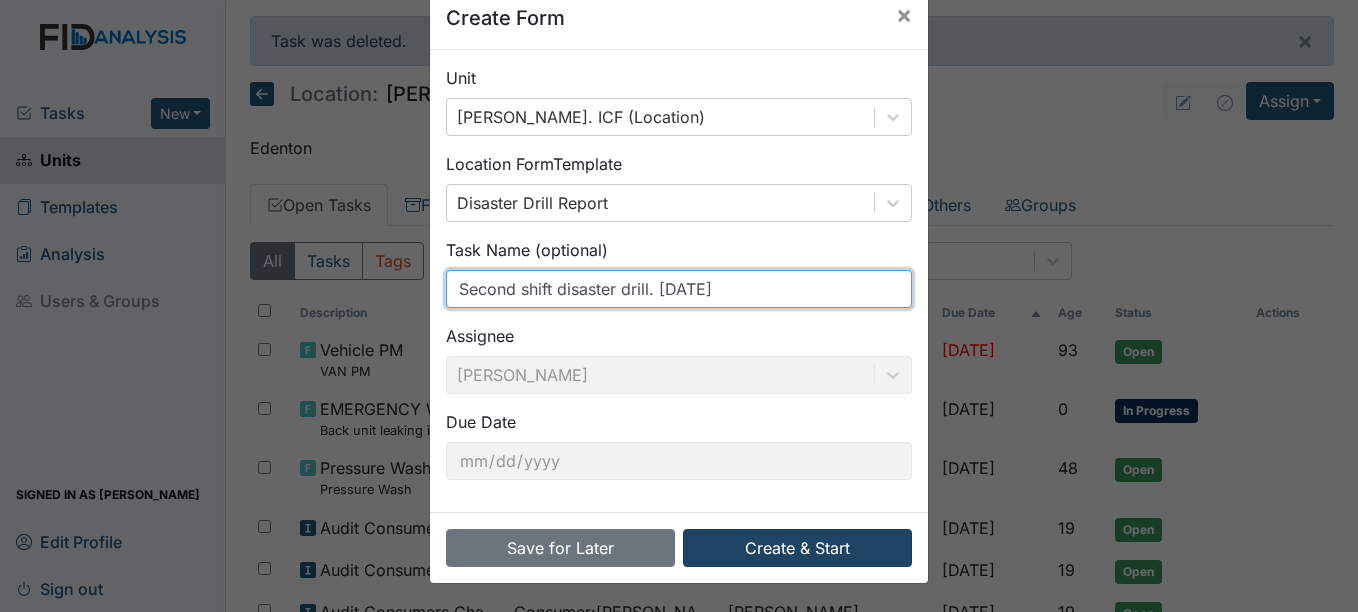 type on "Second shift disaster drill. [DATE]" 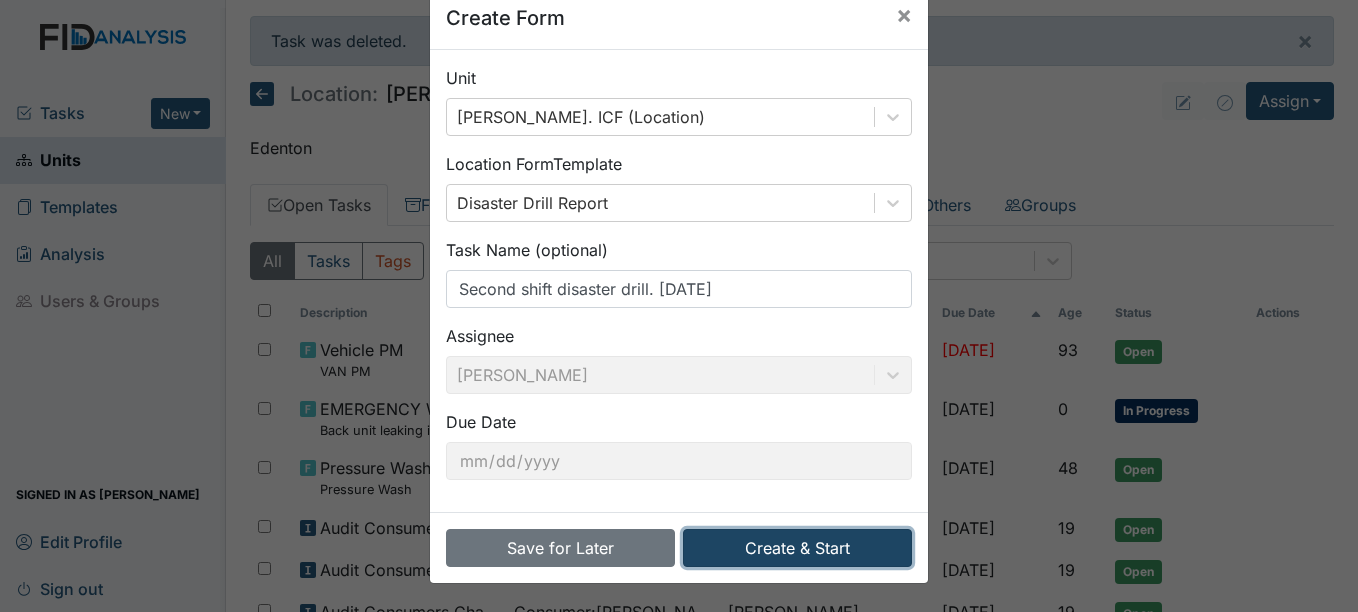 click on "Create & Start" at bounding box center [797, 548] 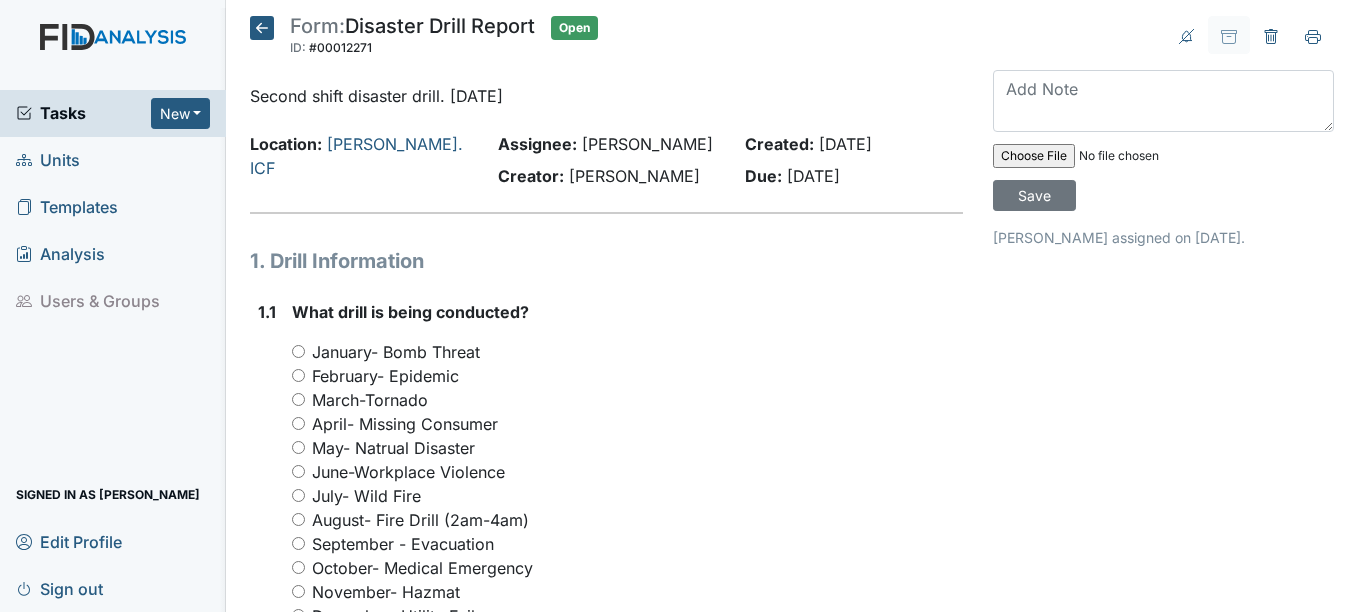 scroll, scrollTop: 0, scrollLeft: 0, axis: both 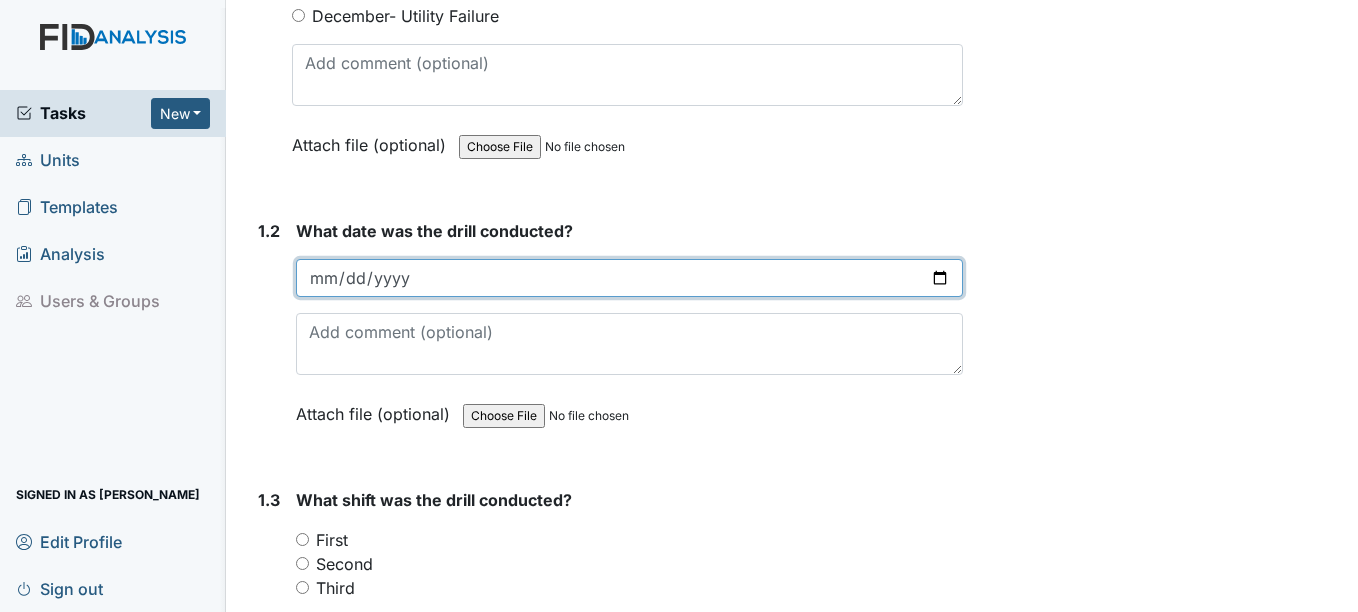 click at bounding box center (629, 278) 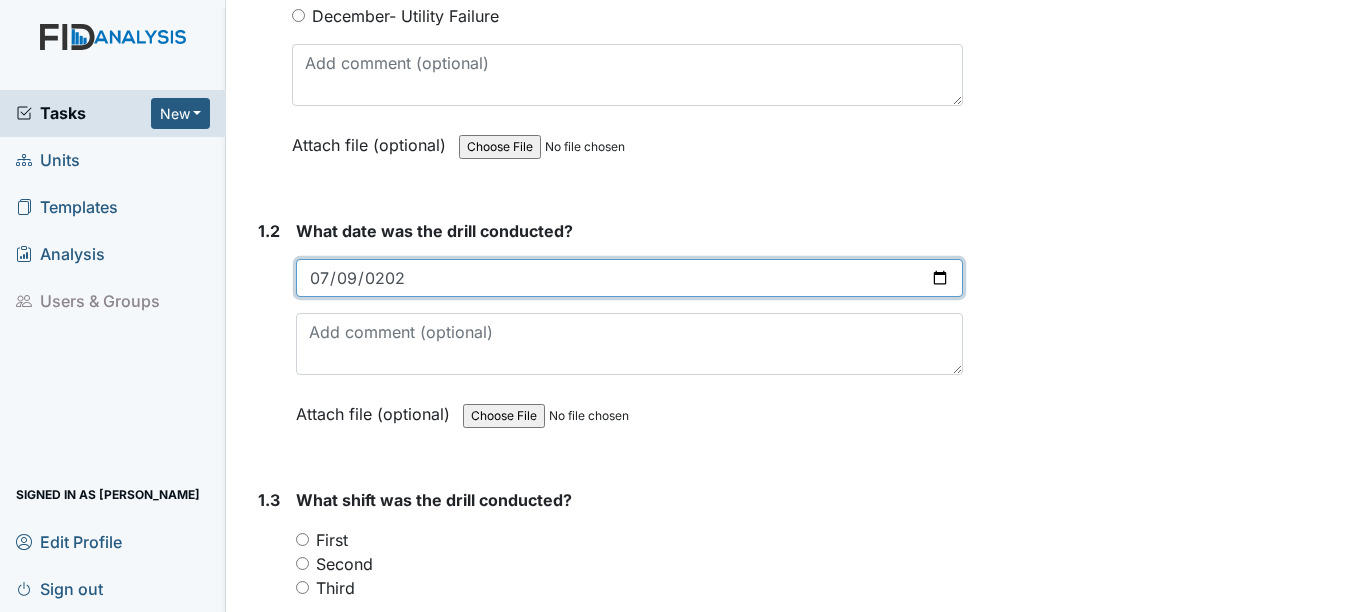 type on "[DATE]" 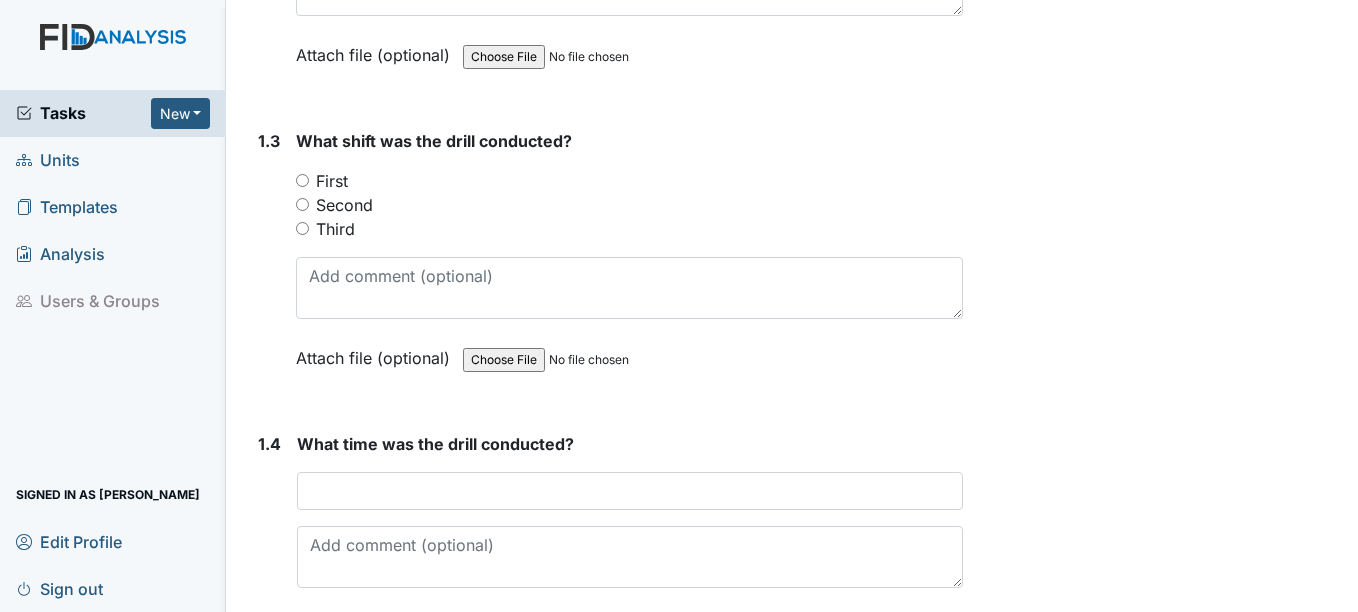 scroll, scrollTop: 1000, scrollLeft: 0, axis: vertical 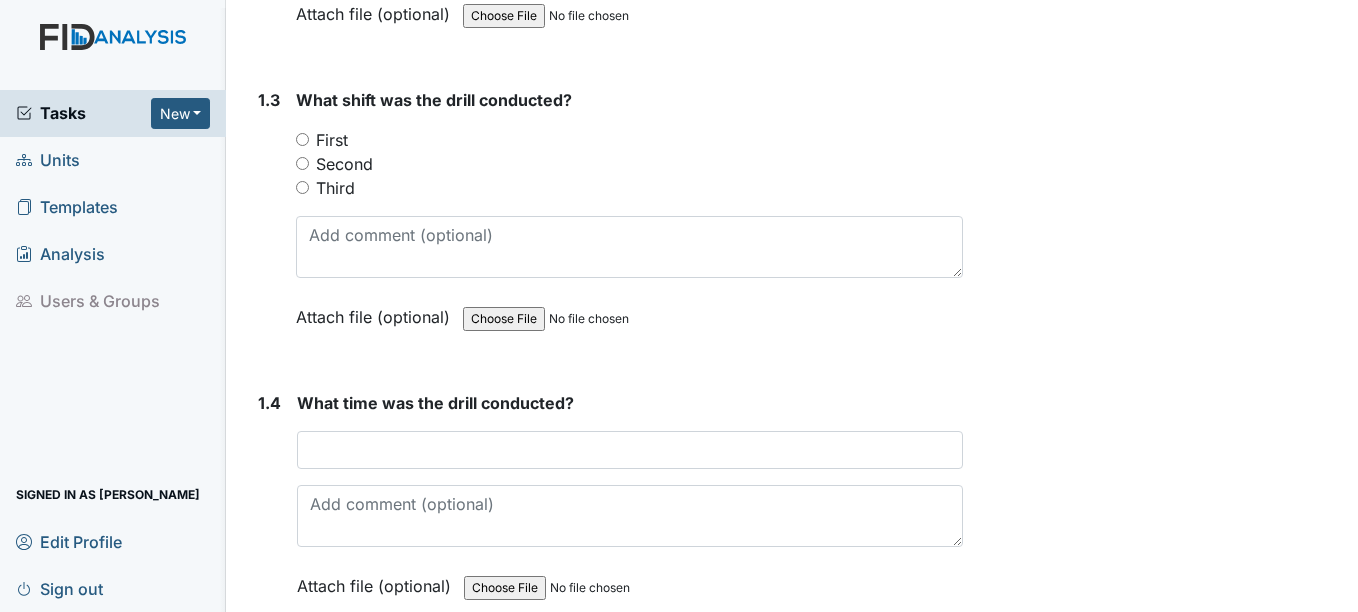 click on "Second" at bounding box center [344, 164] 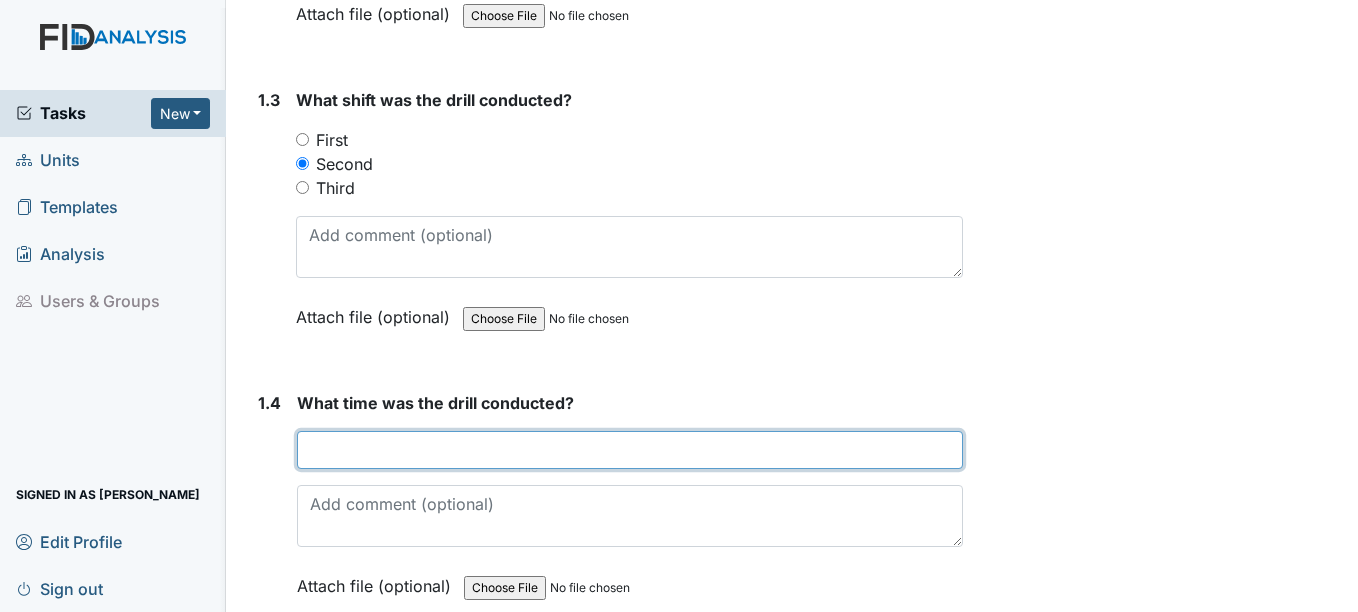 click at bounding box center (629, 450) 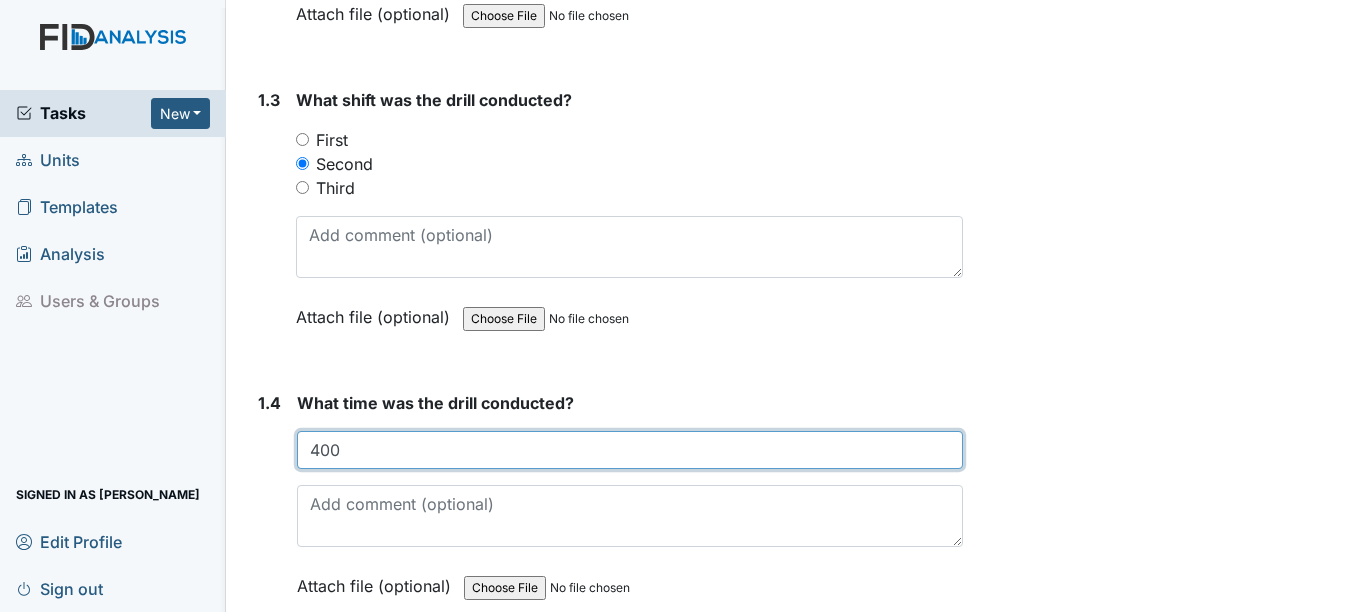 click on "400" at bounding box center [629, 450] 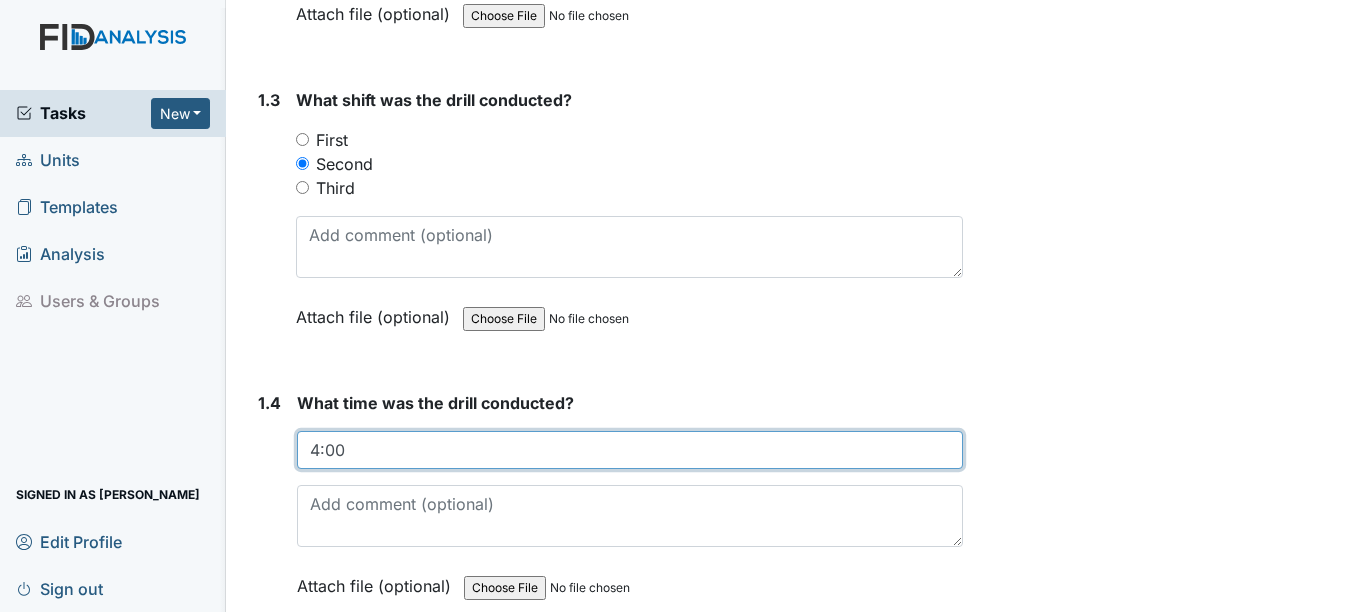 click on "4:00" at bounding box center (629, 450) 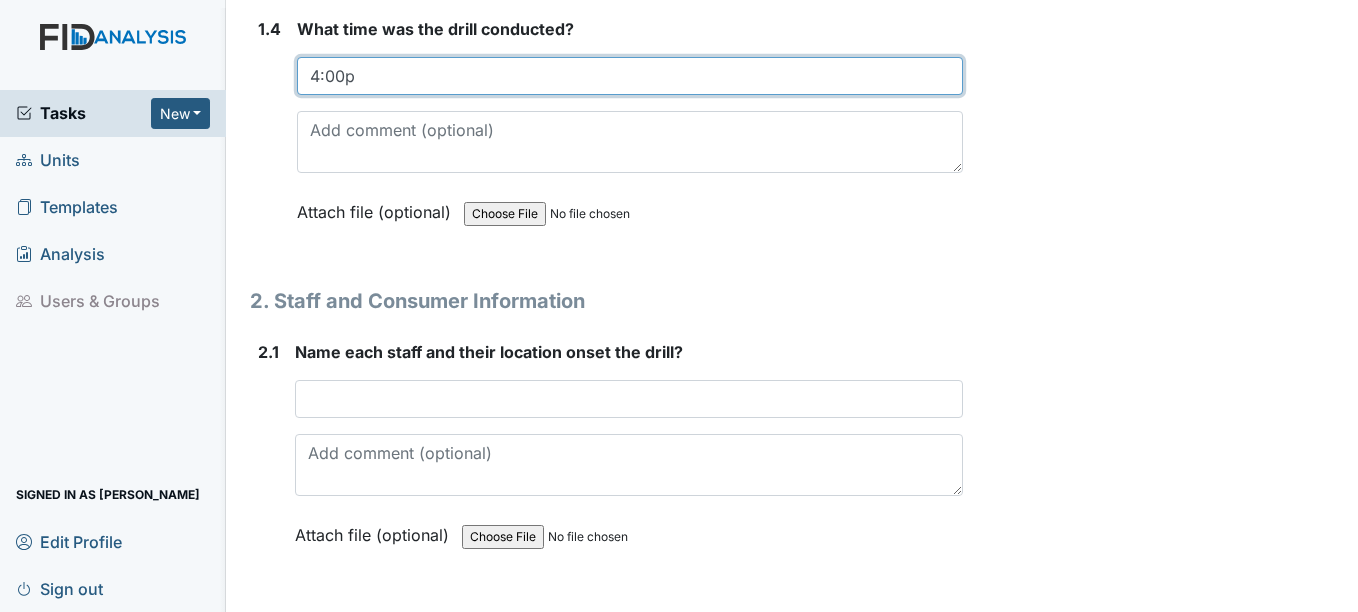 scroll, scrollTop: 1400, scrollLeft: 0, axis: vertical 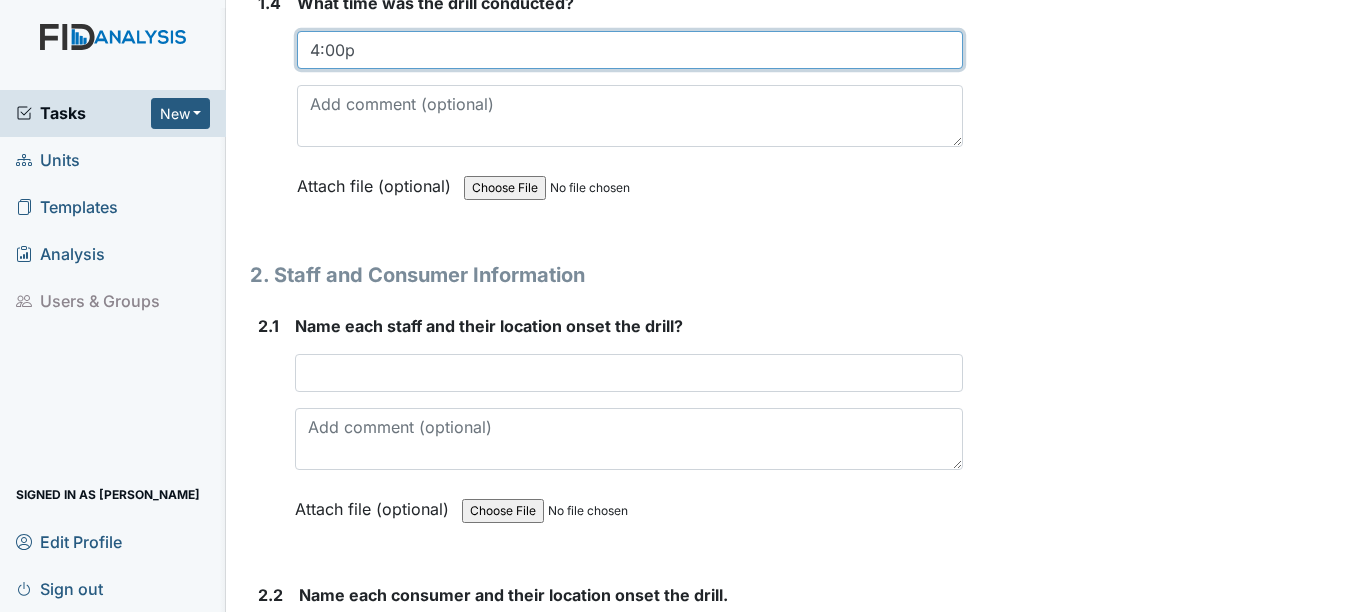 type on "4:00p" 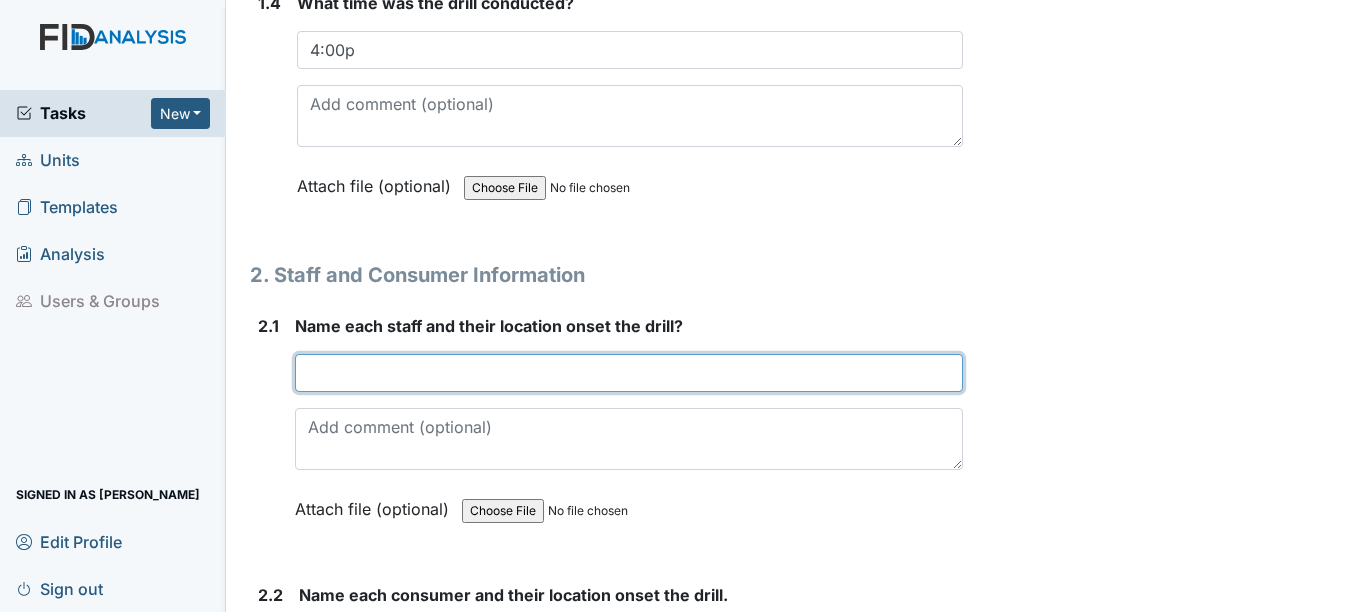 click at bounding box center (628, 373) 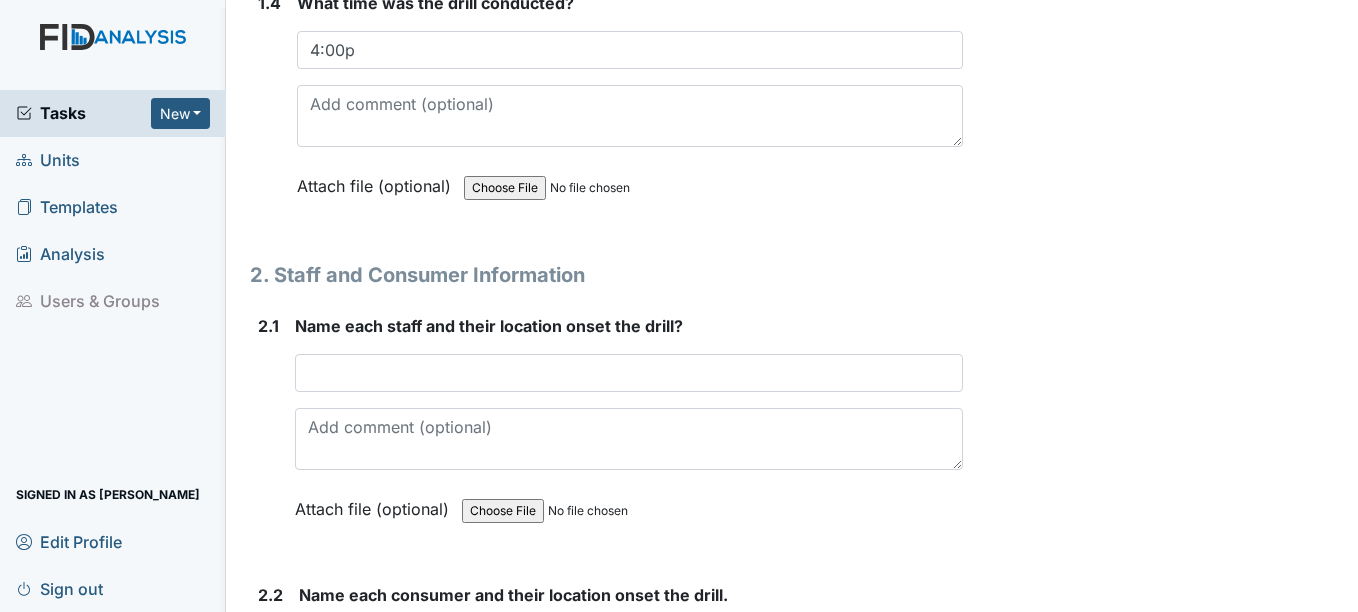 click on "Archive Task
×
Are you sure you want to archive this task? It will appear as incomplete on reports.
Archive
Delete Task
×
Are you sure you want to delete this task?
[GEOGRAPHIC_DATA]
Save
[PERSON_NAME] assigned on [DATE]." at bounding box center [1163, 546] 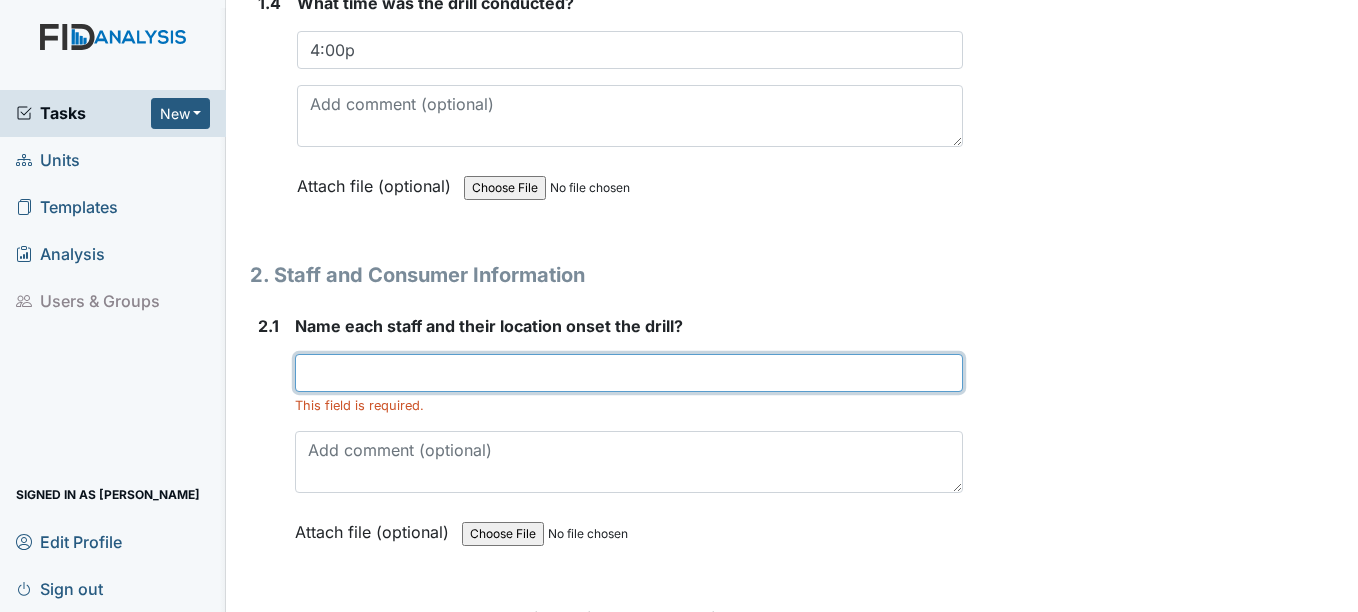 click at bounding box center [628, 373] 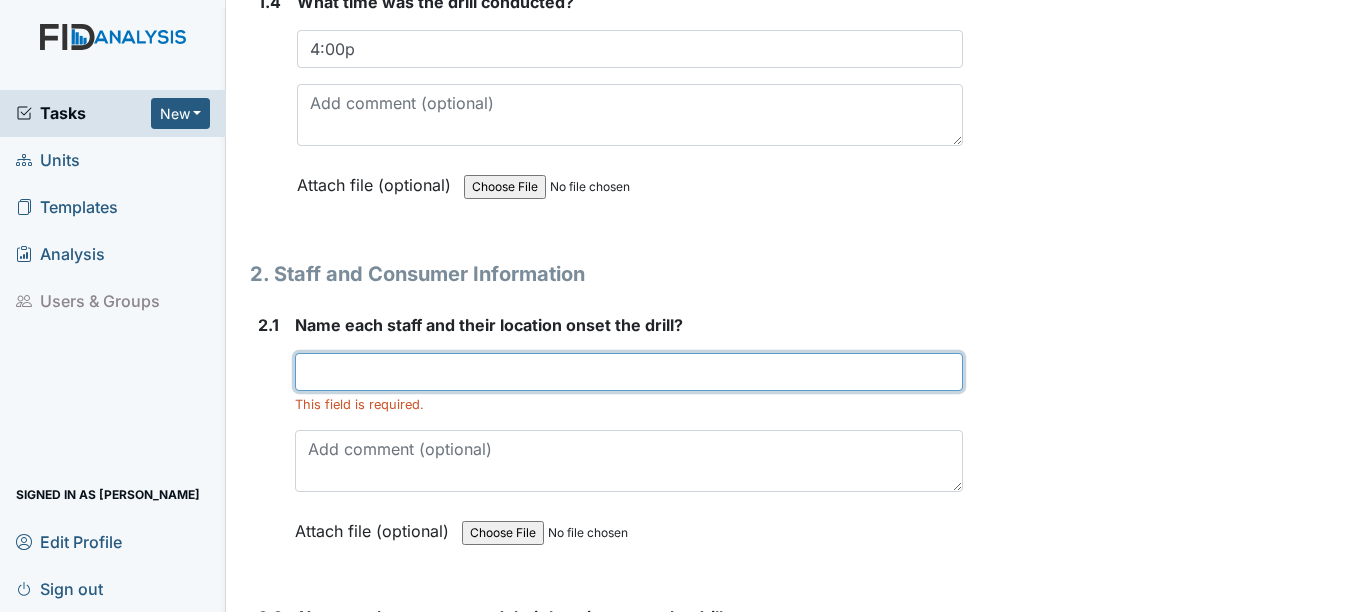 scroll, scrollTop: 1500, scrollLeft: 0, axis: vertical 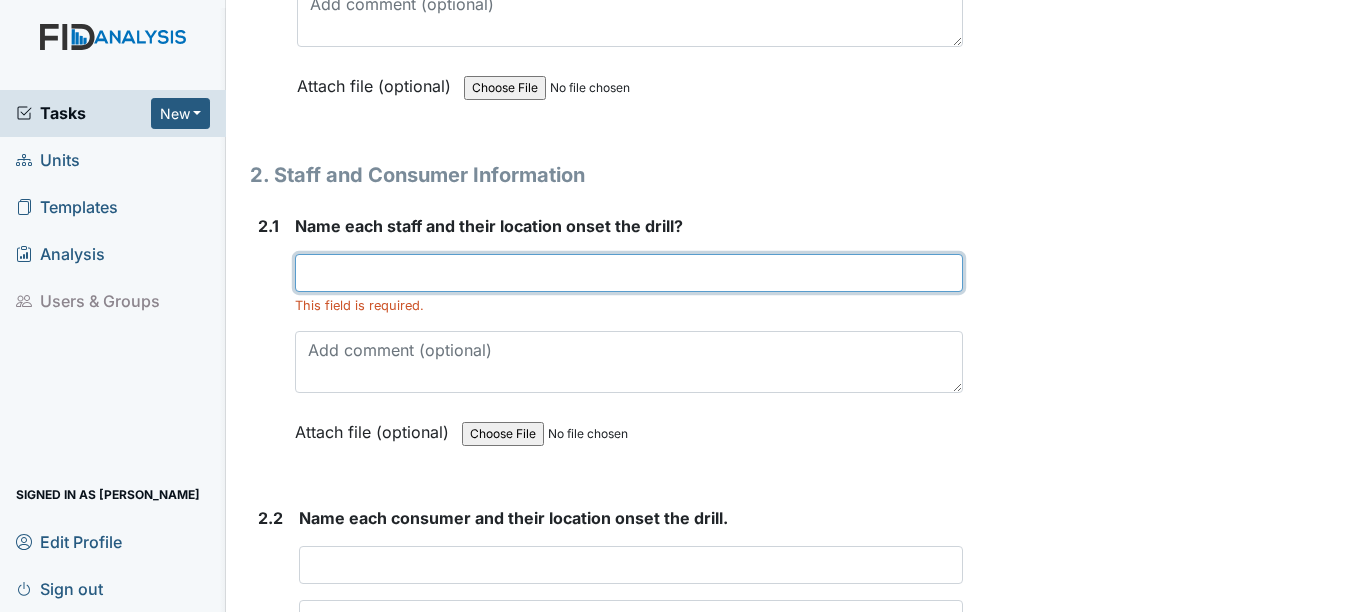 click at bounding box center (628, 273) 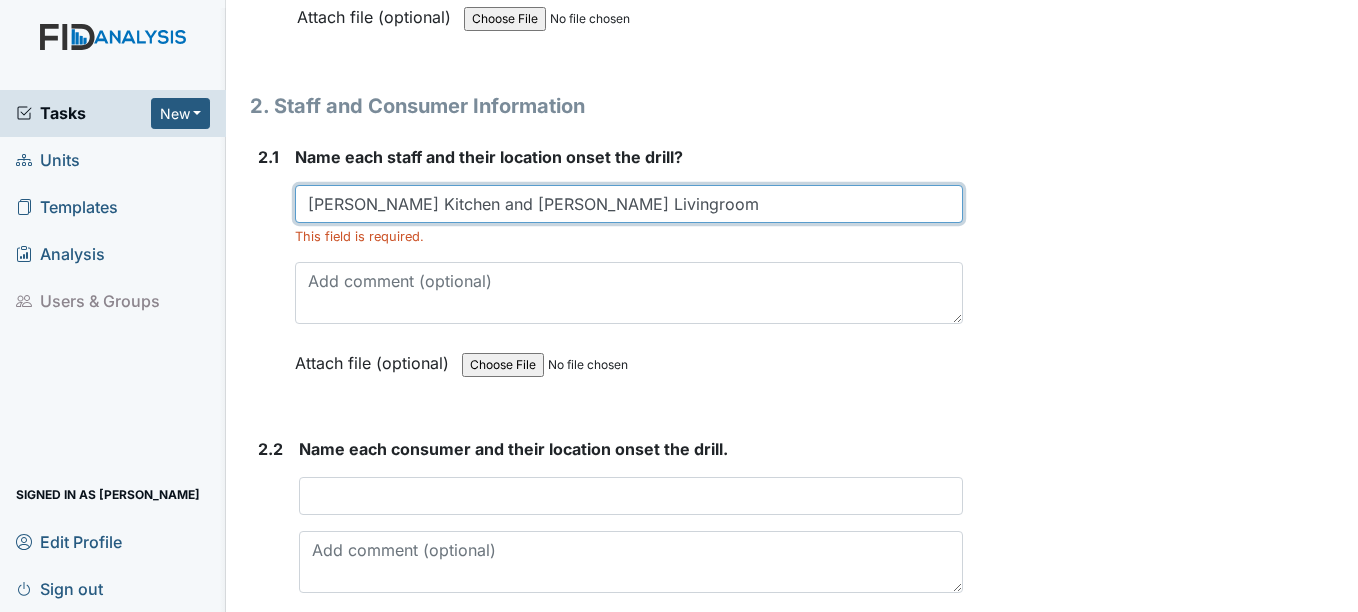scroll, scrollTop: 1600, scrollLeft: 0, axis: vertical 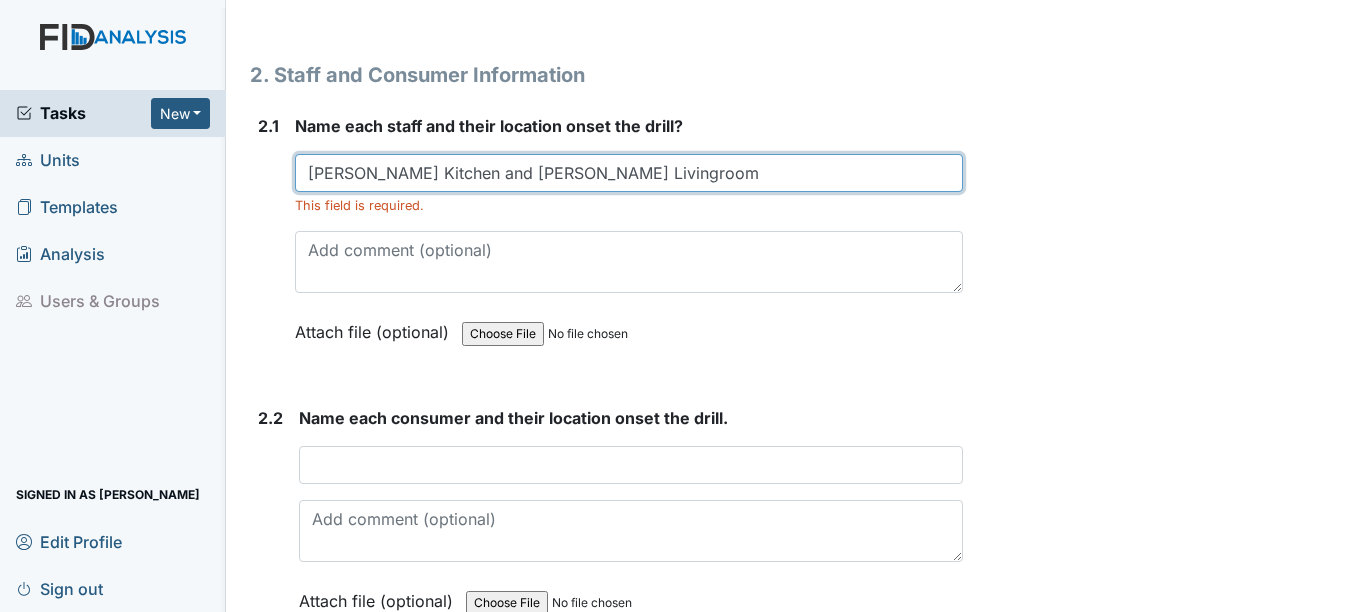 click on "[PERSON_NAME] Kitchen and [PERSON_NAME] Livingroom" at bounding box center (628, 173) 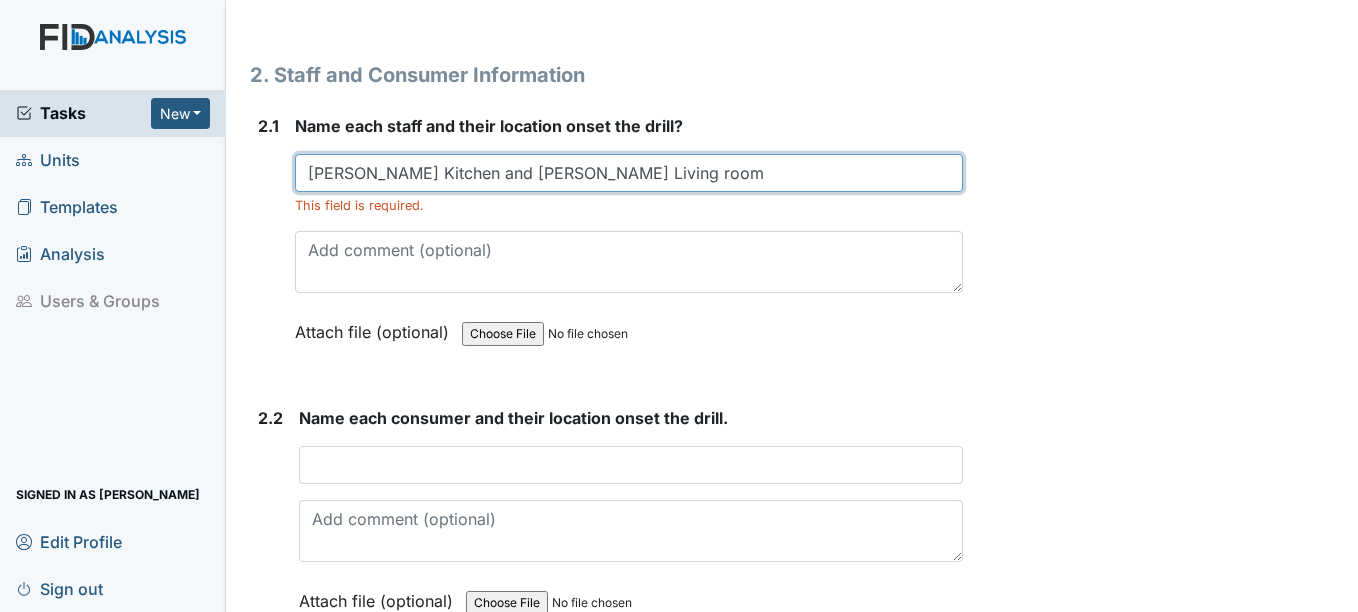 click on "[PERSON_NAME] Kitchen and [PERSON_NAME] Living room" at bounding box center (628, 173) 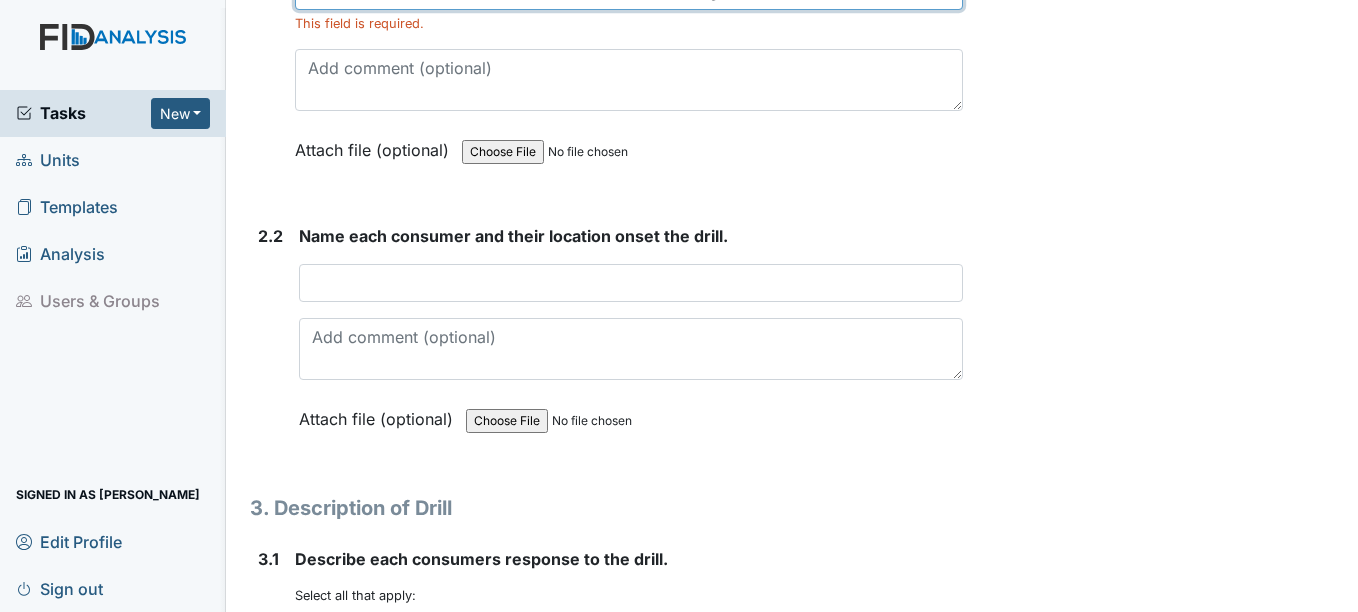 scroll, scrollTop: 1800, scrollLeft: 0, axis: vertical 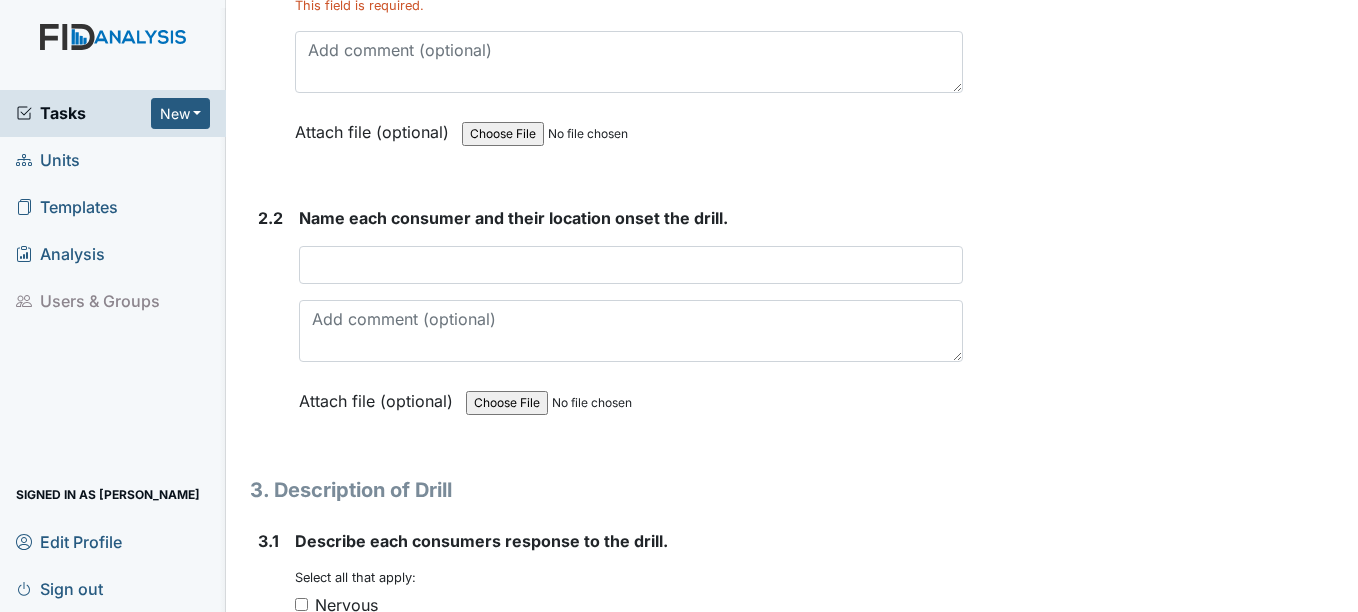 type on "[PERSON_NAME] Kitchen and [PERSON_NAME] Living room." 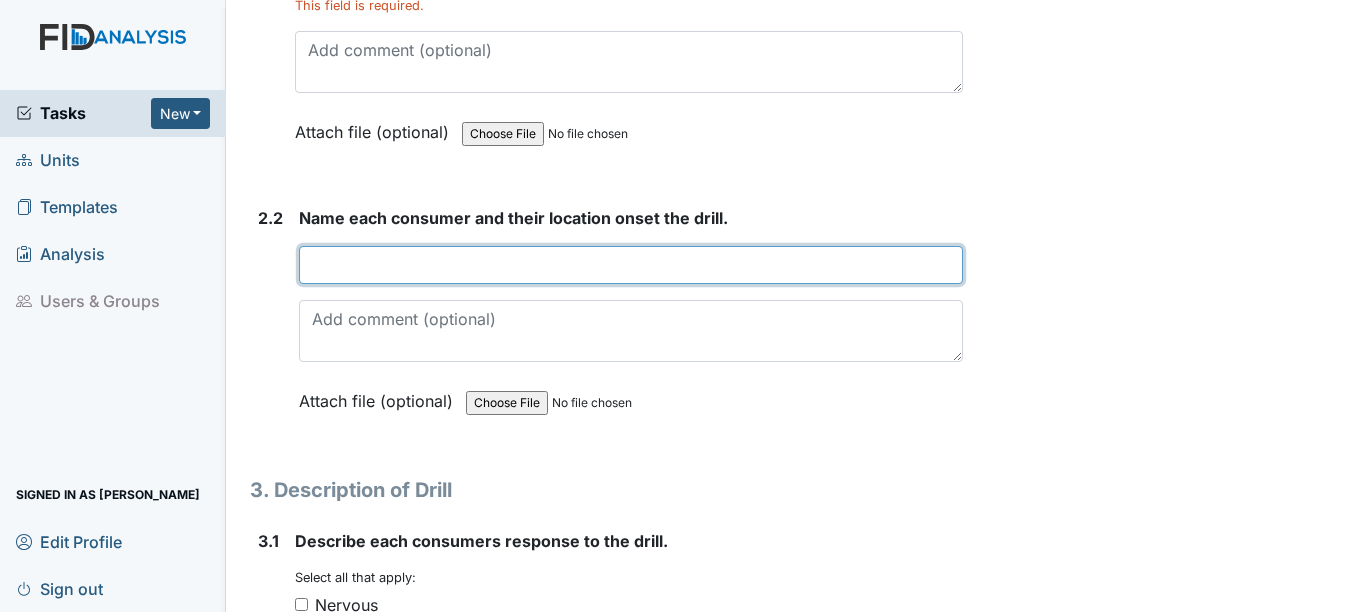 click at bounding box center [630, 265] 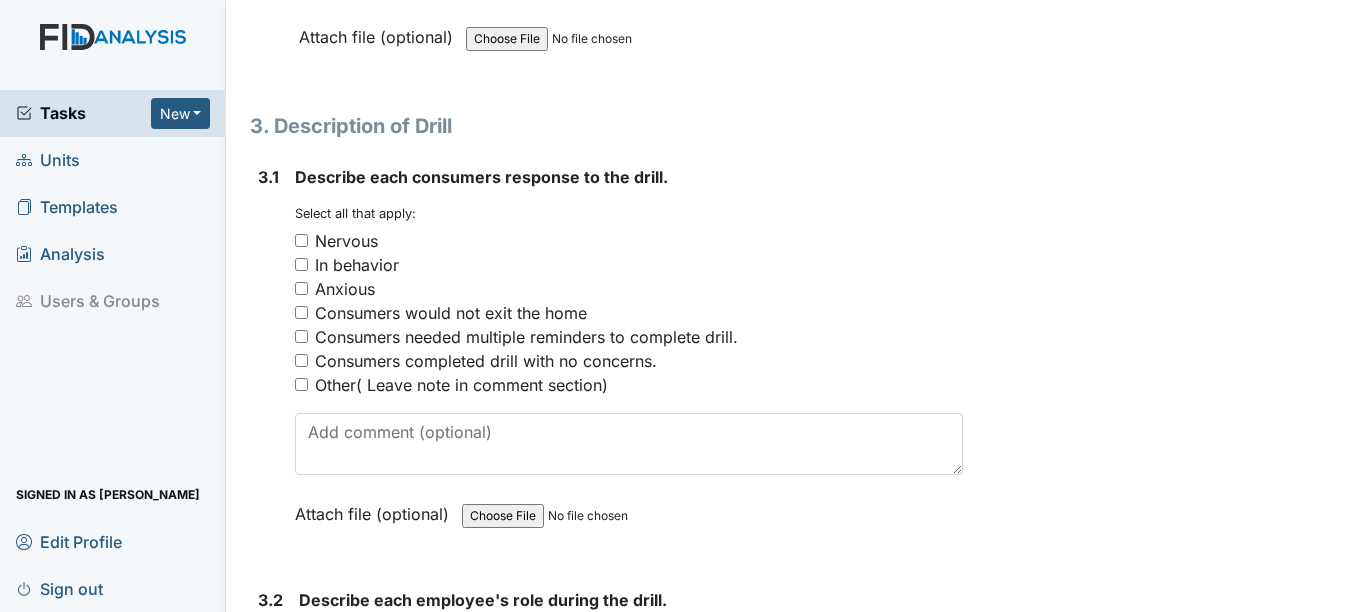 scroll, scrollTop: 2200, scrollLeft: 0, axis: vertical 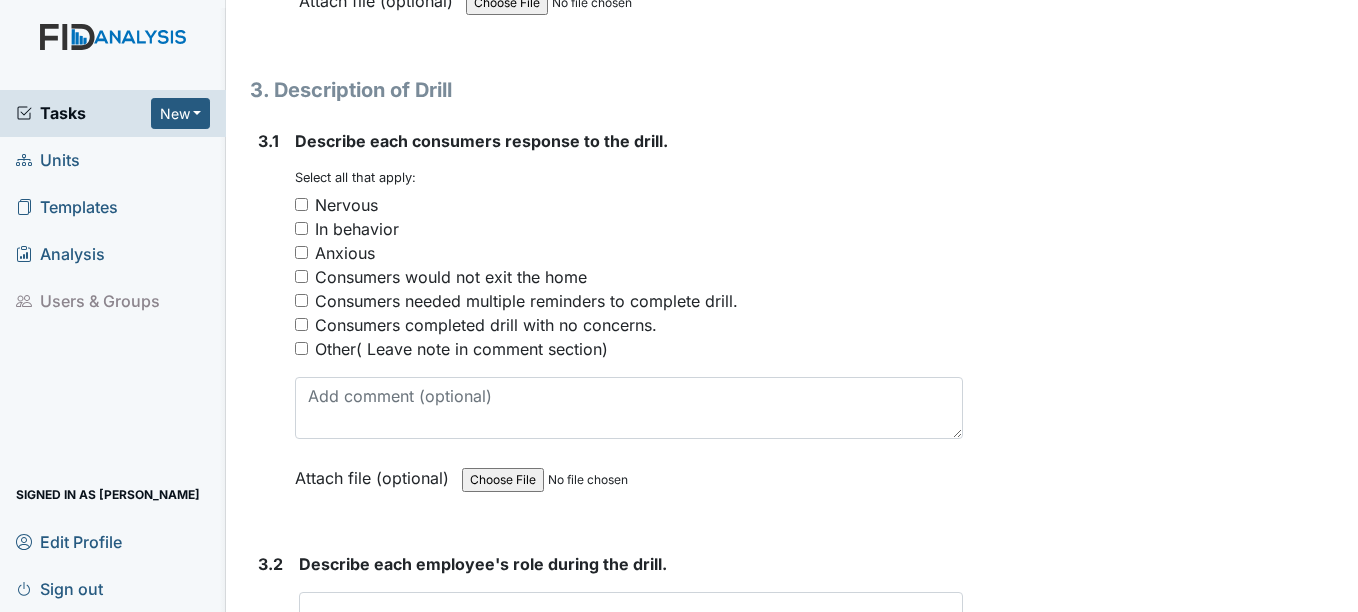 type on "SJ,CP,MS,[PERSON_NAME], [PERSON_NAME] and JL in living room." 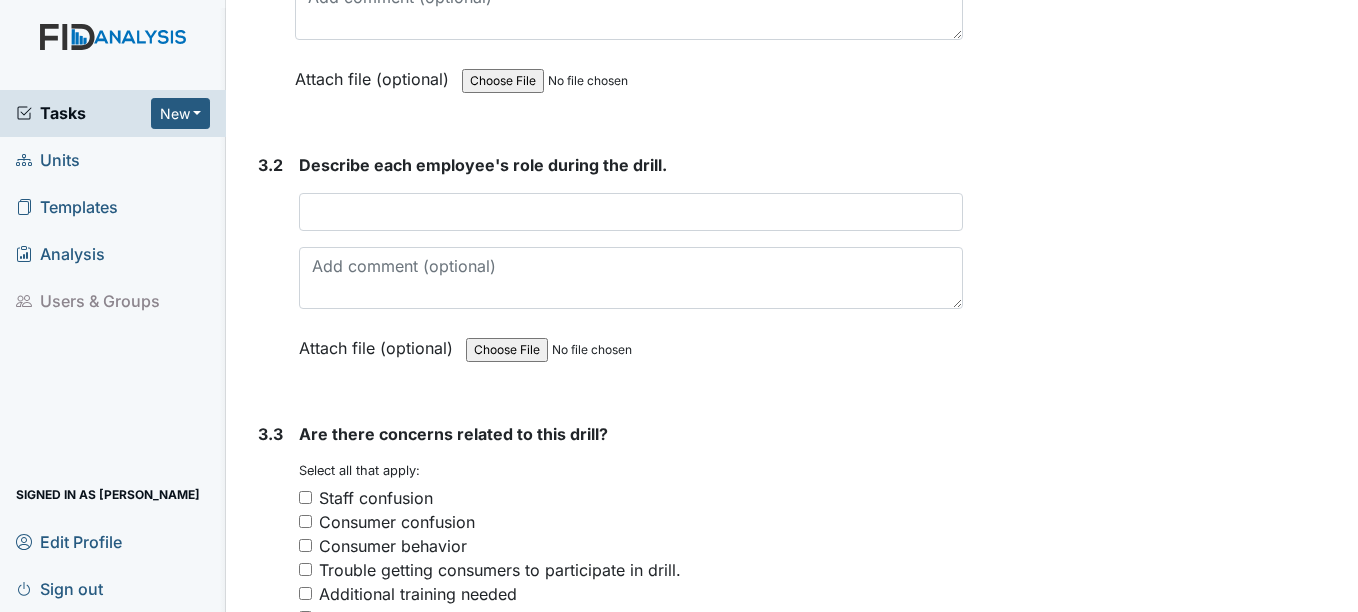 scroll, scrollTop: 2600, scrollLeft: 0, axis: vertical 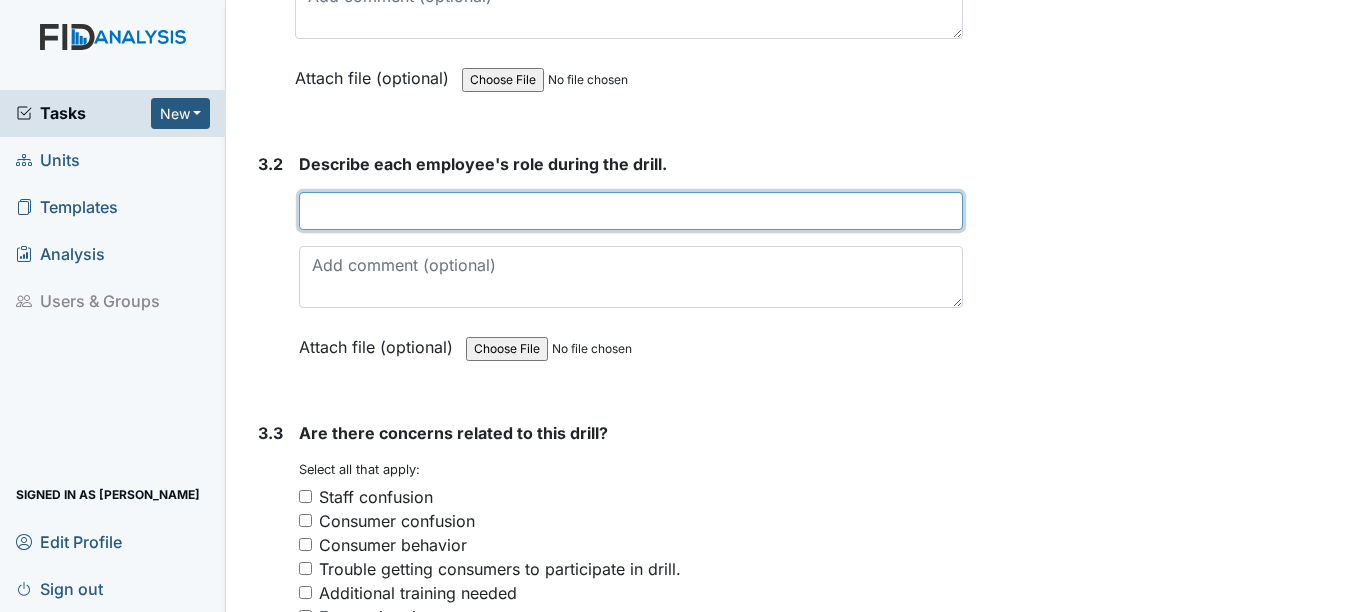 click at bounding box center (630, 211) 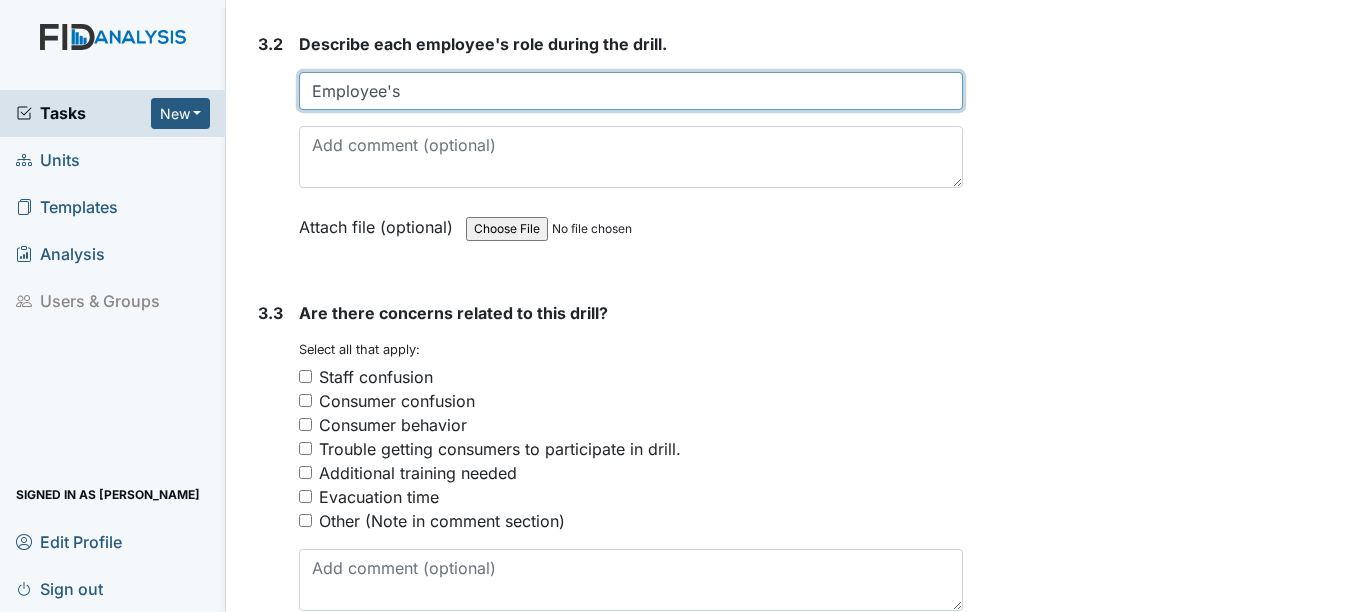 scroll, scrollTop: 2800, scrollLeft: 0, axis: vertical 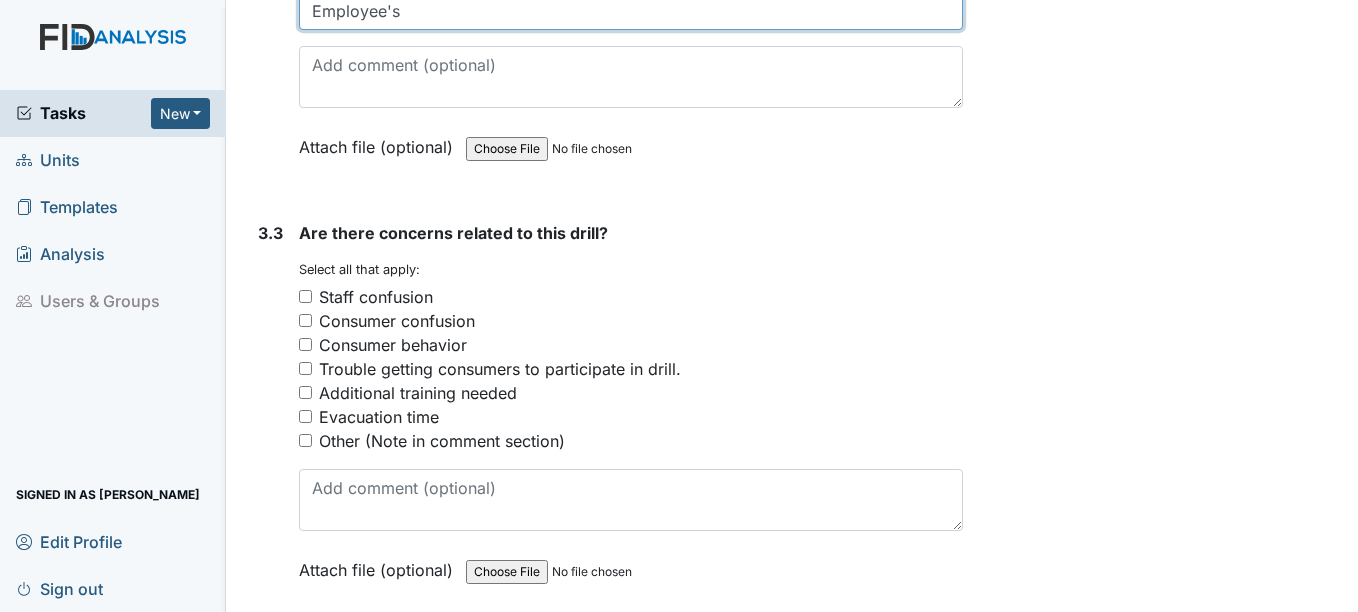 type on "Employee's" 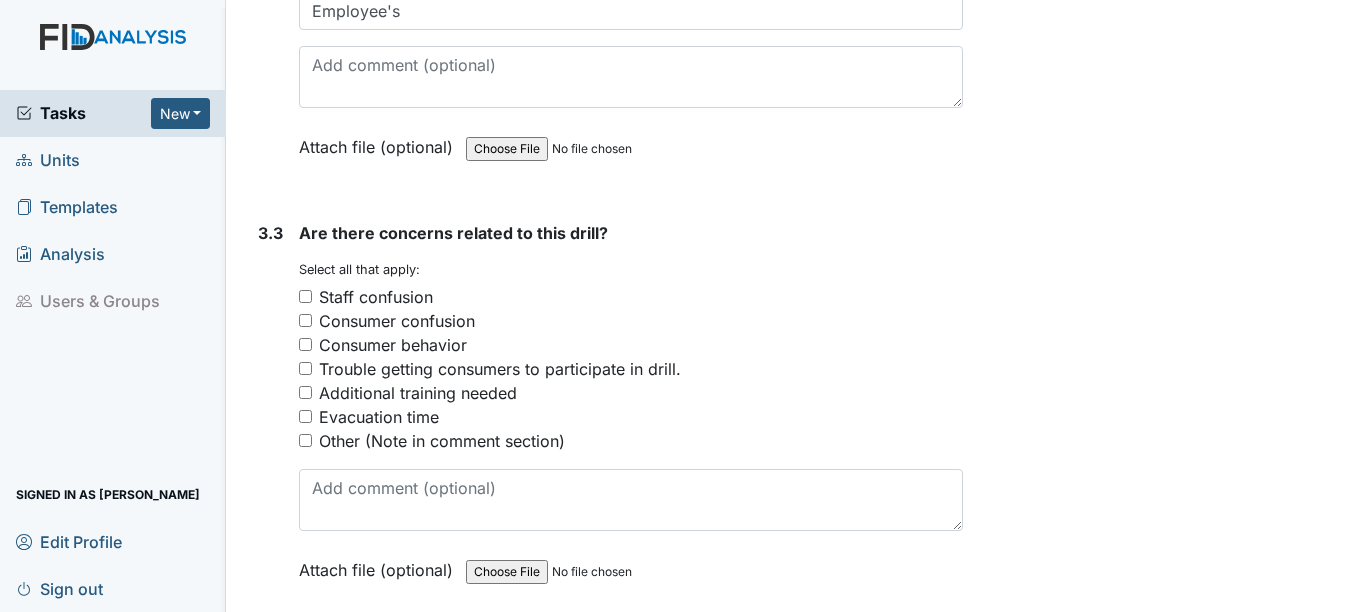click on "Other (Note in comment section)" at bounding box center [442, 441] 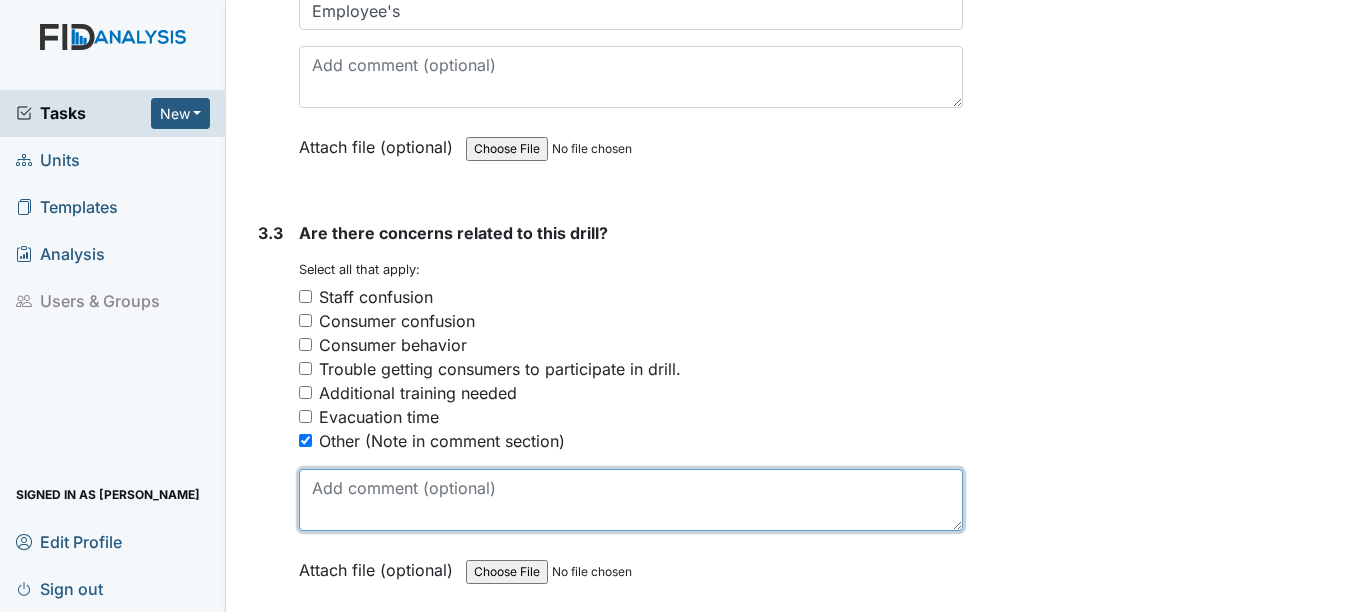 click at bounding box center [630, 500] 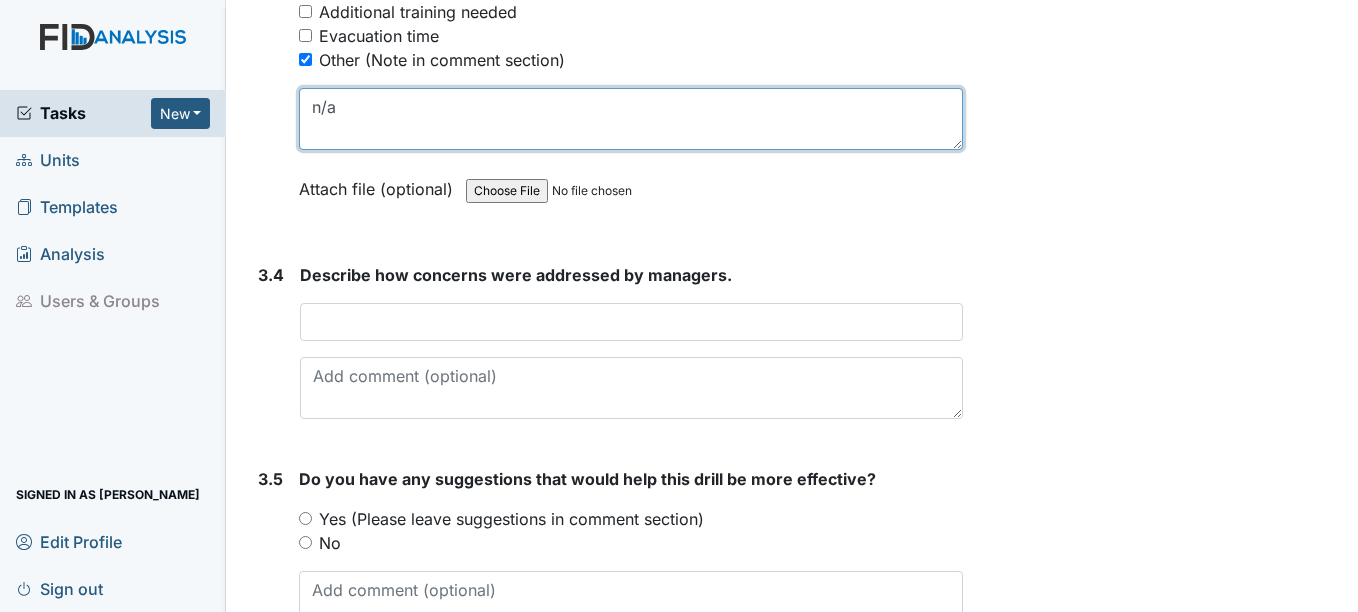 scroll, scrollTop: 3200, scrollLeft: 0, axis: vertical 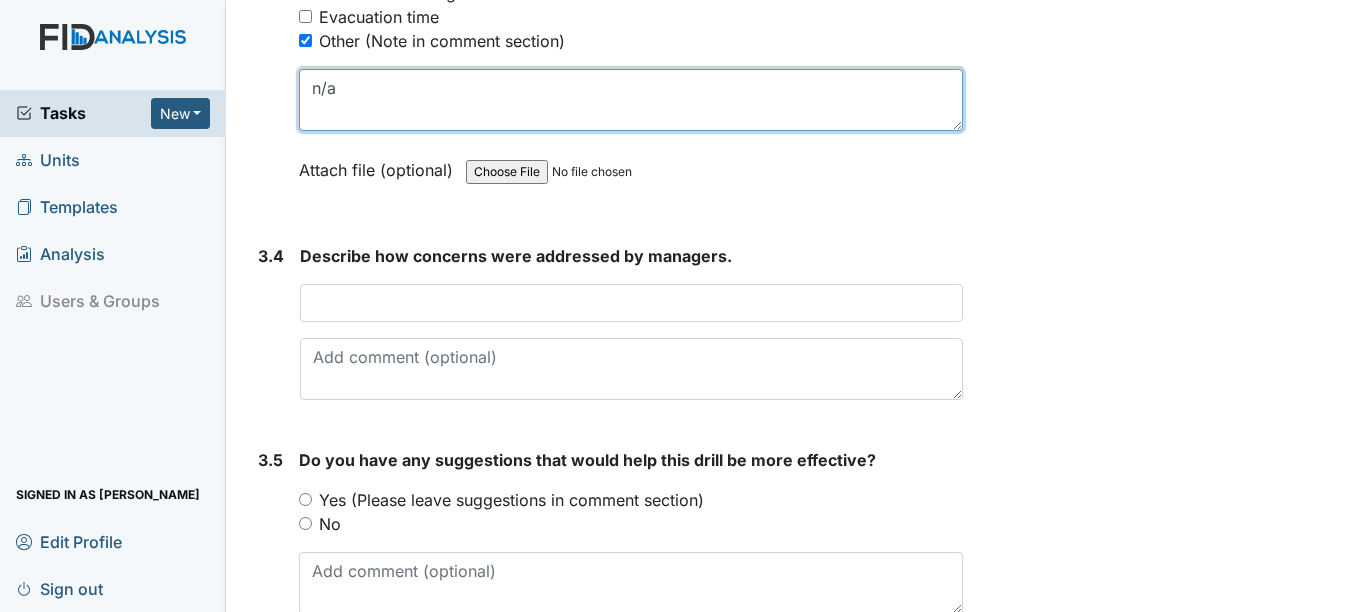 type on "n/a" 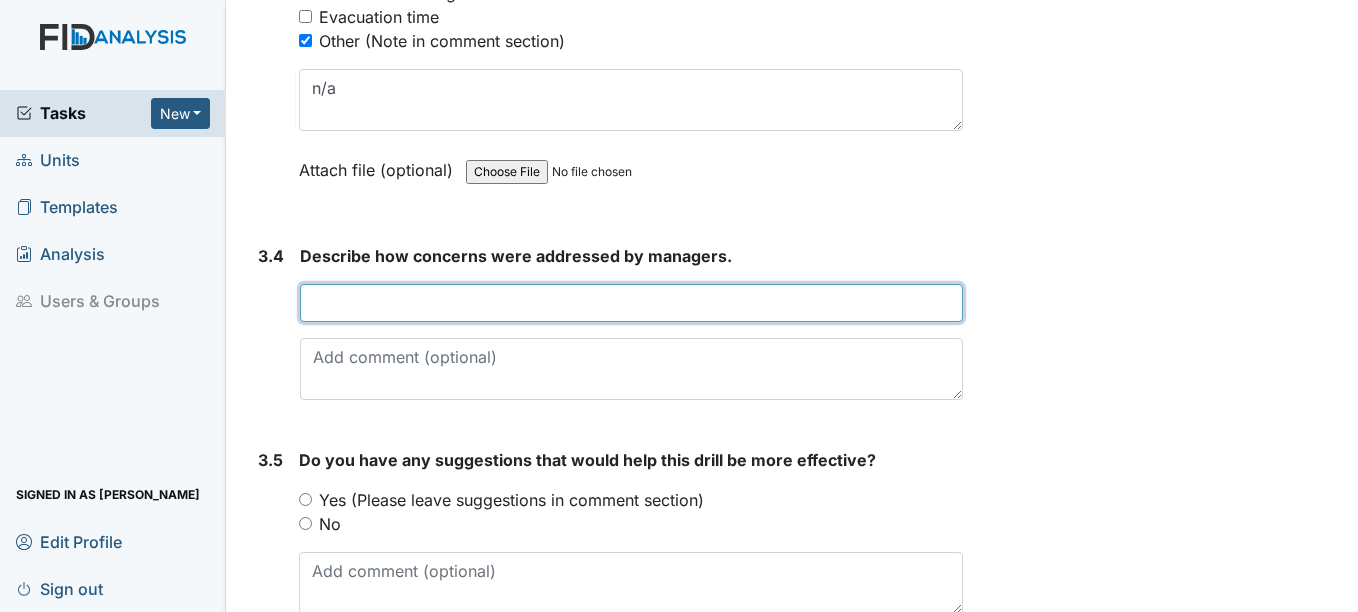 click at bounding box center [631, 303] 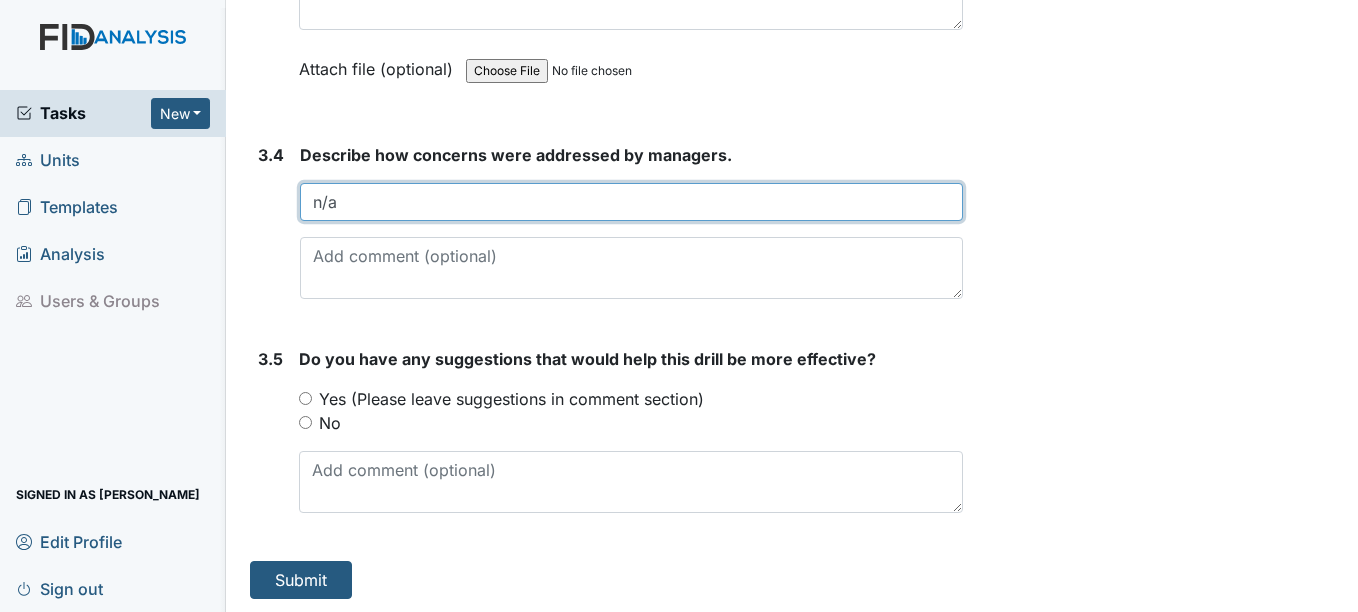 scroll, scrollTop: 3304, scrollLeft: 0, axis: vertical 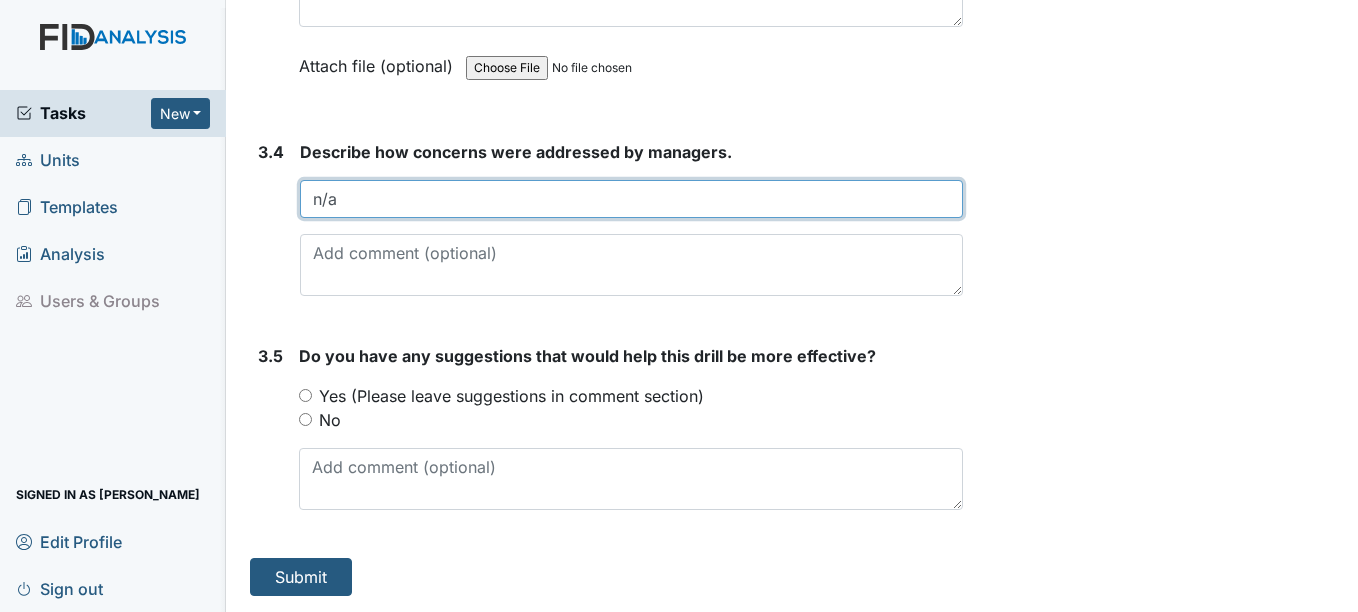 type on "n/a" 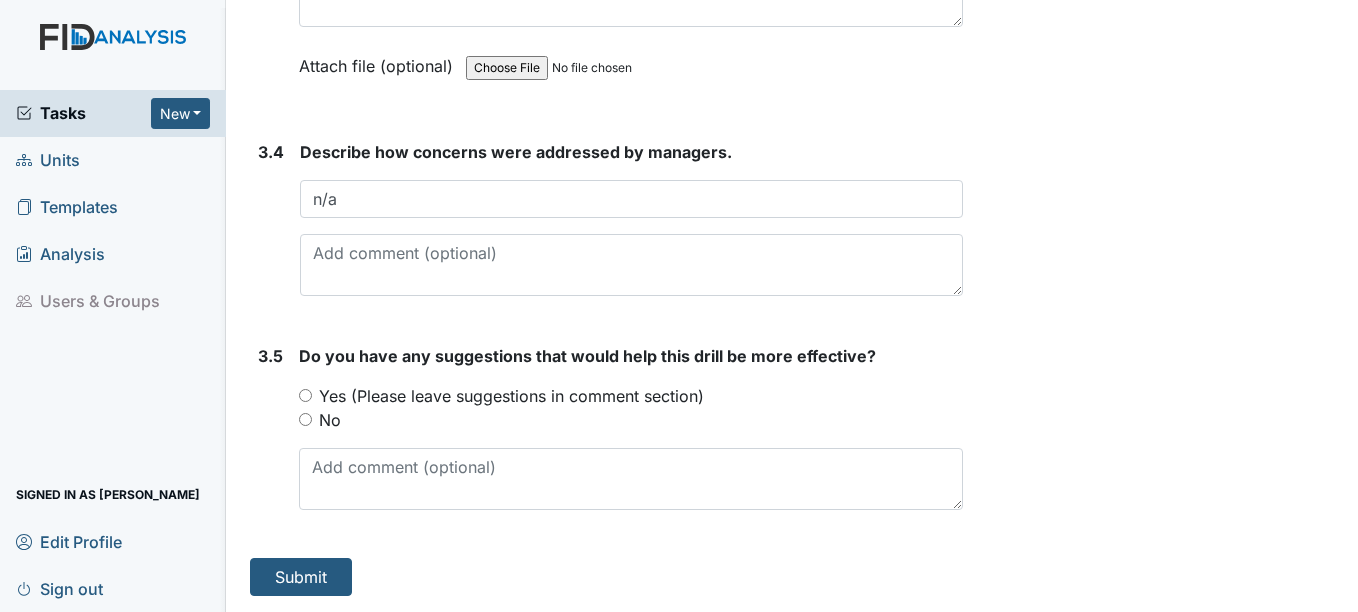 click on "No" at bounding box center (330, 420) 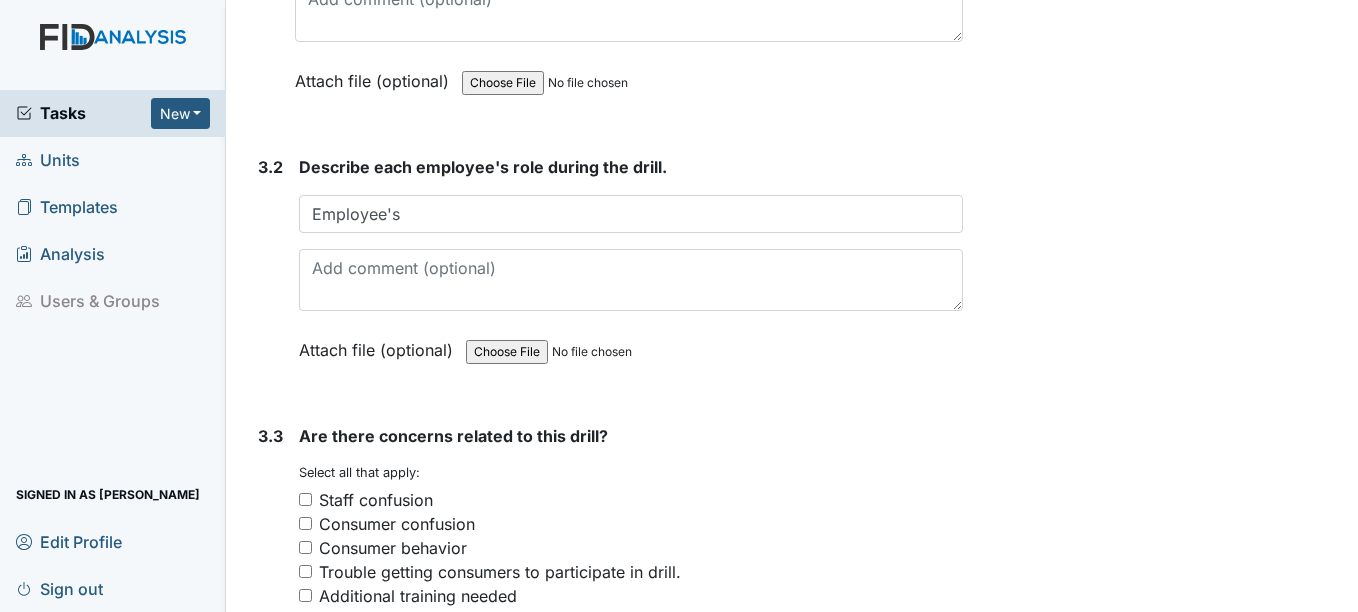 scroll, scrollTop: 2504, scrollLeft: 0, axis: vertical 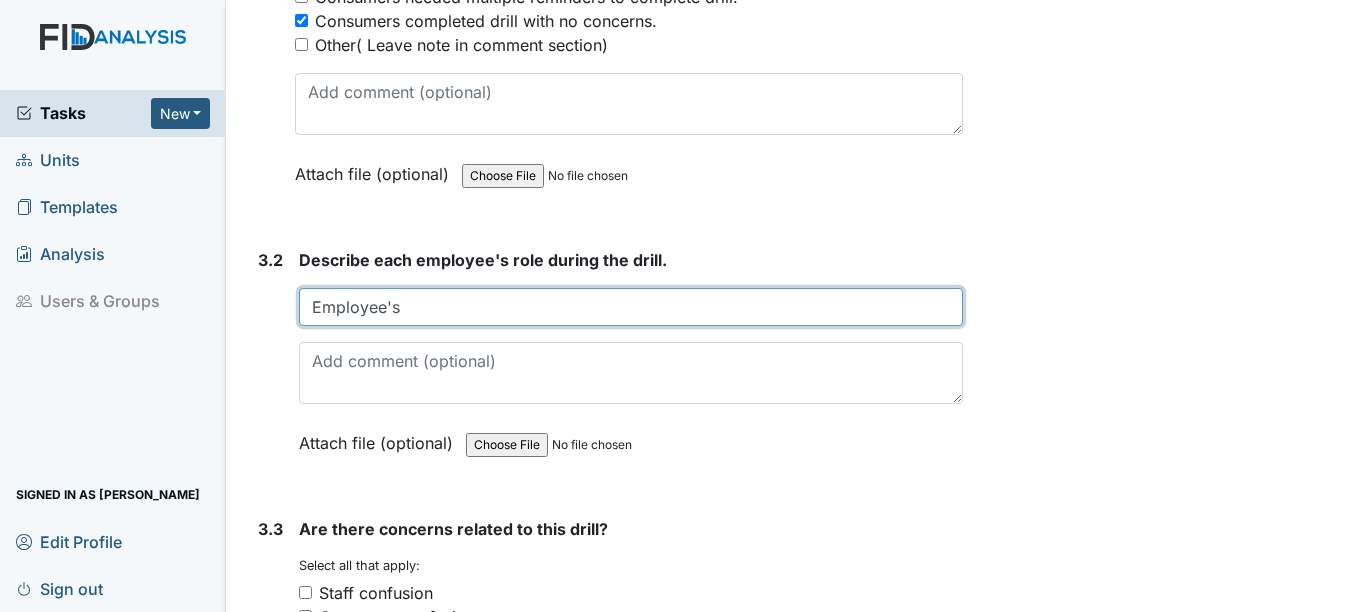 click on "Employee's" at bounding box center (630, 307) 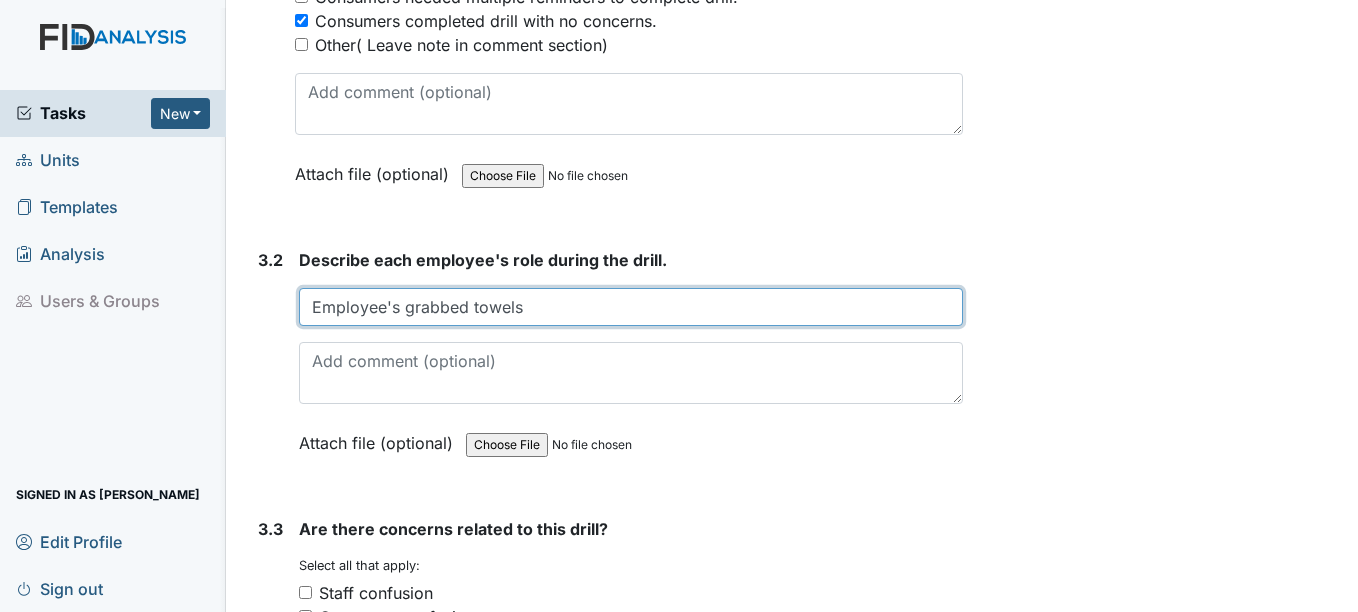 click on "Employee's grabbed towels" at bounding box center [630, 307] 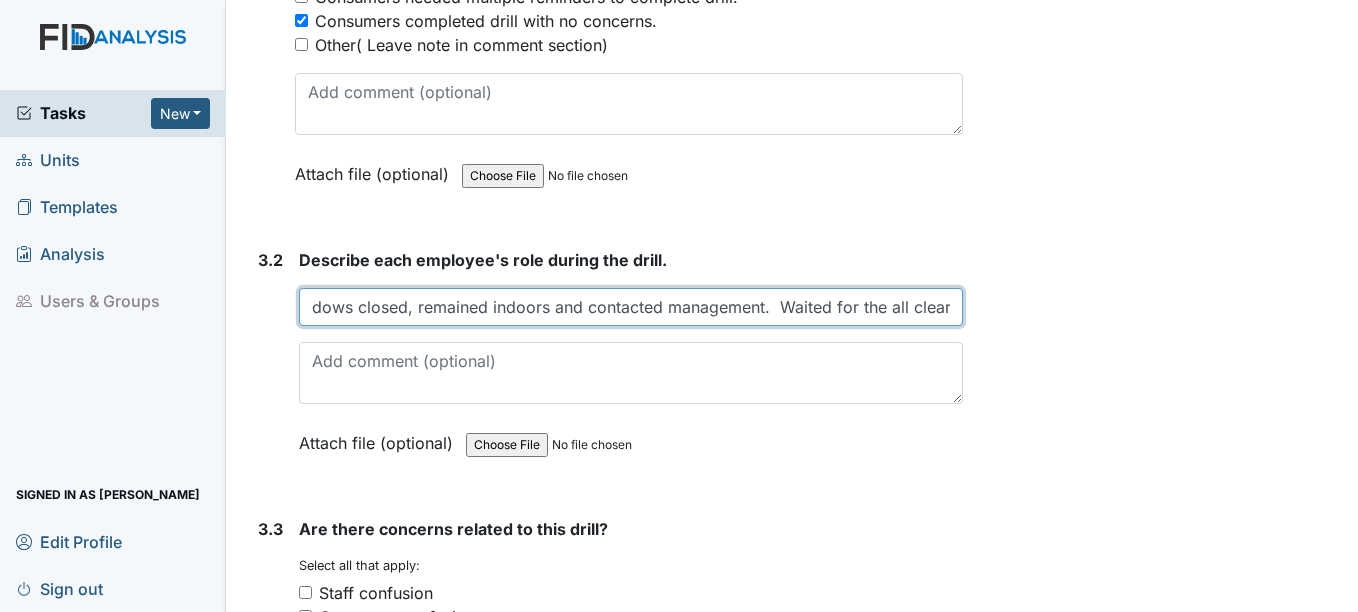 scroll, scrollTop: 0, scrollLeft: 600, axis: horizontal 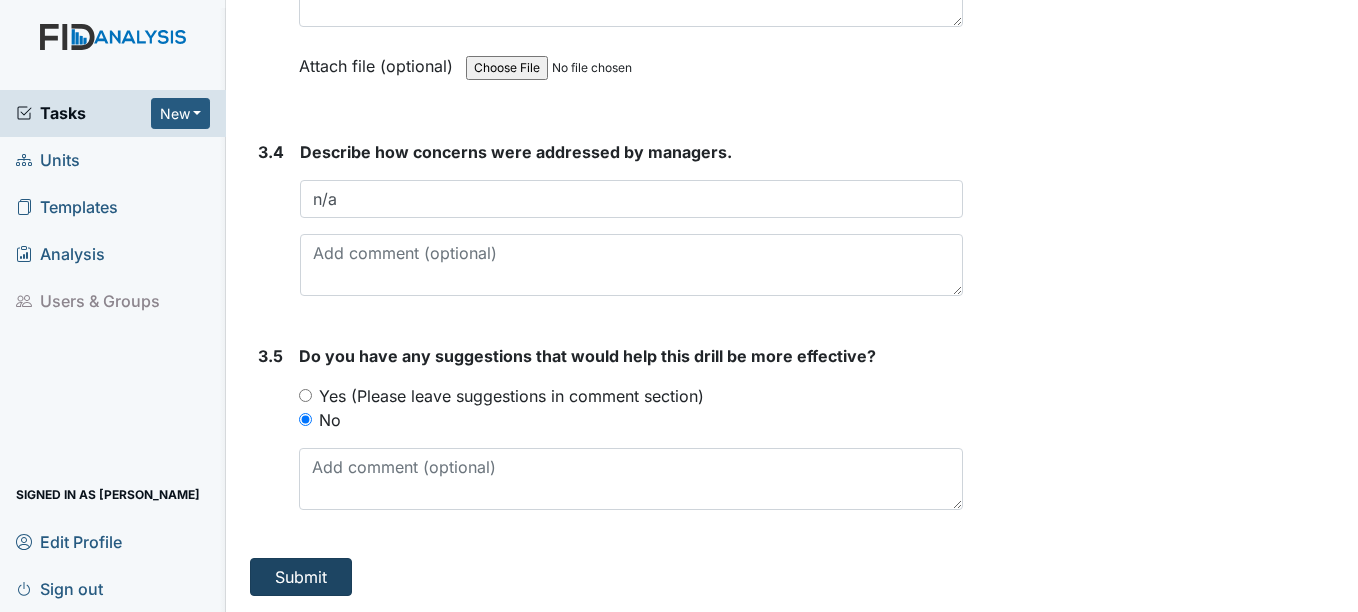 type on "Employee's grabbed towels and placed under all doors, kept all doors and windows closed, remained indoors and contacted management.  Waited for the all clear." 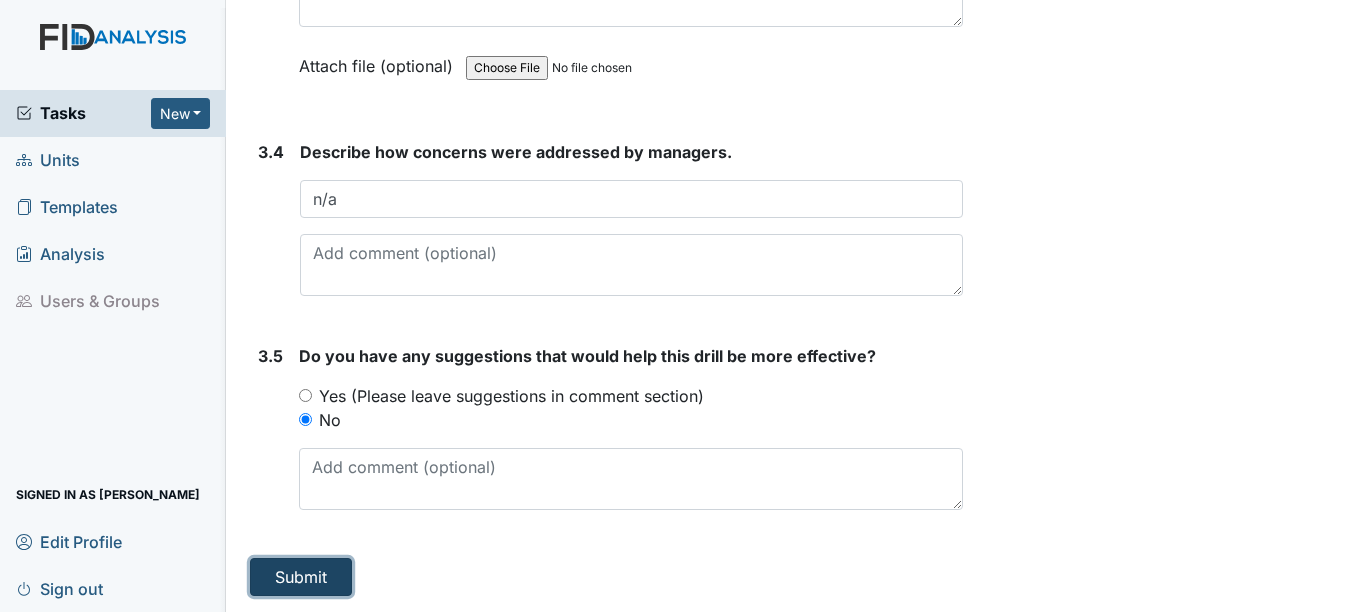 scroll, scrollTop: 0, scrollLeft: 0, axis: both 